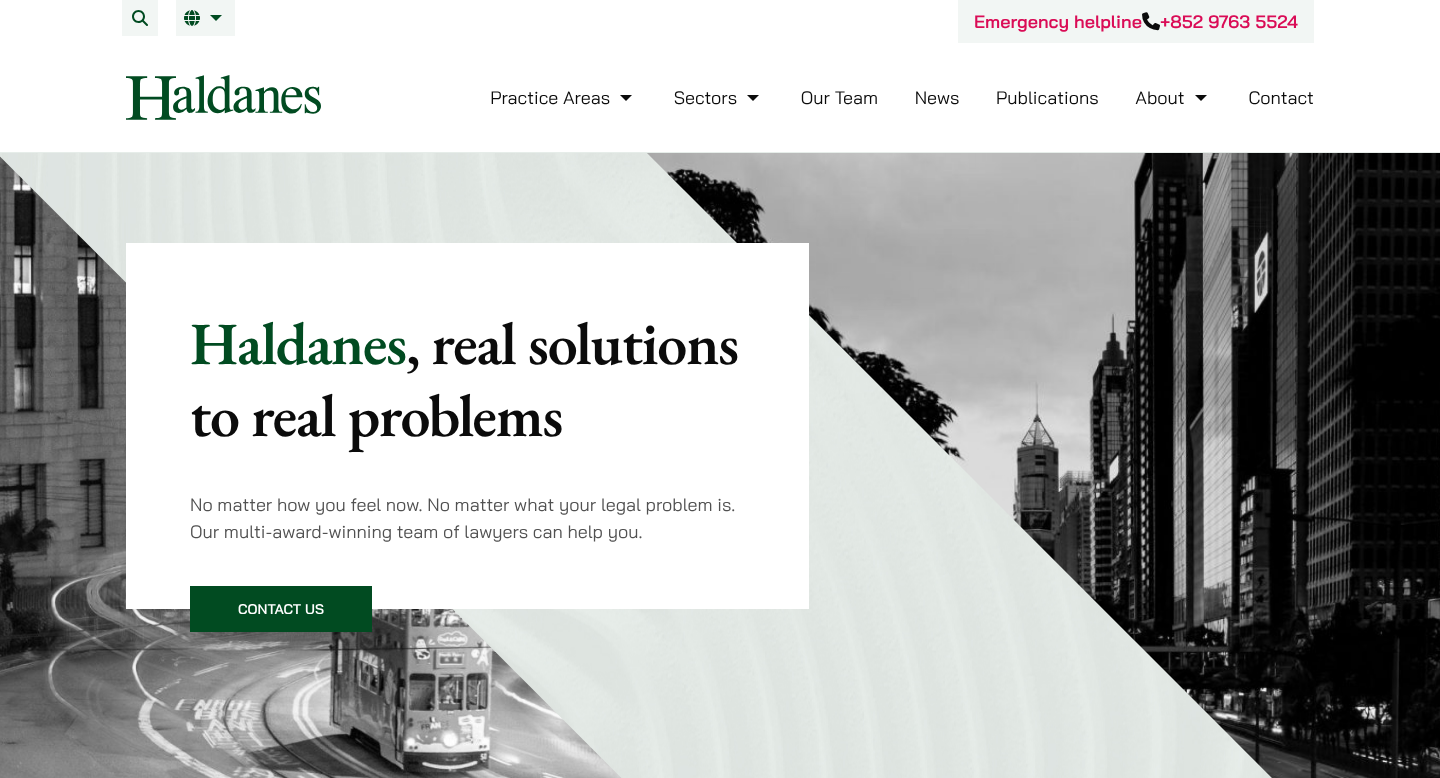 scroll, scrollTop: 0, scrollLeft: 0, axis: both 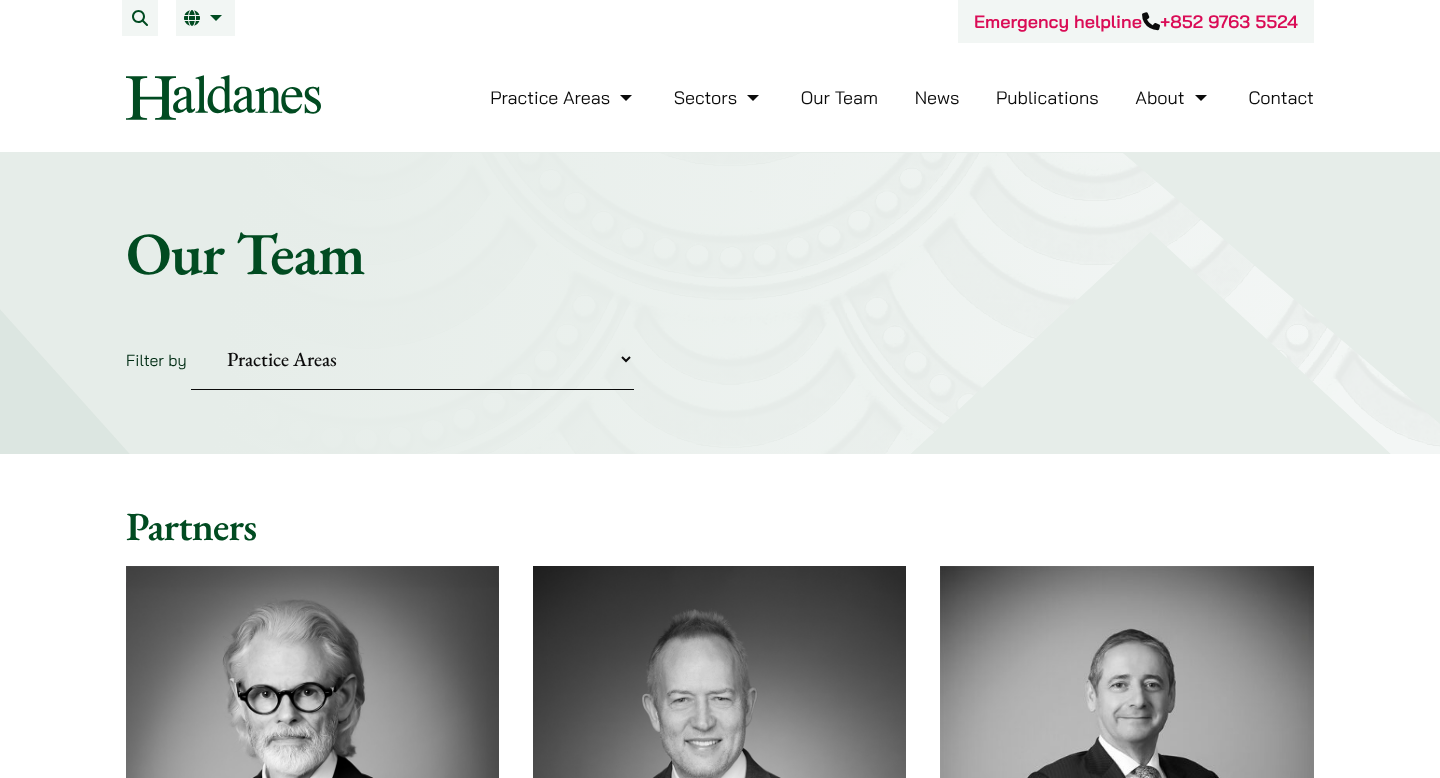 click on "Jonathan Midgley
Partner, Solicitor Advocate
John McLellan
Partner
Andrew Powner
Managing Partner
Paul Lui
Partner
Patrick Rattigan
Partner
Felix Ng
Partner
Elsie Liu
Partner
Yu Kew Leung
Partner
Nathan Wong
Partner, Solicitor Advocate" at bounding box center [720, 2829] 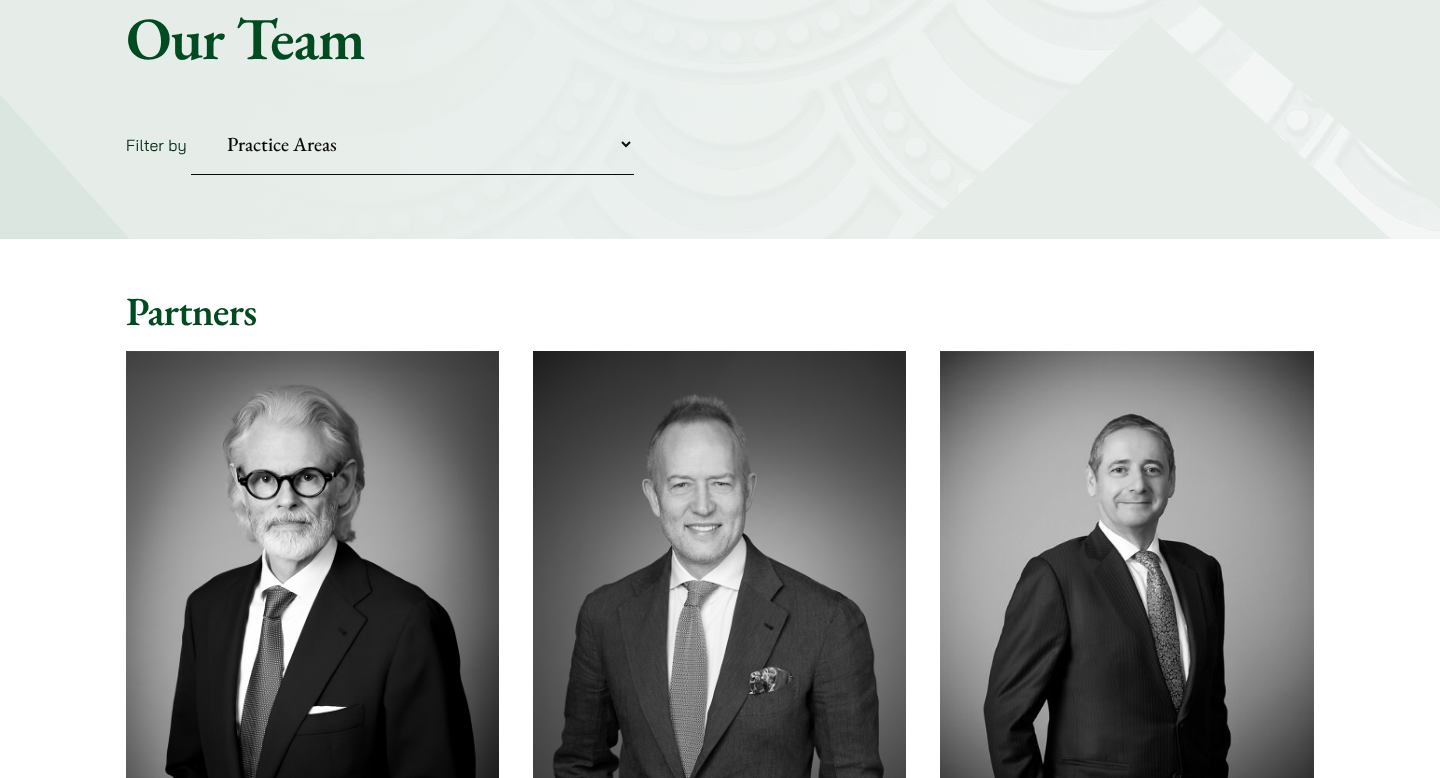 scroll, scrollTop: 723, scrollLeft: 0, axis: vertical 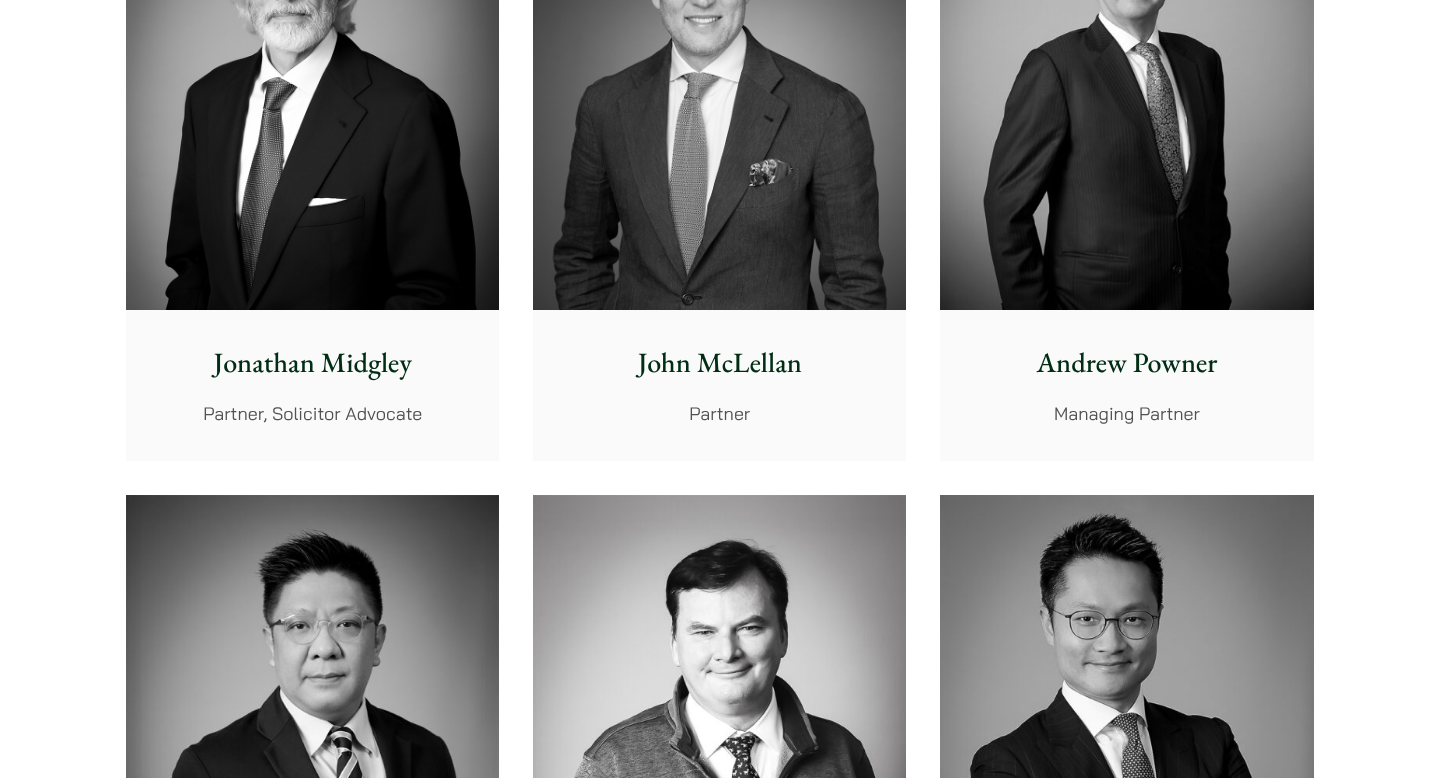 click on "Jonathan Midgley
Partner, Solicitor Advocate
John McLellan
Partner
Andrew Powner
Managing Partner
Paul Lui
Partner
Patrick Rattigan
Partner
Felix Ng
Partner
Elsie Liu
Partner
Yu Kew Leung
Partner
Nathan Wong
Partner, Solicitor Advocate" at bounding box center (720, 2106) 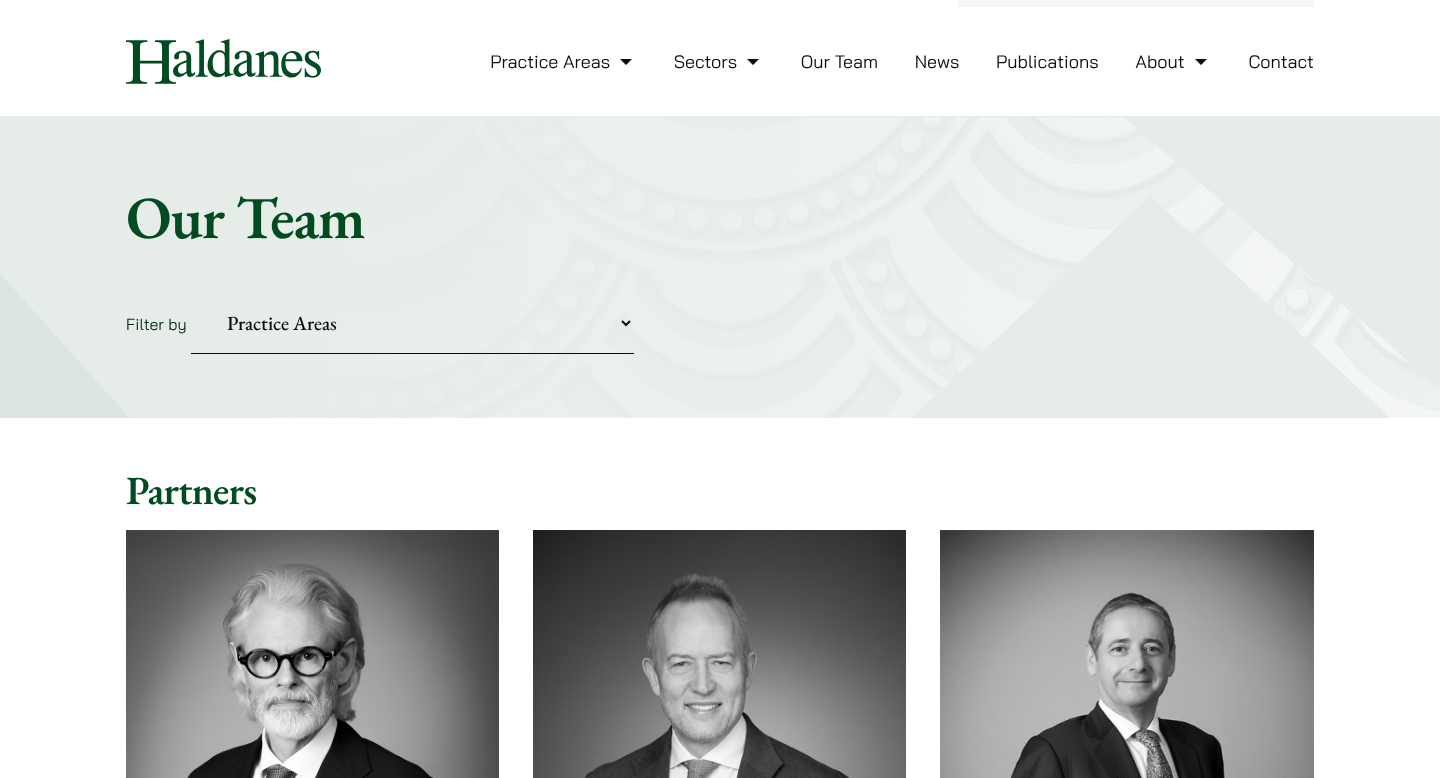 scroll, scrollTop: 0, scrollLeft: 0, axis: both 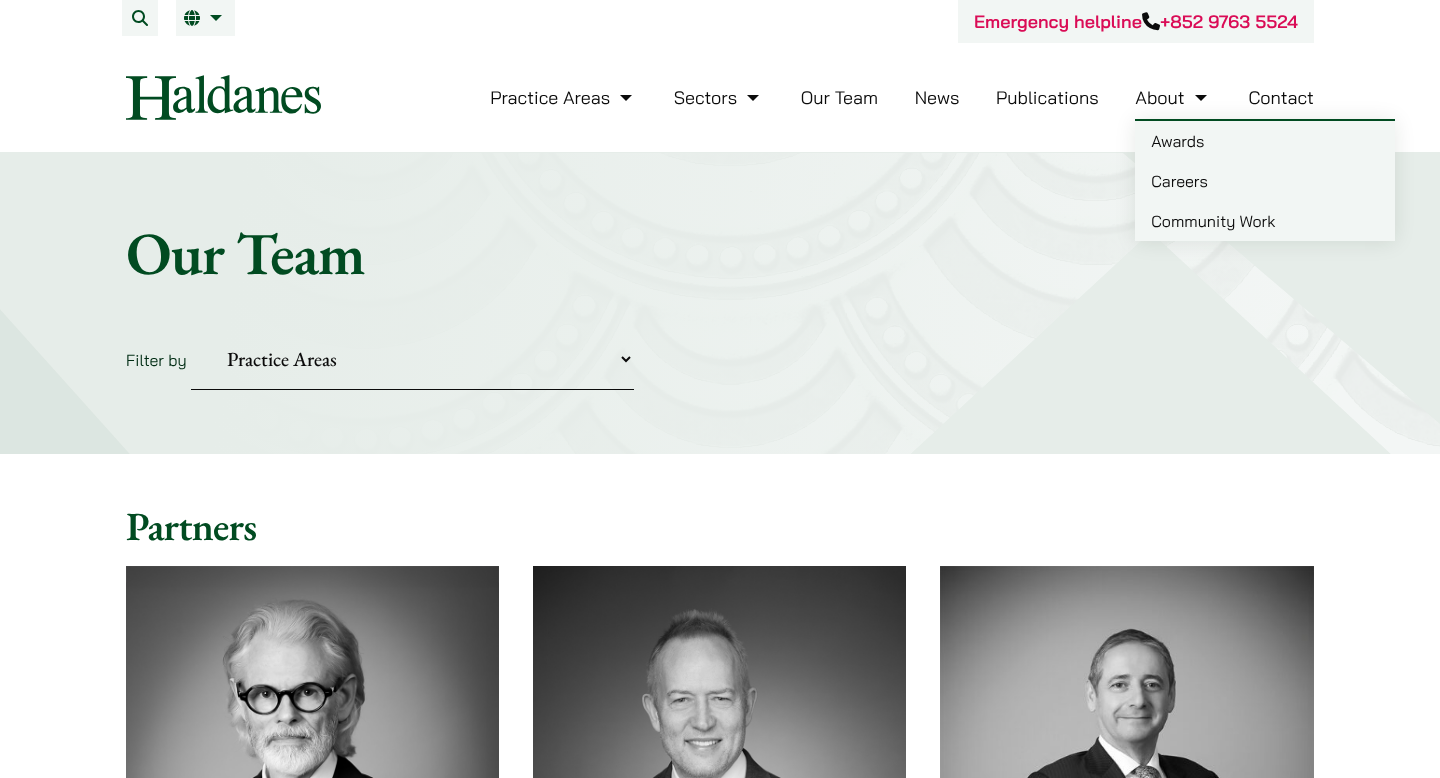 click on "Careers" at bounding box center (1265, 181) 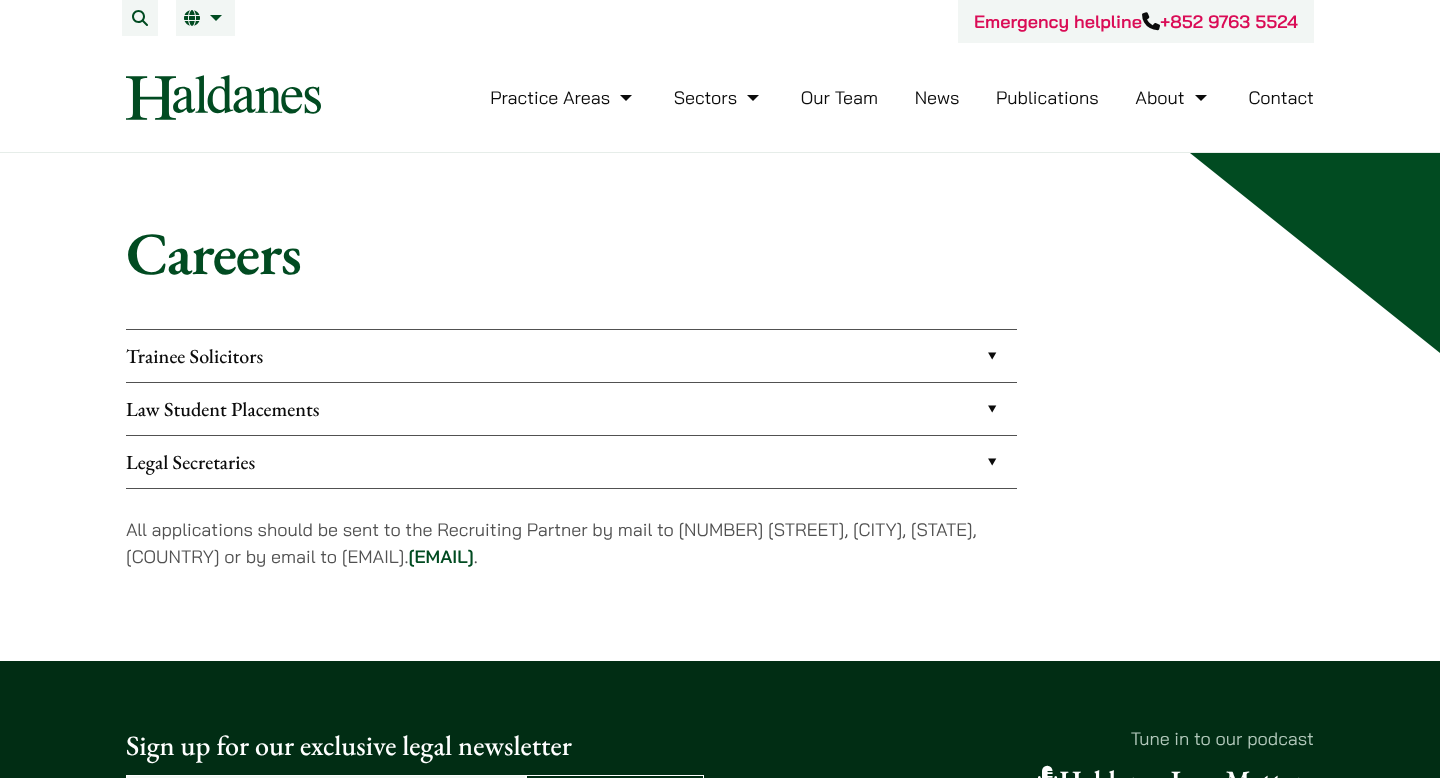scroll, scrollTop: 0, scrollLeft: 0, axis: both 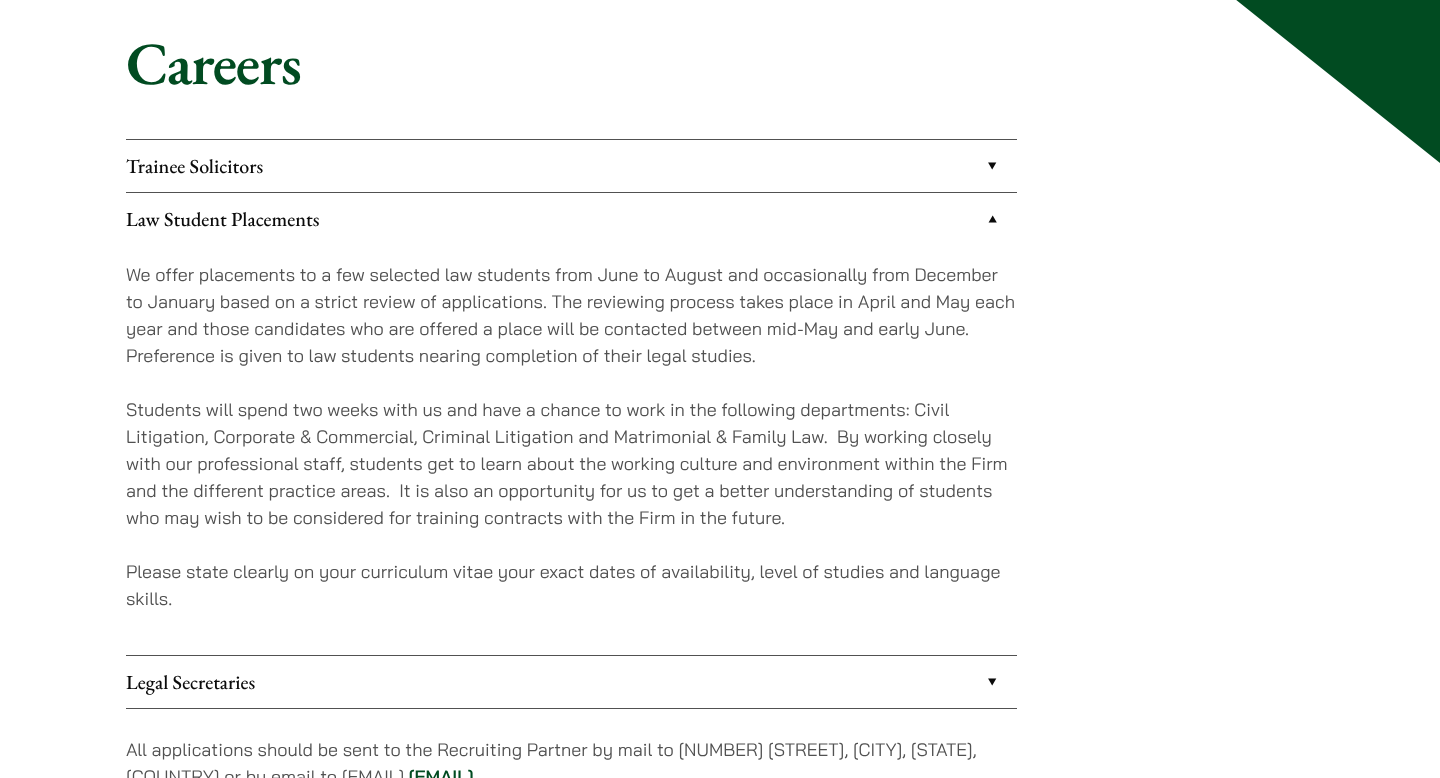 click on "We offer placements to a few selected law students from June to August and occasionally from December to January based on a strict review of applications. The reviewing process takes place in April and May each year and those candidates who are offered a place will be contacted between mid-May and early June. Preference is given to law students nearing completion of their legal studies." at bounding box center [571, 315] 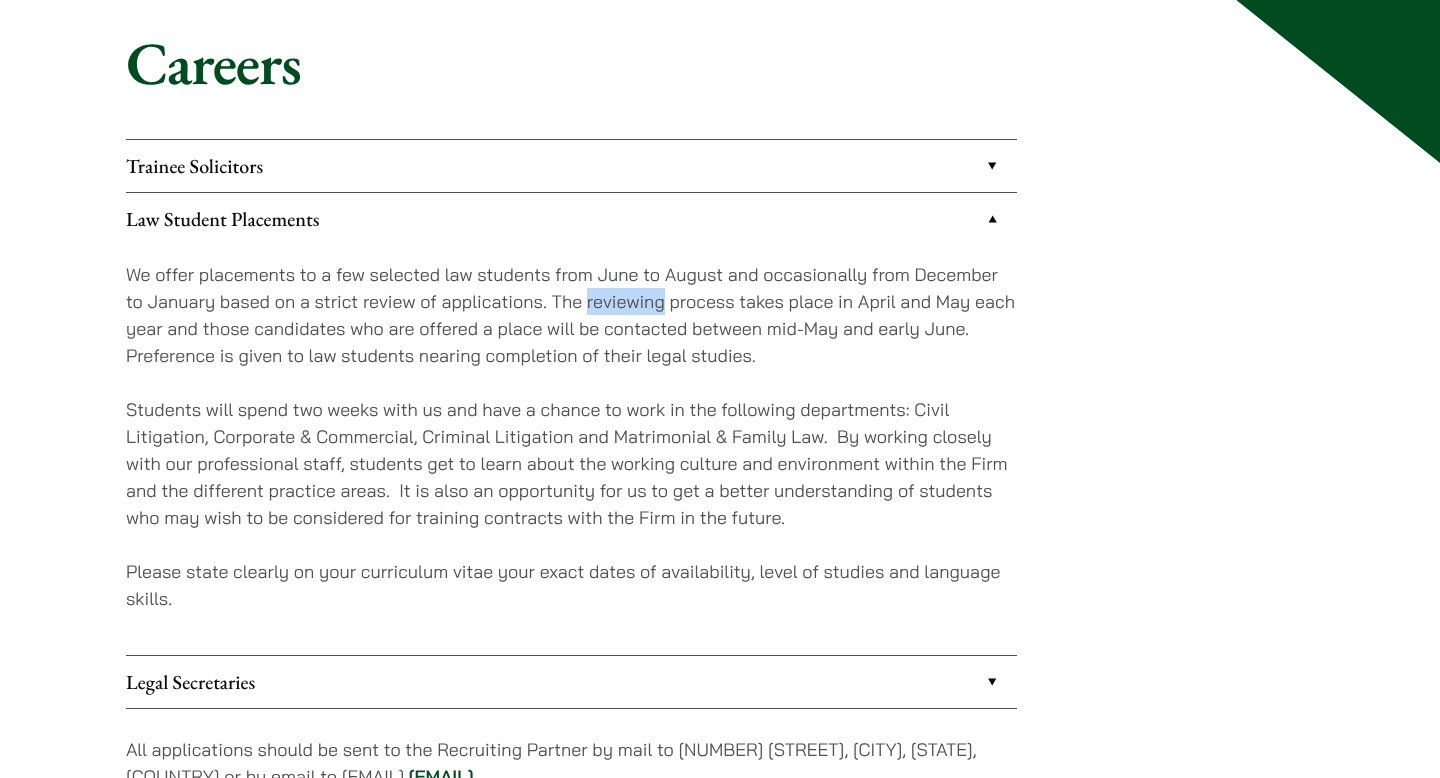 click on "We offer placements to a few selected law students from June to August and occasionally from December to January based on a strict review of applications. The reviewing process takes place in April and May each year and those candidates who are offered a place will be contacted between mid-May and early June. Preference is given to law students nearing completion of their legal studies." at bounding box center (571, 315) 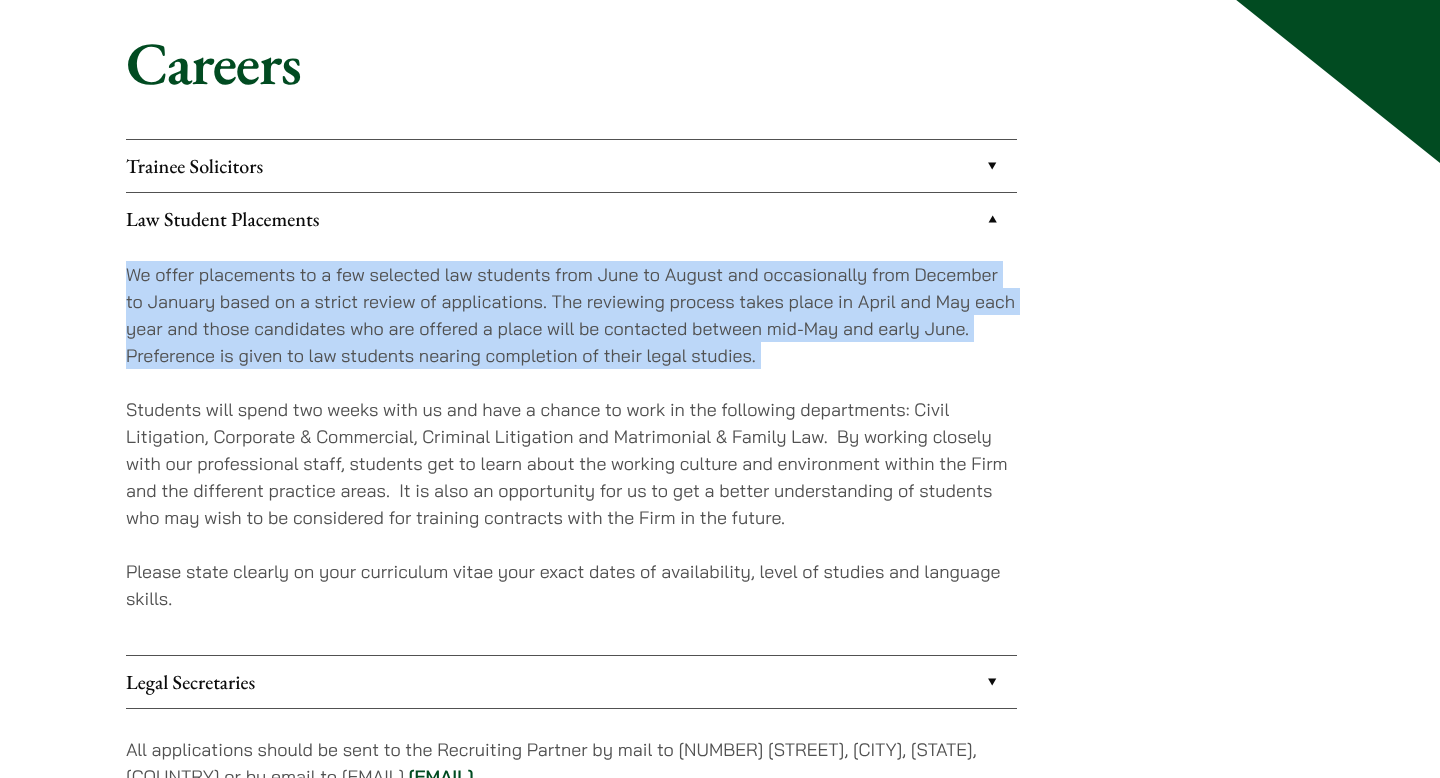 click on "We offer placements to a few selected law students from June to August and occasionally from December to January based on a strict review of applications. The reviewing process takes place in April and May each year and those candidates who are offered a place will be contacted between mid-May and early June. Preference is given to law students nearing completion of their legal studies." at bounding box center (571, 315) 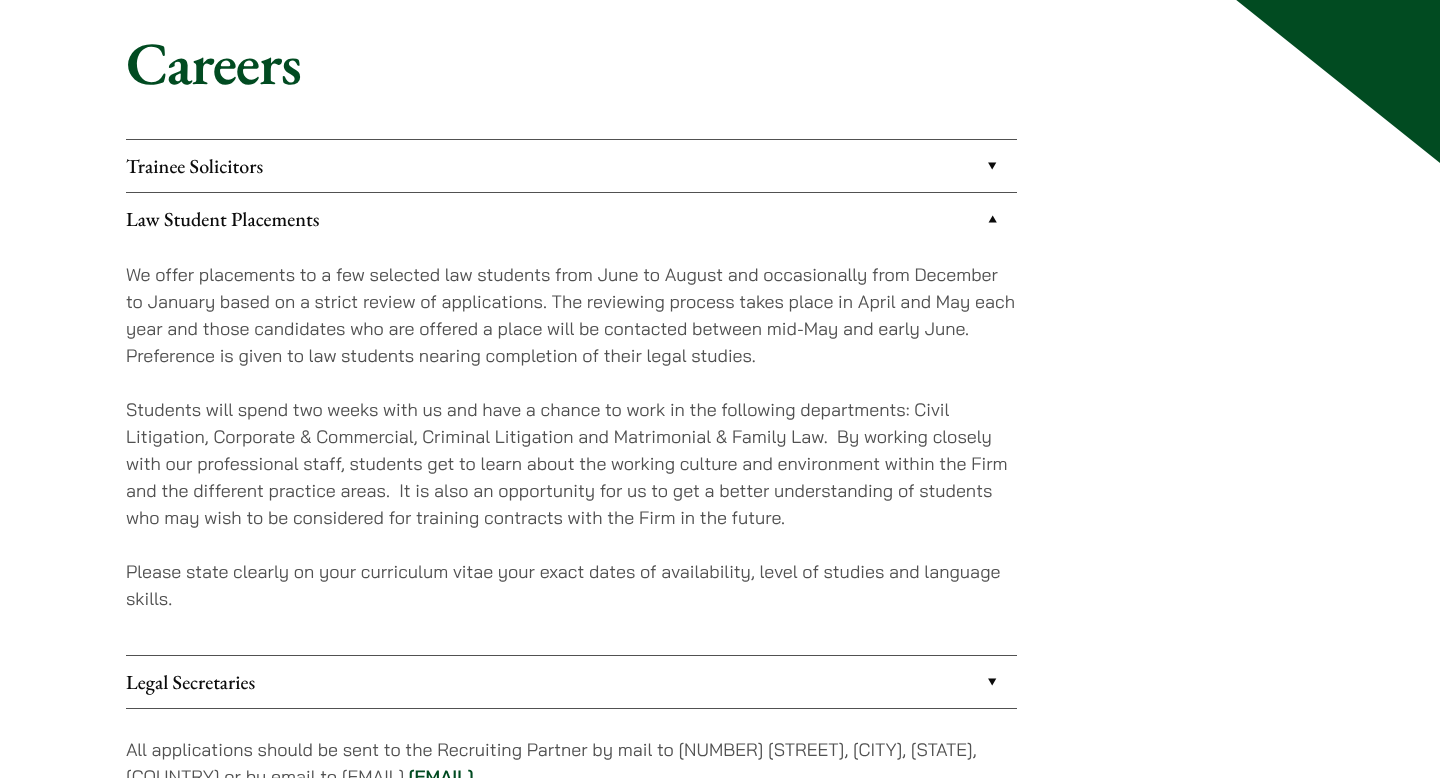 click on "We offer placements to a few selected law students from June to August and occasionally from December to January based on a strict review of applications. The reviewing process takes place in April and May each year and those candidates who are offered a place will be contacted between mid-May and early June. Preference is given to law students nearing completion of their legal studies." at bounding box center [571, 315] 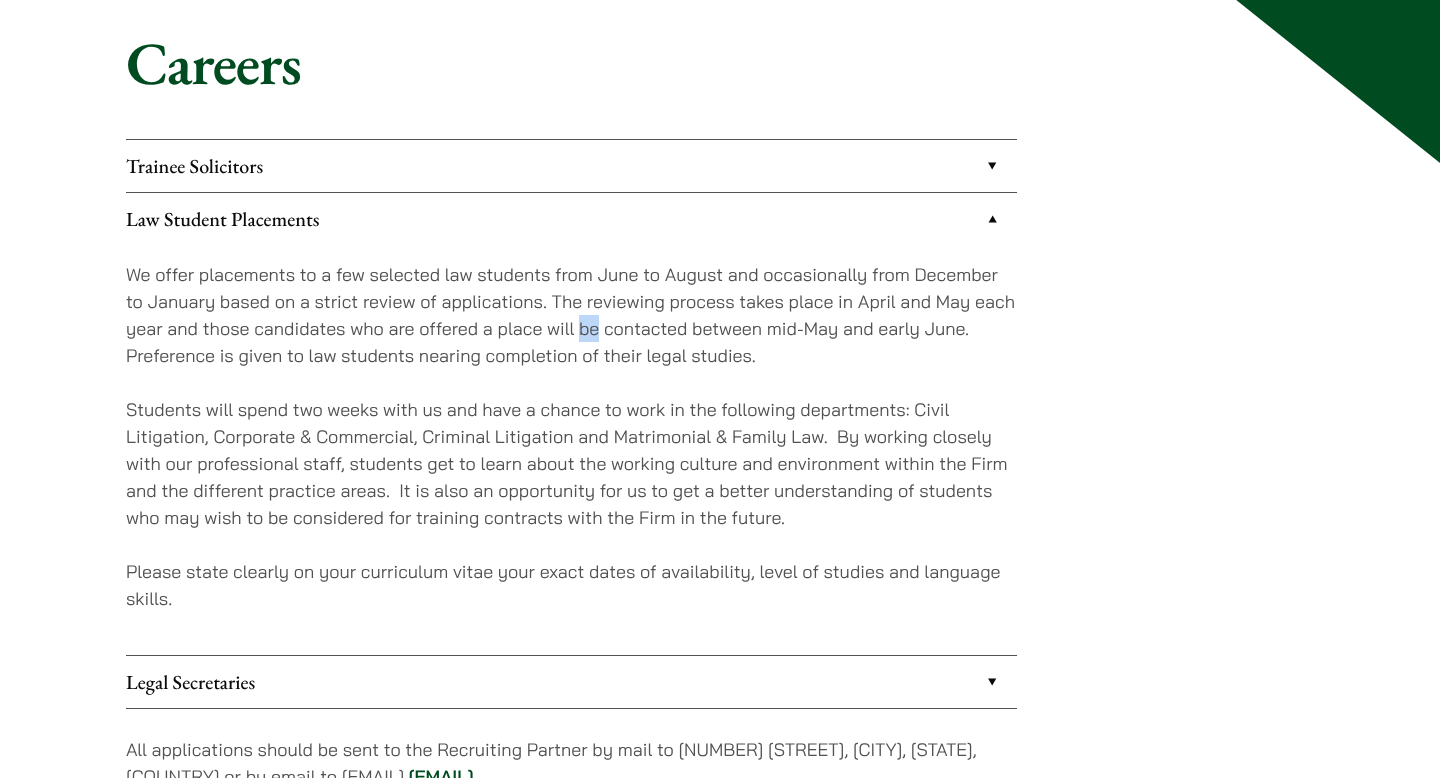 click on "We offer placements to a few selected law students from June to August and occasionally from December to January based on a strict review of applications. The reviewing process takes place in April and May each year and those candidates who are offered a place will be contacted between mid-May and early June. Preference is given to law students nearing completion of their legal studies." at bounding box center (571, 315) 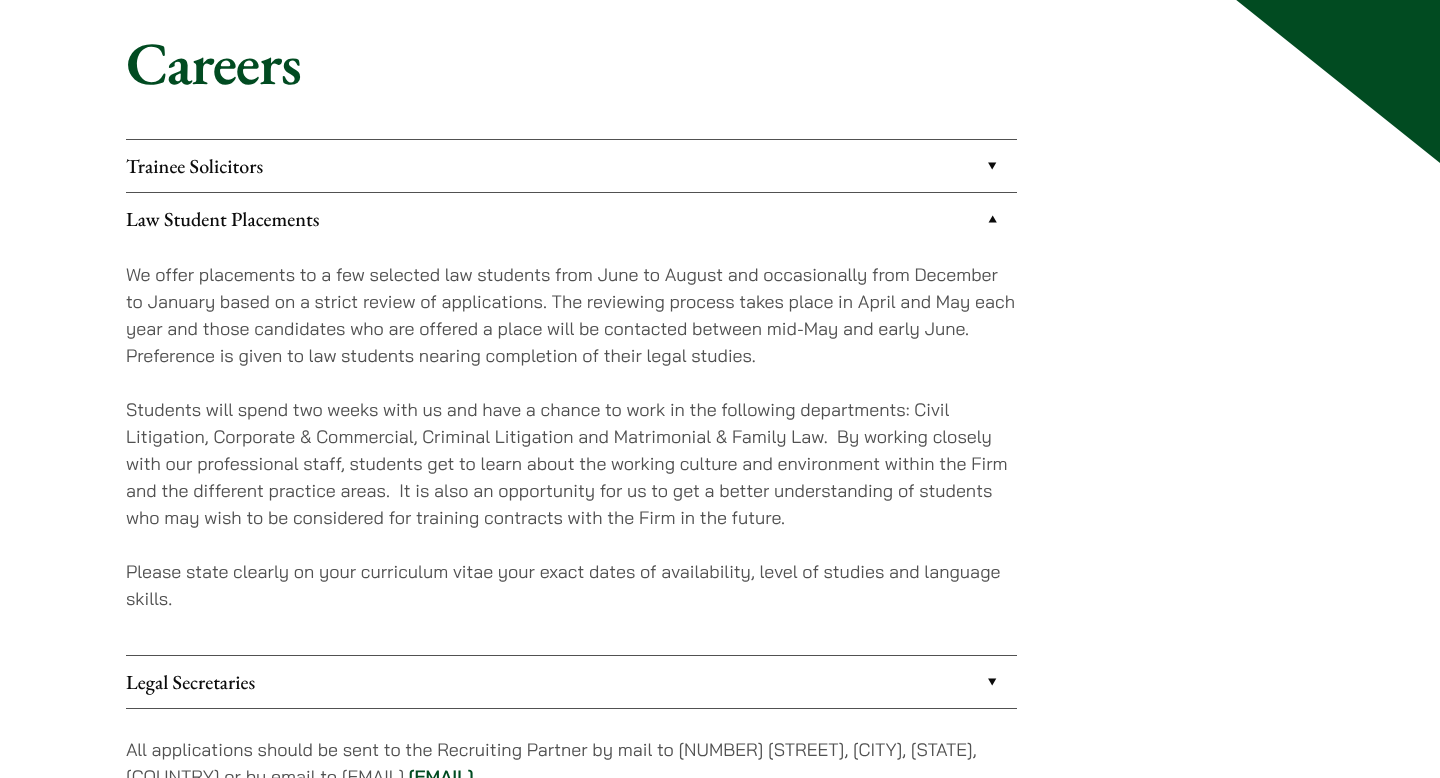 click on "We offer placements to a few selected law students from June to August and occasionally from December to January based on a strict review of applications. The reviewing process takes place in April and May each year and those candidates who are offered a place will be contacted between mid-May and early June. Preference is given to law students nearing completion of their legal studies." at bounding box center (571, 315) 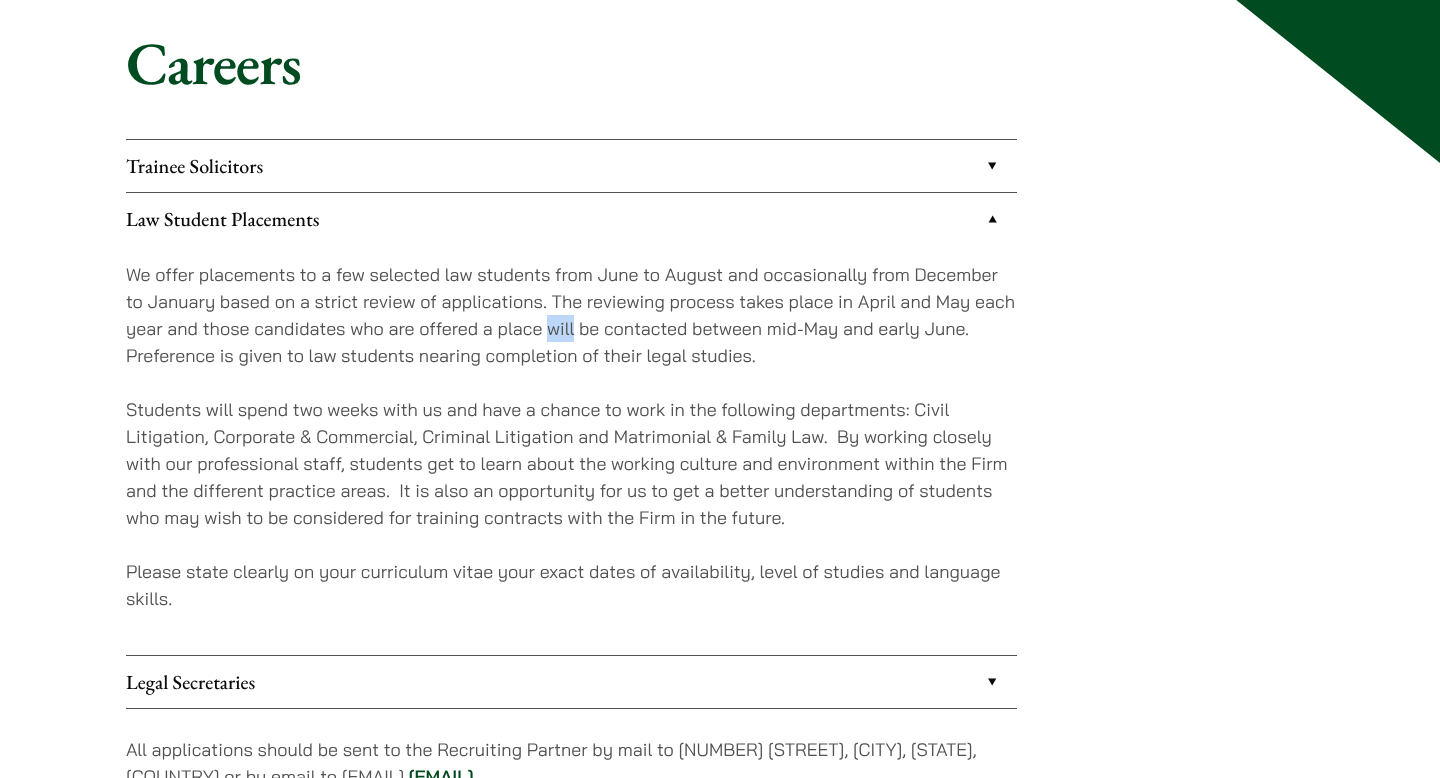 click on "We offer placements to a few selected law students from June to August and occasionally from December to January based on a strict review of applications. The reviewing process takes place in April and May each year and those candidates who are offered a place will be contacted between mid-May and early June. Preference is given to law students nearing completion of their legal studies." at bounding box center [571, 315] 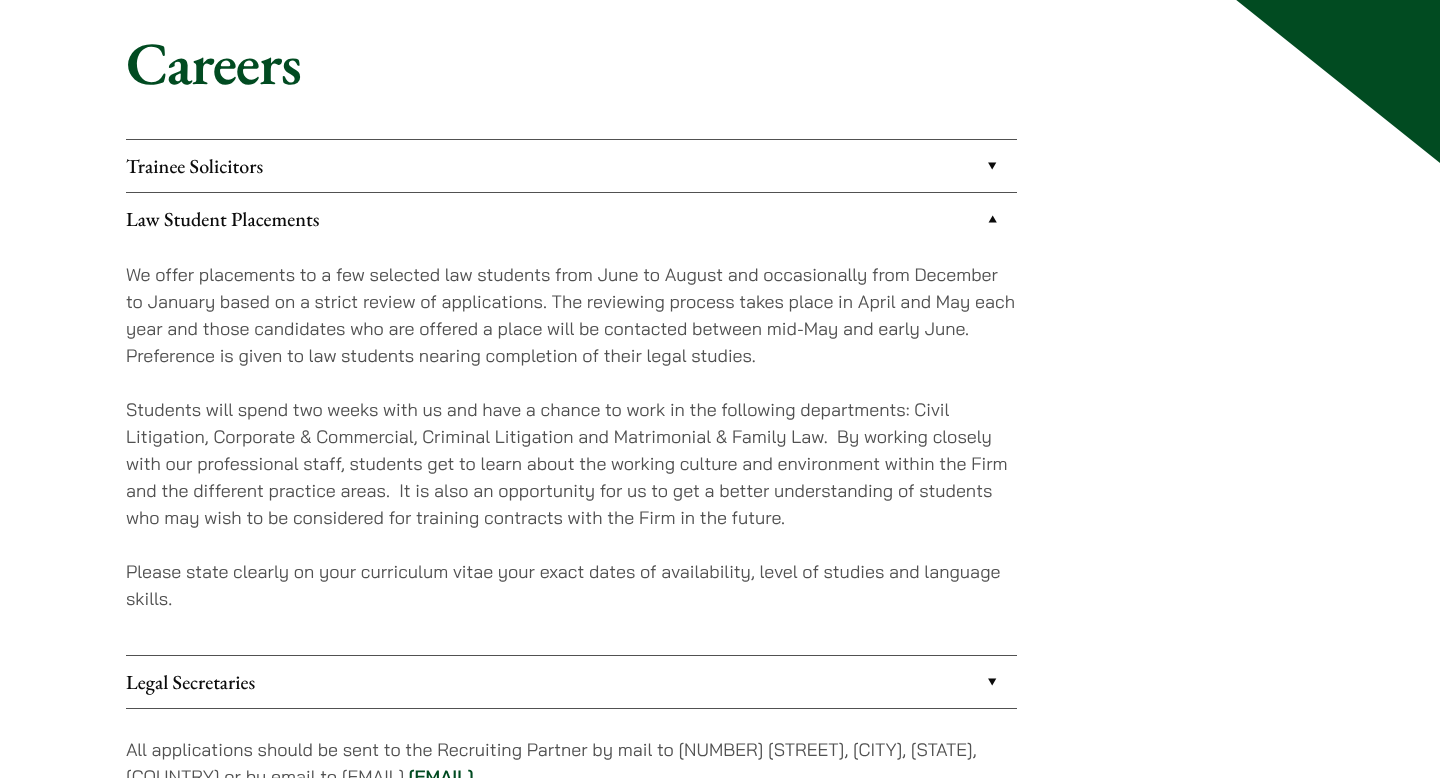 click on "We offer placements to a few selected law students from June to August and occasionally from December to January based on a strict review of applications. The reviewing process takes place in April and May each year and those candidates who are offered a place will be contacted between mid-May and early June. Preference is given to law students nearing completion of their legal studies." at bounding box center [571, 315] 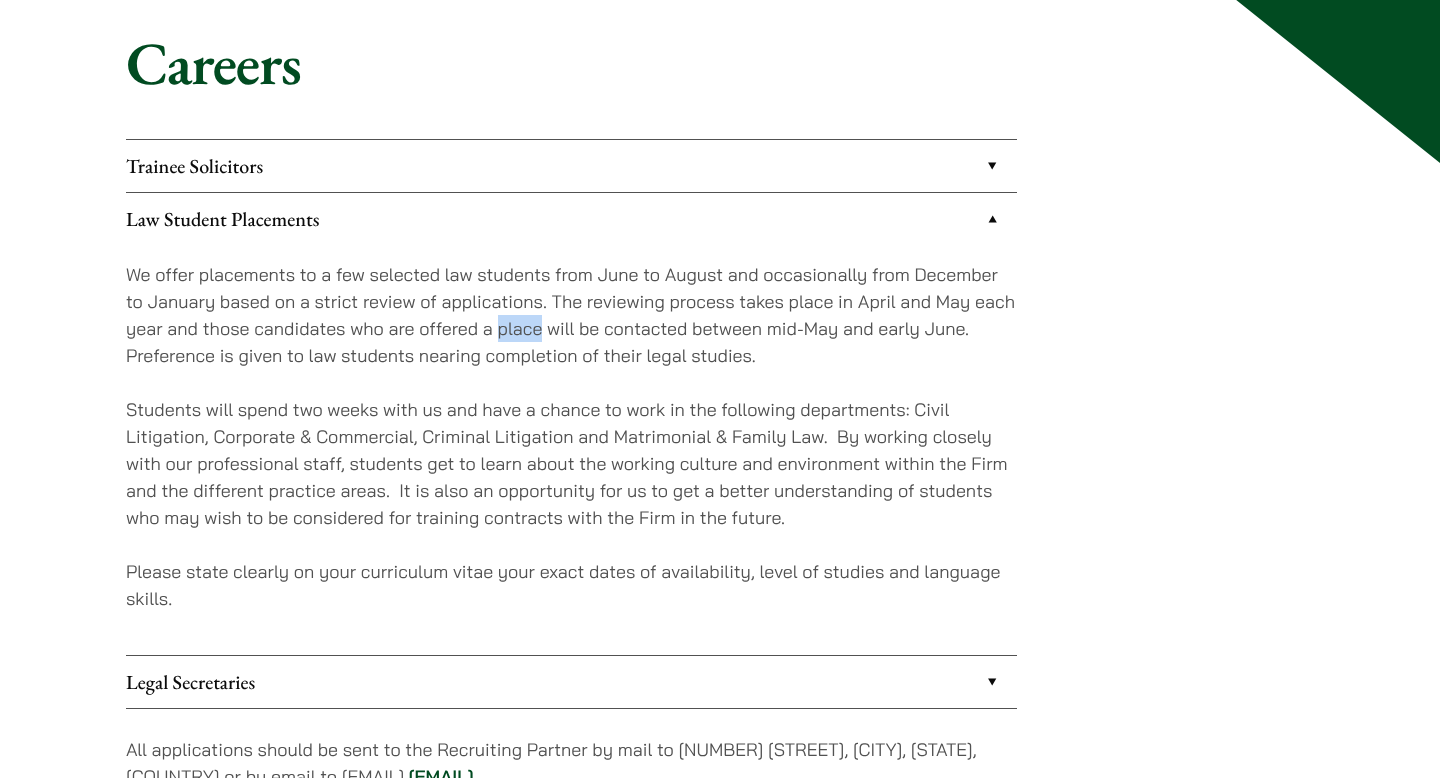 click on "We offer placements to a few selected law students from June to August and occasionally from December to January based on a strict review of applications. The reviewing process takes place in April and May each year and those candidates who are offered a place will be contacted between mid-May and early June. Preference is given to law students nearing completion of their legal studies." at bounding box center (571, 315) 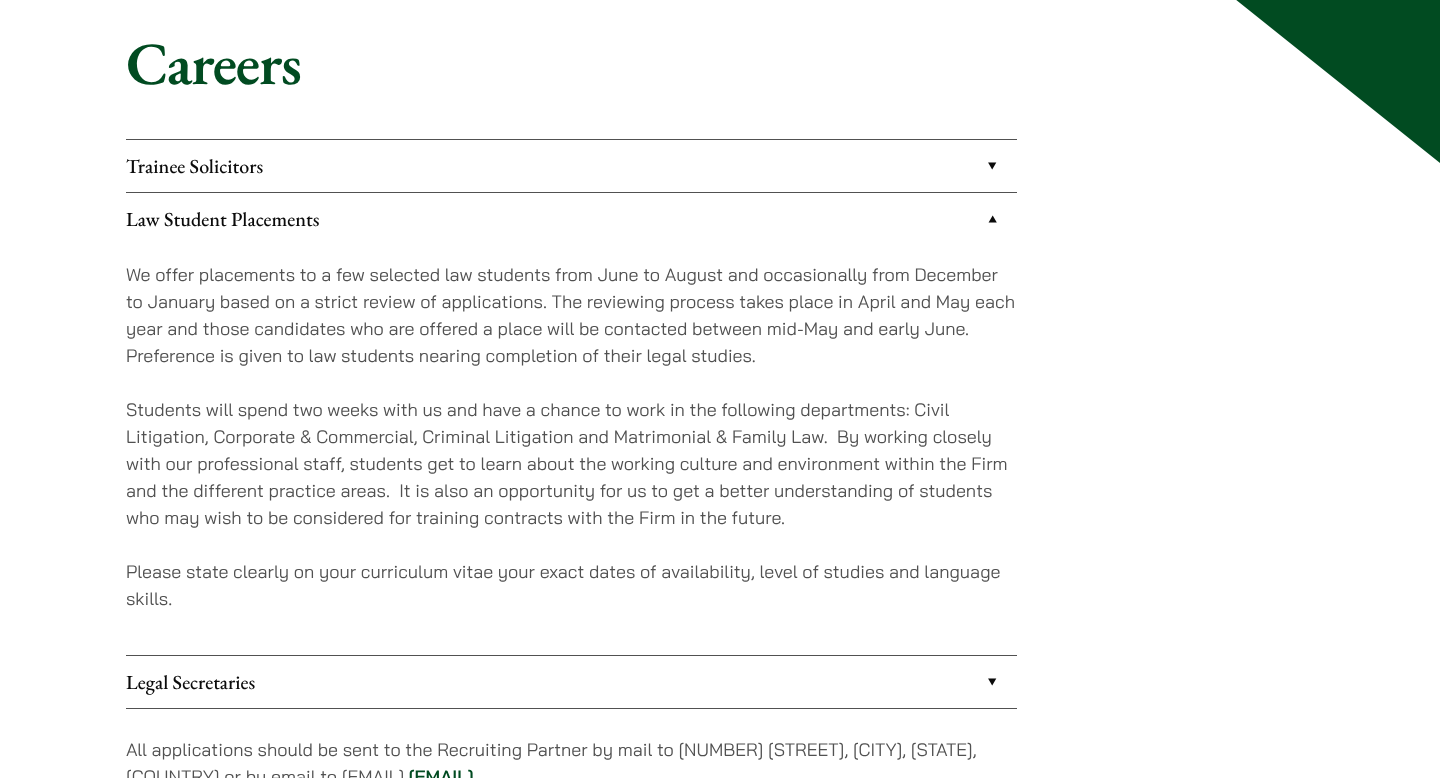 click on "We offer placements to a few selected law students from June to August and occasionally from December to January based on a strict review of applications. The reviewing process takes place in April and May each year and those candidates who are offered a place will be contacted between mid-May and early June. Preference is given to law students nearing completion of their legal studies." at bounding box center (571, 315) 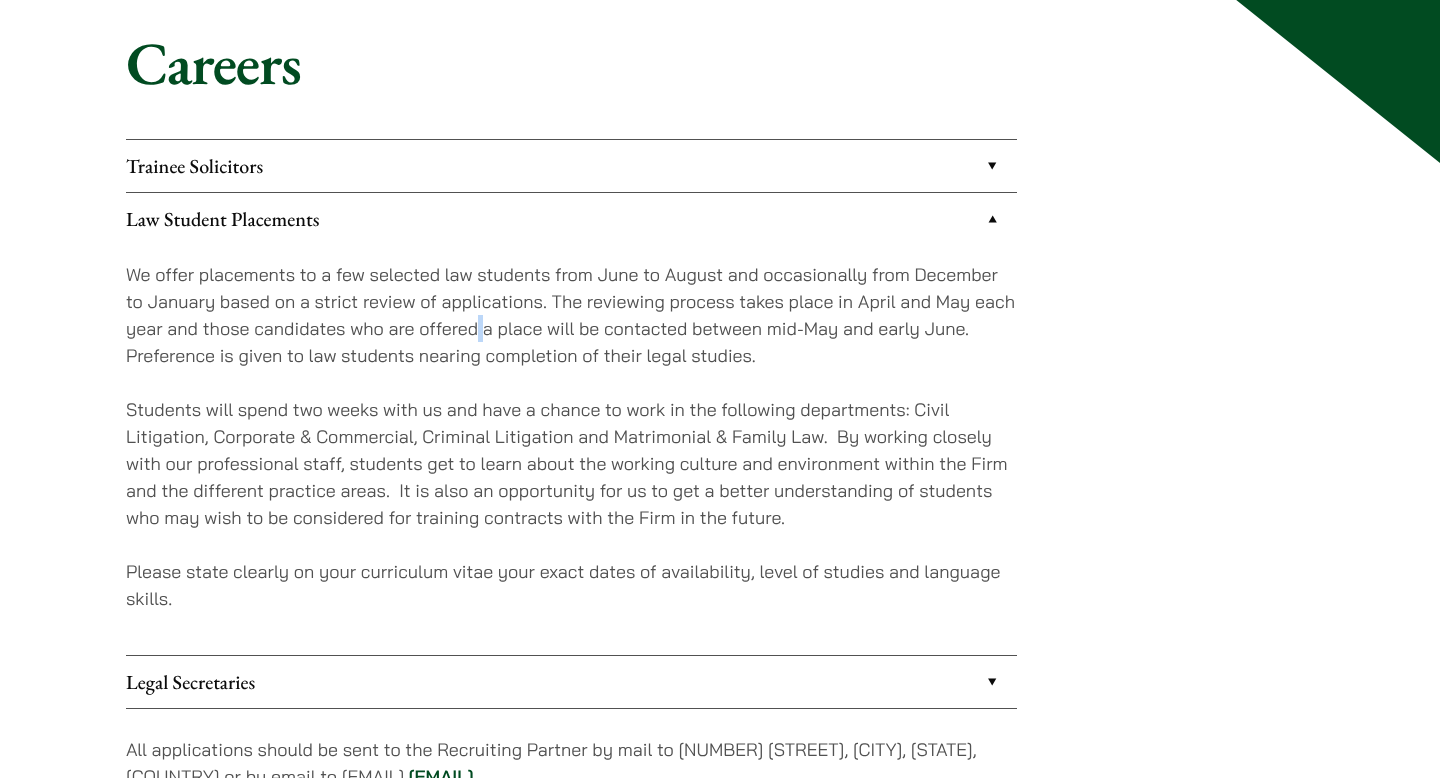 click on "We offer placements to a few selected law students from June to August and occasionally from December to January based on a strict review of applications. The reviewing process takes place in April and May each year and those candidates who are offered a place will be contacted between mid-May and early June. Preference is given to law students nearing completion of their legal studies." at bounding box center (571, 315) 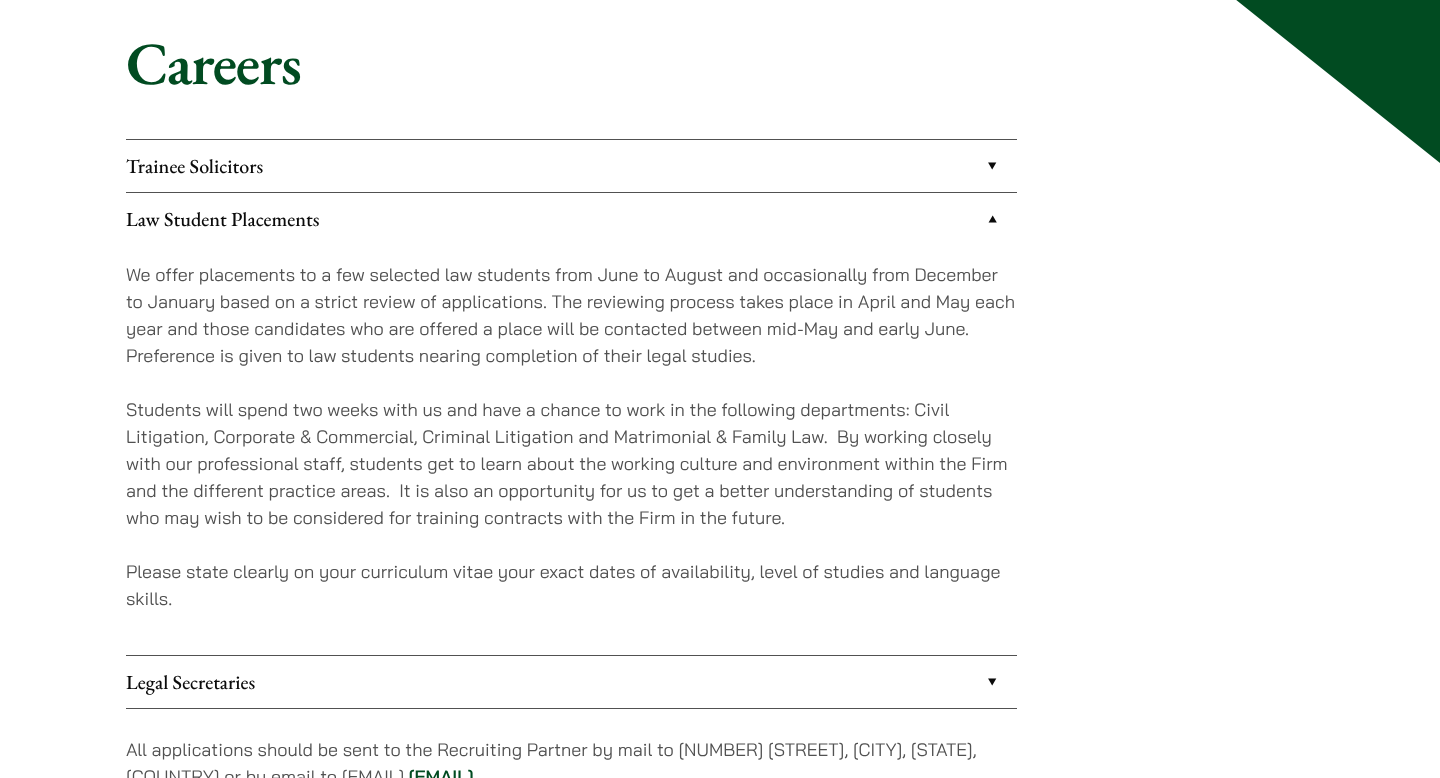 click on "We offer placements to a few selected law students from June to August and occasionally from December to January based on a strict review of applications. The reviewing process takes place in April and May each year and those candidates who are offered a place will be contacted between mid-May and early June. Preference is given to law students nearing completion of their legal studies." at bounding box center [571, 315] 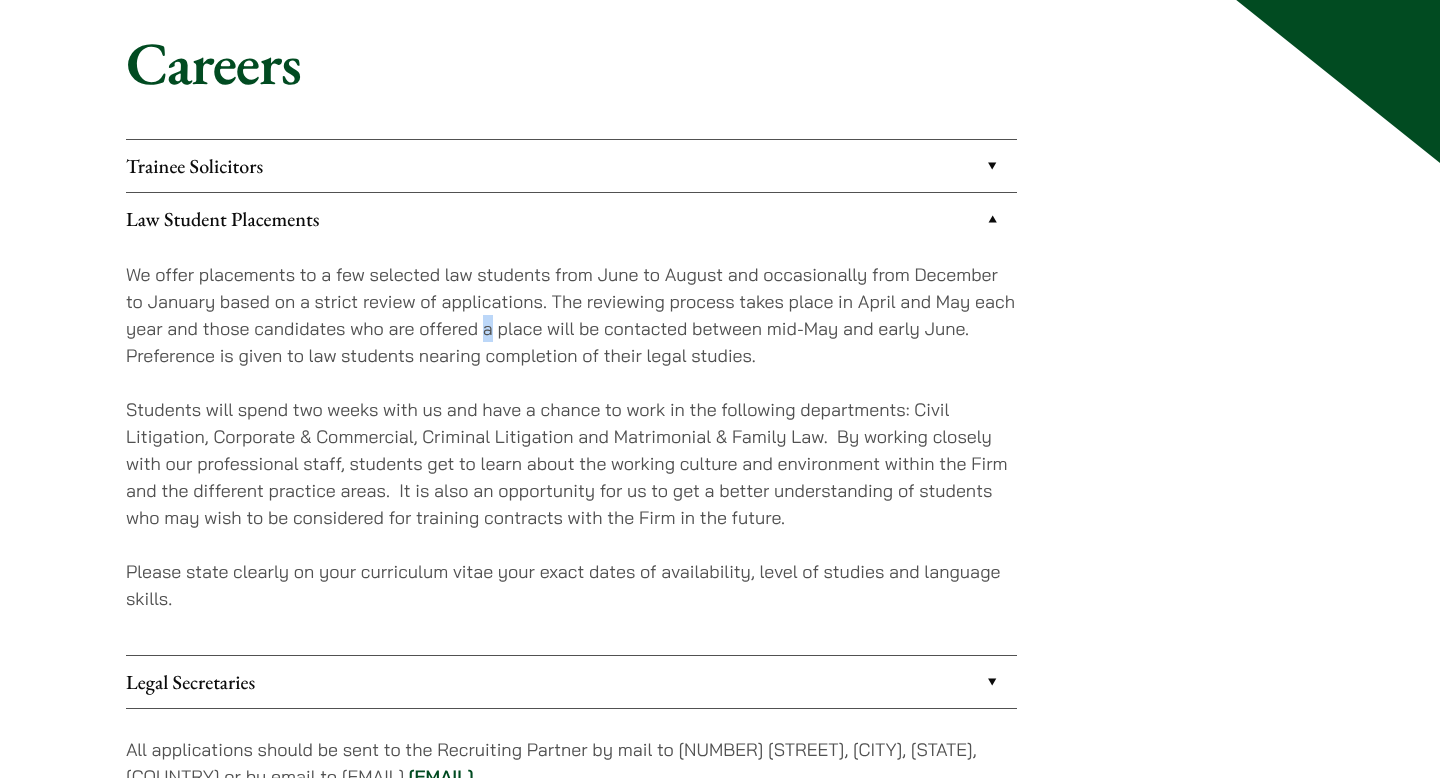 click on "We offer placements to a few selected law students from June to August and occasionally from December to January based on a strict review of applications. The reviewing process takes place in April and May each year and those candidates who are offered a place will be contacted between mid-May and early June. Preference is given to law students nearing completion of their legal studies." at bounding box center [571, 315] 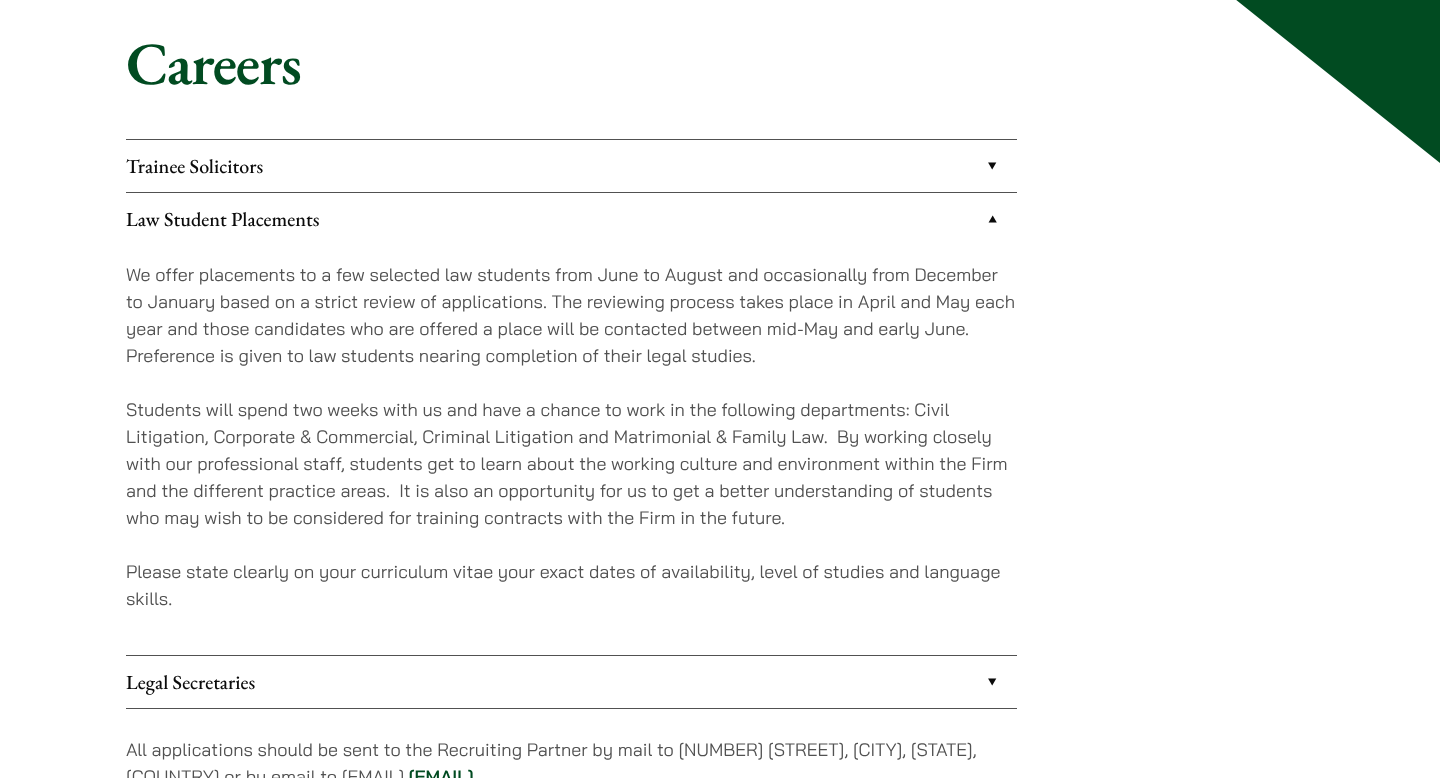 click on "We offer placements to a few selected law students from June to August and occasionally from December to January based on a strict review of applications. The reviewing process takes place in April and May each year and those candidates who are offered a place will be contacted between mid-May and early June. Preference is given to law students nearing completion of their legal studies." at bounding box center (571, 315) 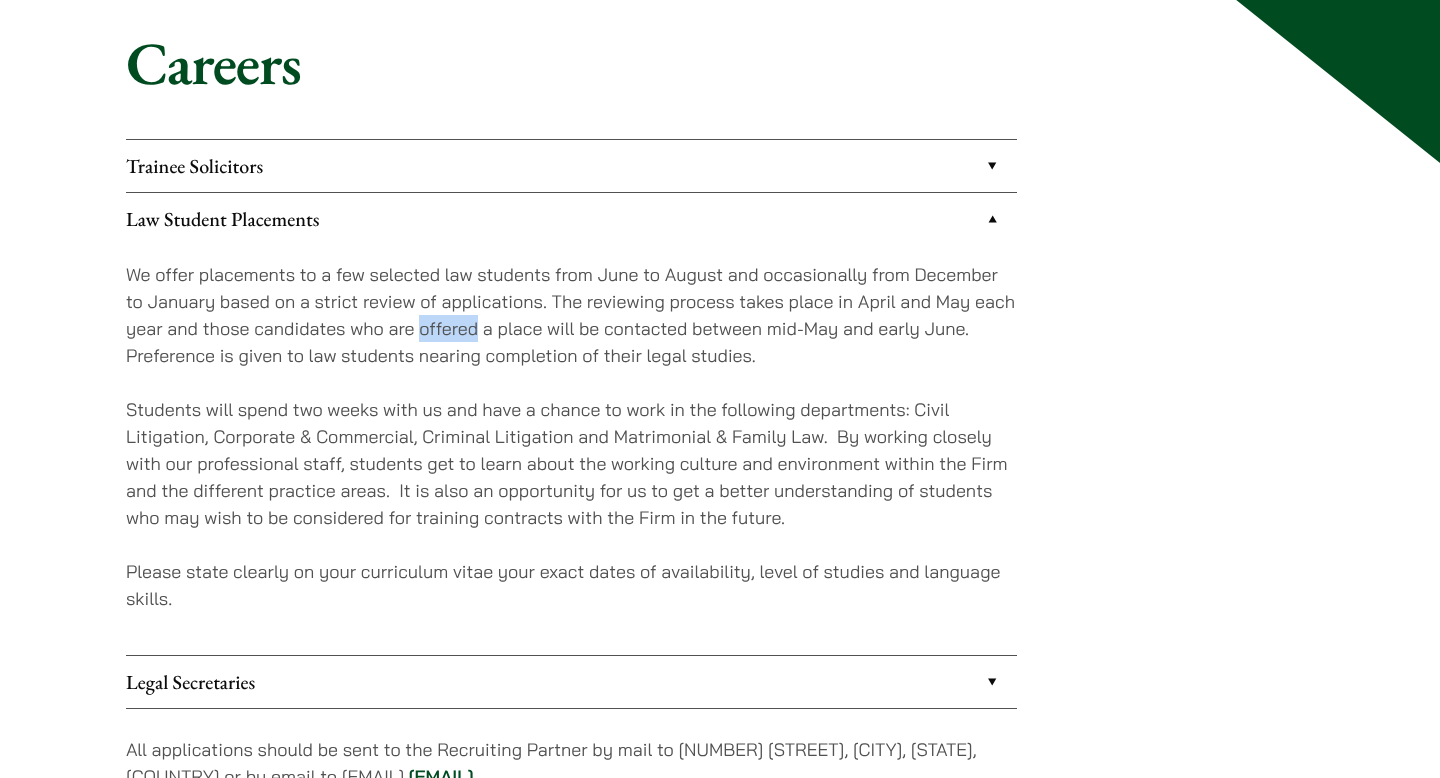 click on "We offer placements to a few selected law students from June to August and occasionally from December to January based on a strict review of applications. The reviewing process takes place in April and May each year and those candidates who are offered a place will be contacted between mid-May and early June. Preference is given to law students nearing completion of their legal studies." at bounding box center [571, 315] 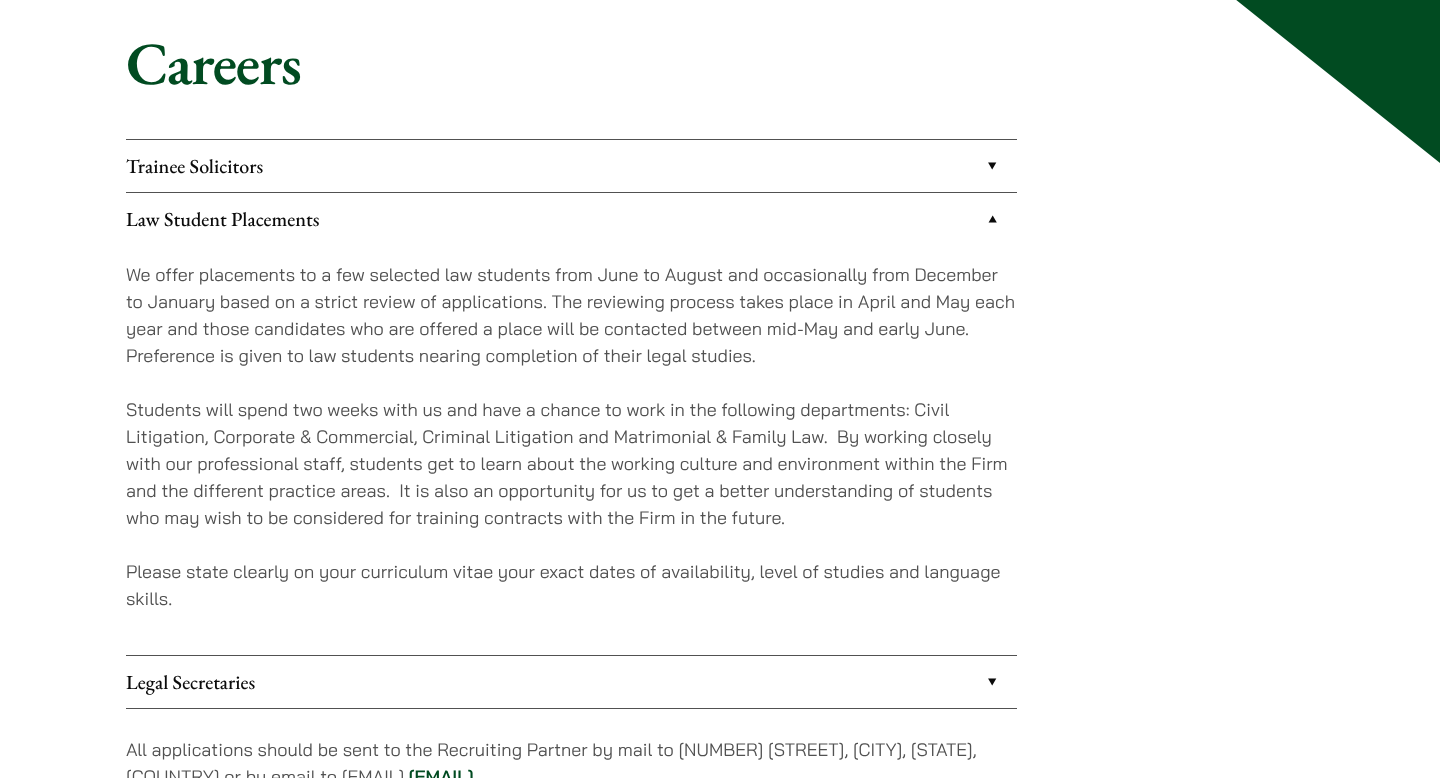 click on "We offer placements to a few selected law students from June to August and occasionally from December to January based on a strict review of applications. The reviewing process takes place in April and May each year and those candidates who are offered a place will be contacted between mid-May and early June. Preference is given to law students nearing completion of their legal studies." at bounding box center [571, 315] 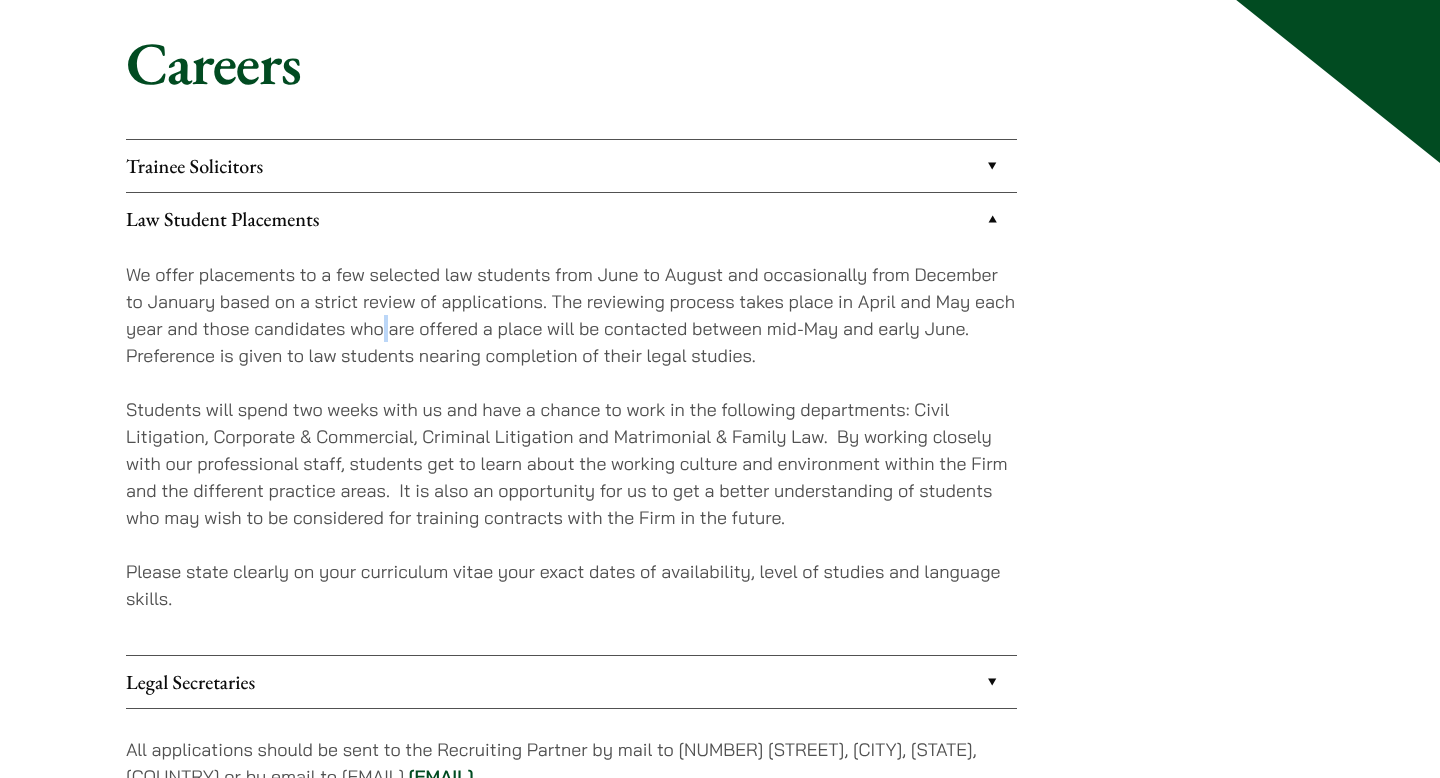 click on "We offer placements to a few selected law students from June to August and occasionally from December to January based on a strict review of applications. The reviewing process takes place in April and May each year and those candidates who are offered a place will be contacted between mid-May and early June. Preference is given to law students nearing completion of their legal studies." at bounding box center [571, 315] 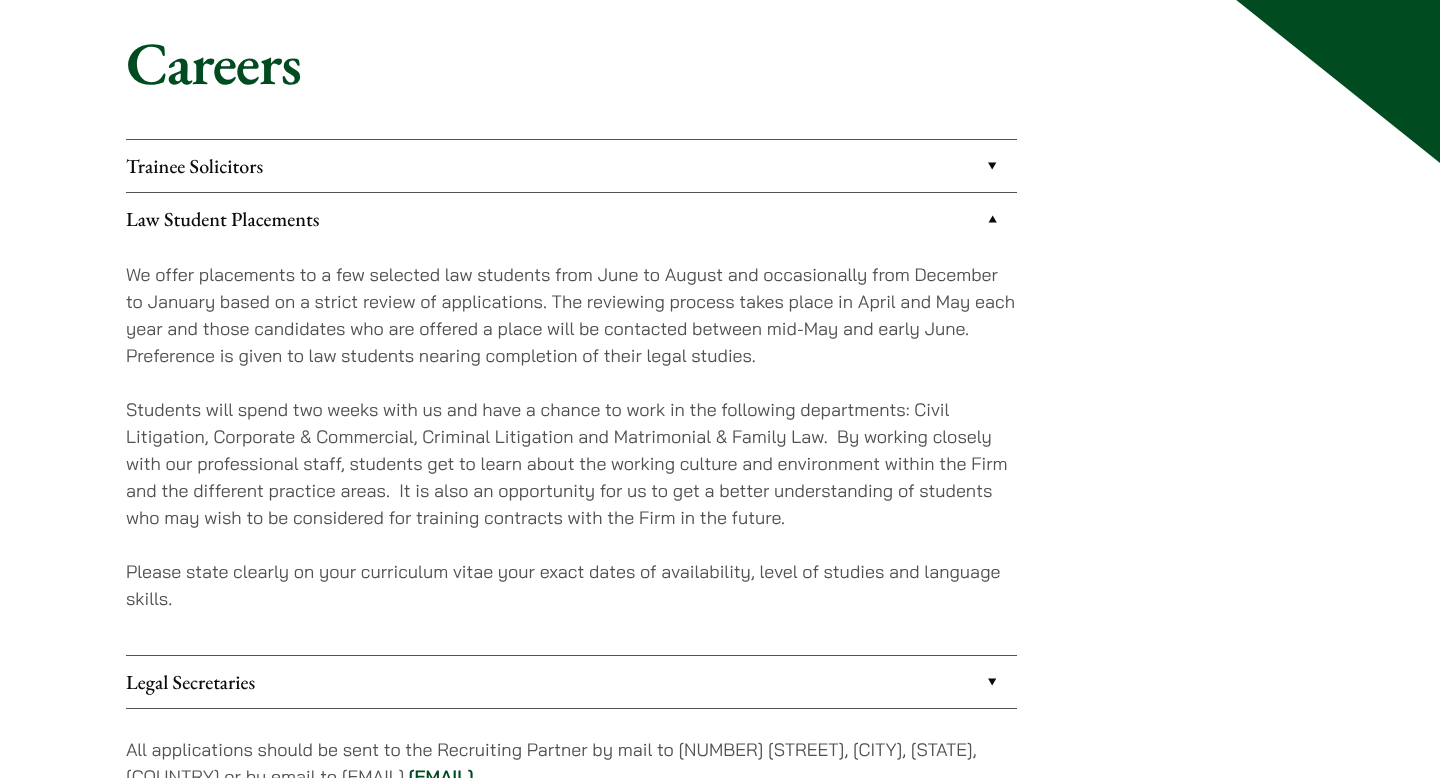 click on "We offer placements to a few selected law students from June to August and occasionally from December to January based on a strict review of applications. The reviewing process takes place in April and May each year and those candidates who are offered a place will be contacted between mid-May and early June. Preference is given to law students nearing completion of their legal studies." at bounding box center (571, 315) 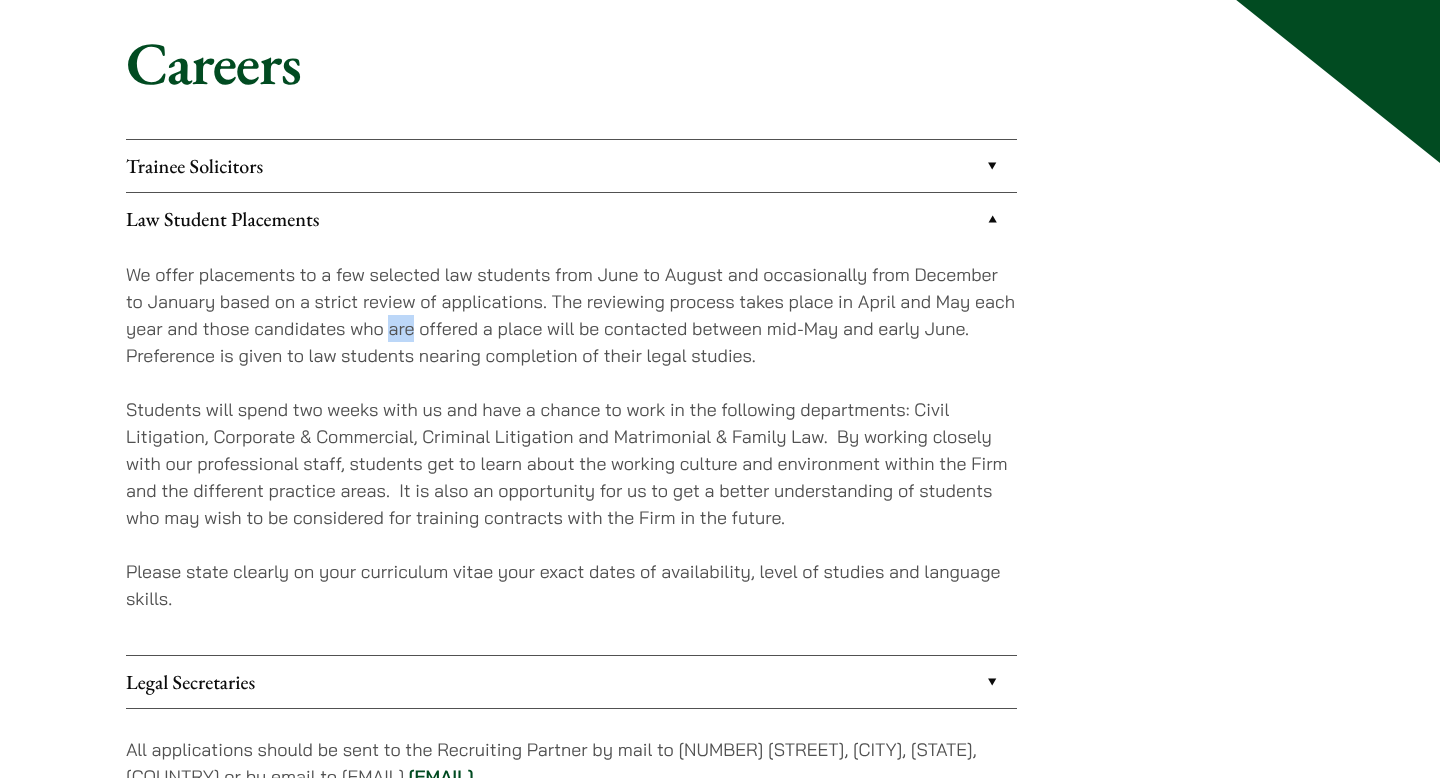click on "We offer placements to a few selected law students from June to August and occasionally from December to January based on a strict review of applications. The reviewing process takes place in April and May each year and those candidates who are offered a place will be contacted between mid-May and early June. Preference is given to law students nearing completion of their legal studies." at bounding box center [571, 315] 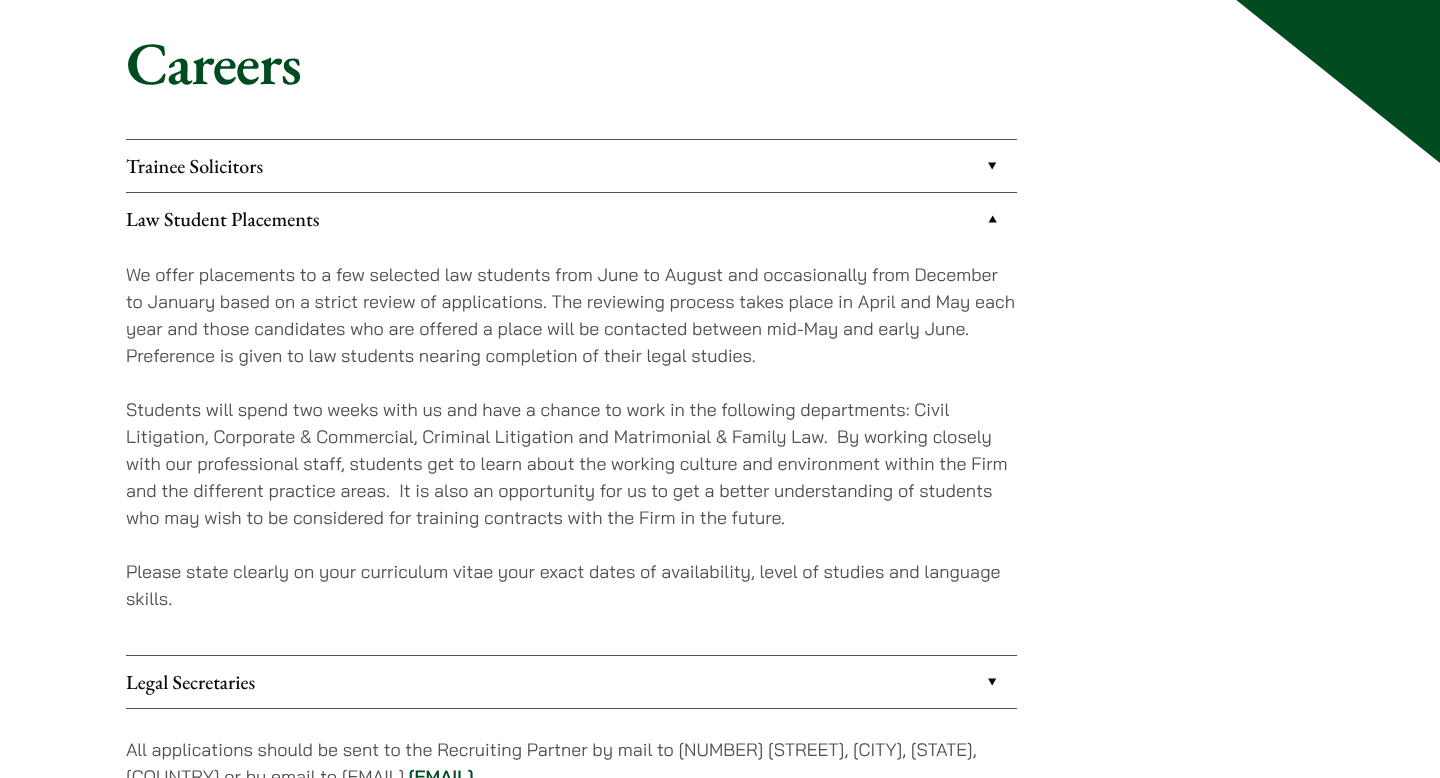 click on "We offer placements to a few selected law students from June to August and occasionally from December to January based on a strict review of applications. The reviewing process takes place in April and May each year and those candidates who are offered a place will be contacted between mid-May and early June. Preference is given to law students nearing completion of their legal studies." at bounding box center [571, 315] 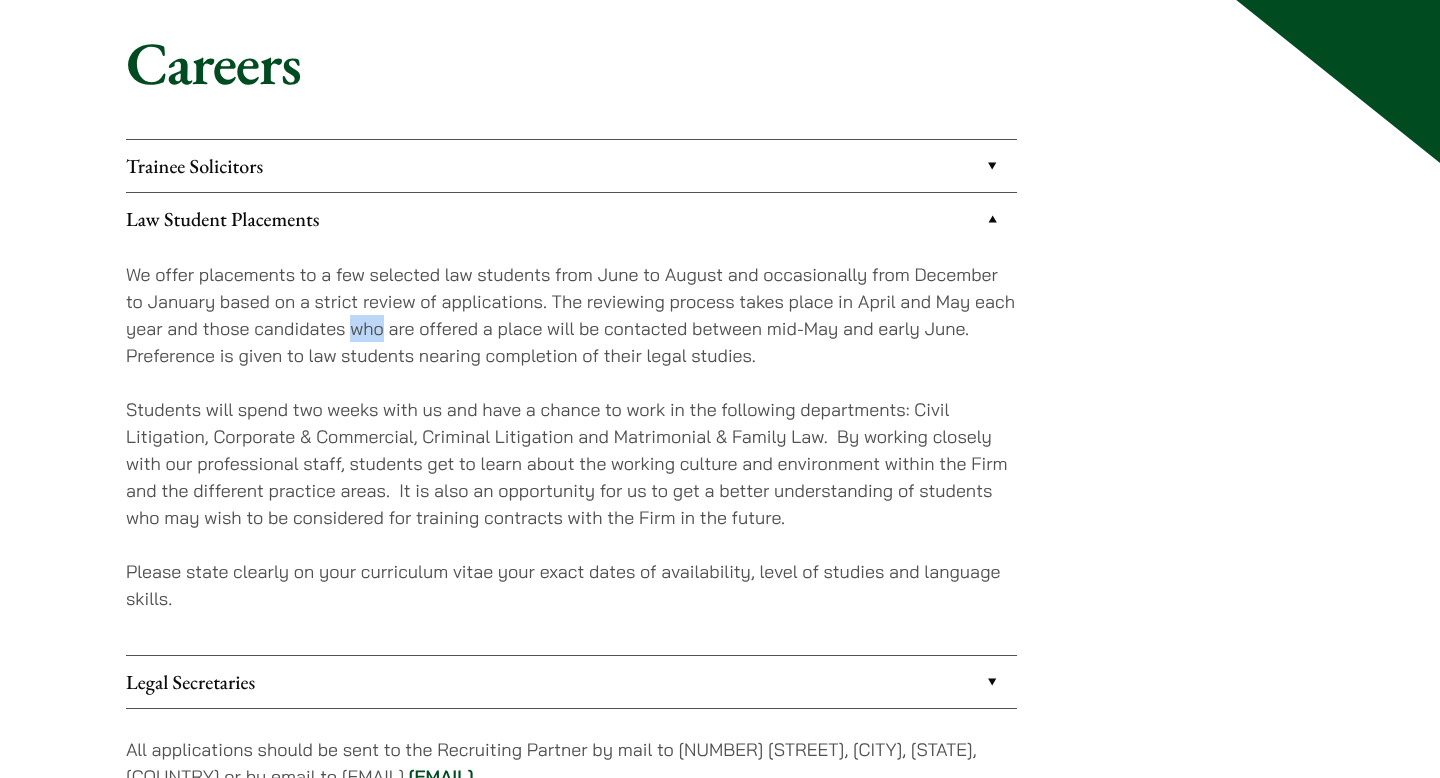 click on "We offer placements to a few selected law students from June to August and occasionally from December to January based on a strict review of applications. The reviewing process takes place in April and May each year and those candidates who are offered a place will be contacted between mid-May and early June. Preference is given to law students nearing completion of their legal studies." at bounding box center (571, 315) 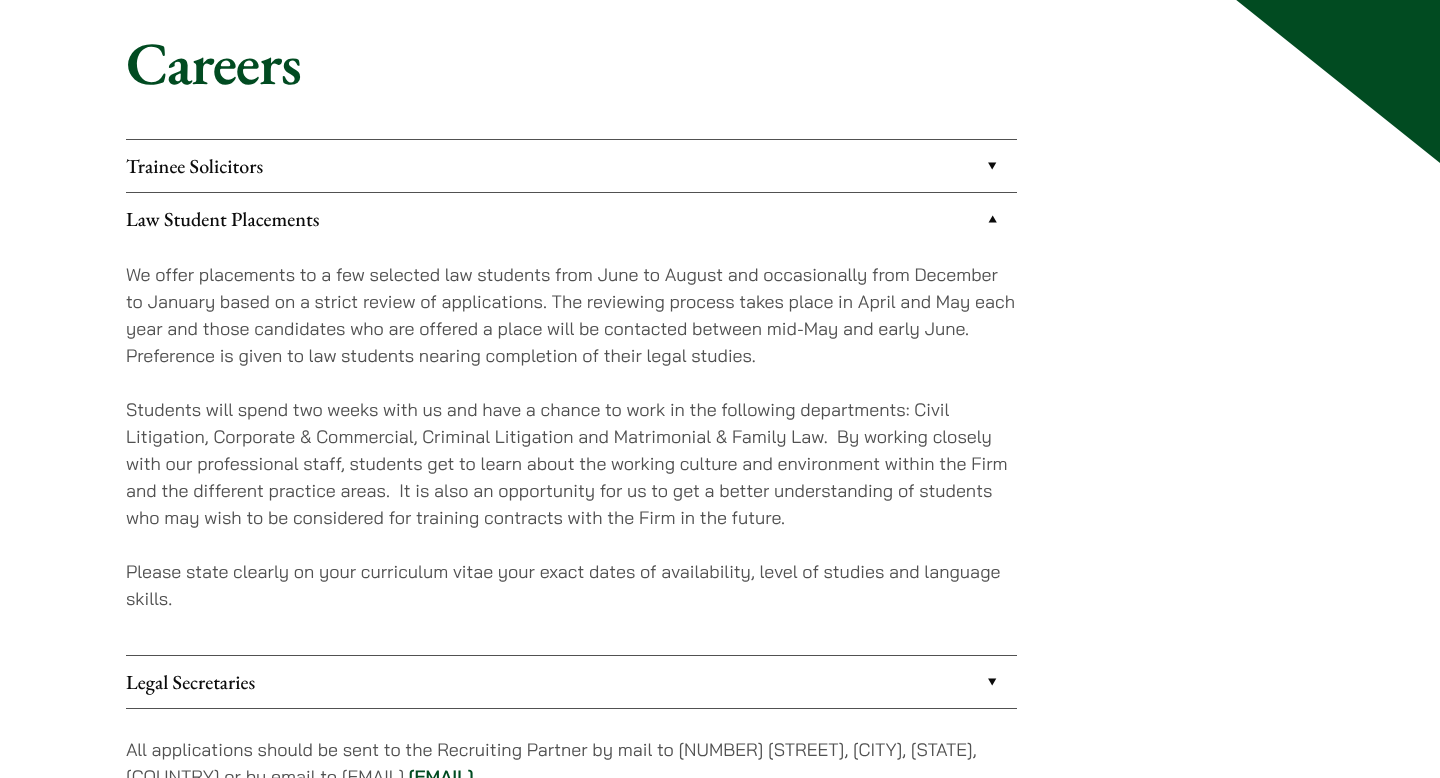 click on "We offer placements to a few selected law students from June to August and occasionally from December to January based on a strict review of applications. The reviewing process takes place in April and May each year and those candidates who are offered a place will be contacted between mid-May and early June. Preference is given to law students nearing completion of their legal studies." at bounding box center [571, 315] 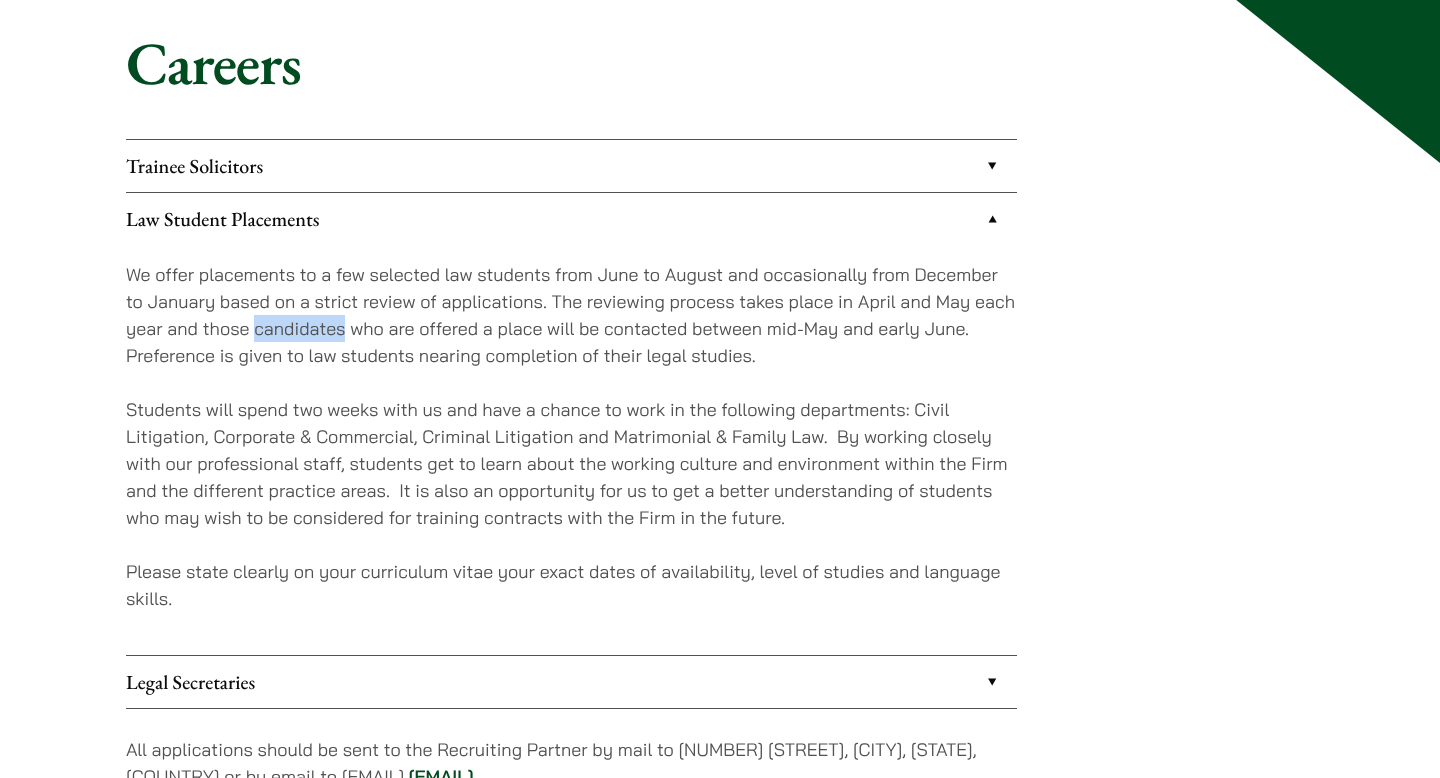 click on "We offer placements to a few selected law students from June to August and occasionally from December to January based on a strict review of applications. The reviewing process takes place in April and May each year and those candidates who are offered a place will be contacted between mid-May and early June. Preference is given to law students nearing completion of their legal studies." at bounding box center [571, 315] 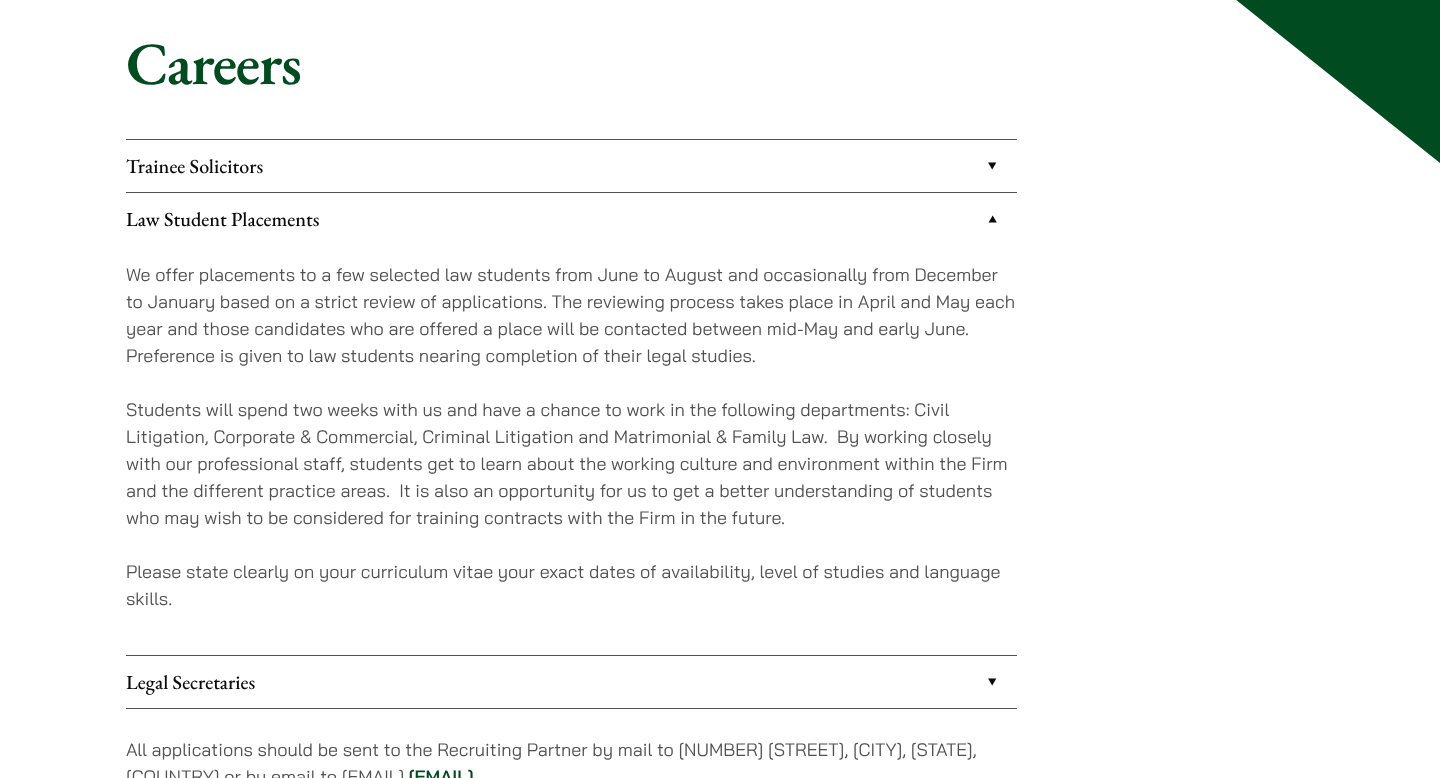 click on "We offer placements to a few selected law students from June to August and occasionally from December to January based on a strict review of applications. The reviewing process takes place in April and May each year and those candidates who are offered a place will be contacted between mid-May and early June. Preference is given to law students nearing completion of their legal studies." at bounding box center [571, 315] 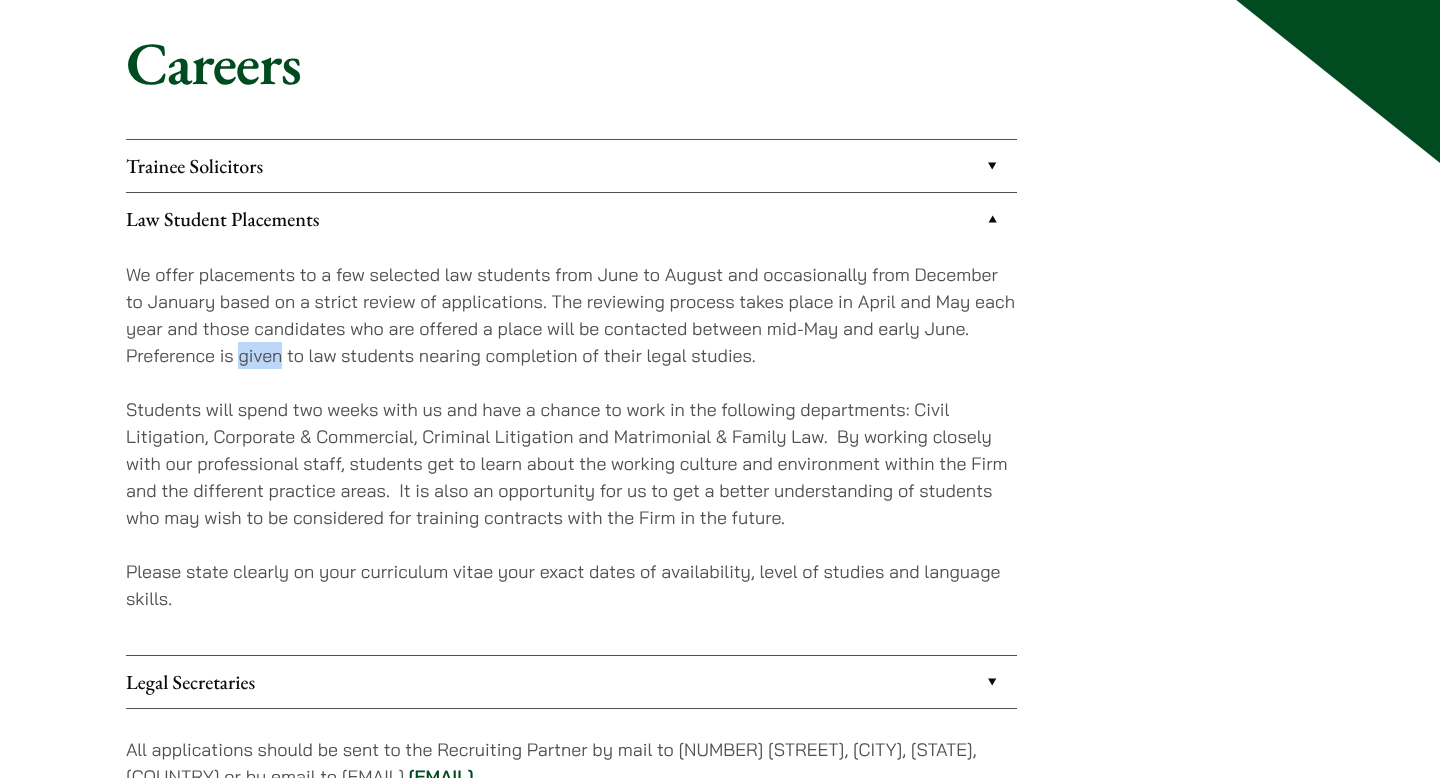 click on "We offer placements to a few selected law students from June to August and occasionally from December to January based on a strict review of applications. The reviewing process takes place in April and May each year and those candidates who are offered a place will be contacted between mid-May and early June. Preference is given to law students nearing completion of their legal studies." at bounding box center (571, 315) 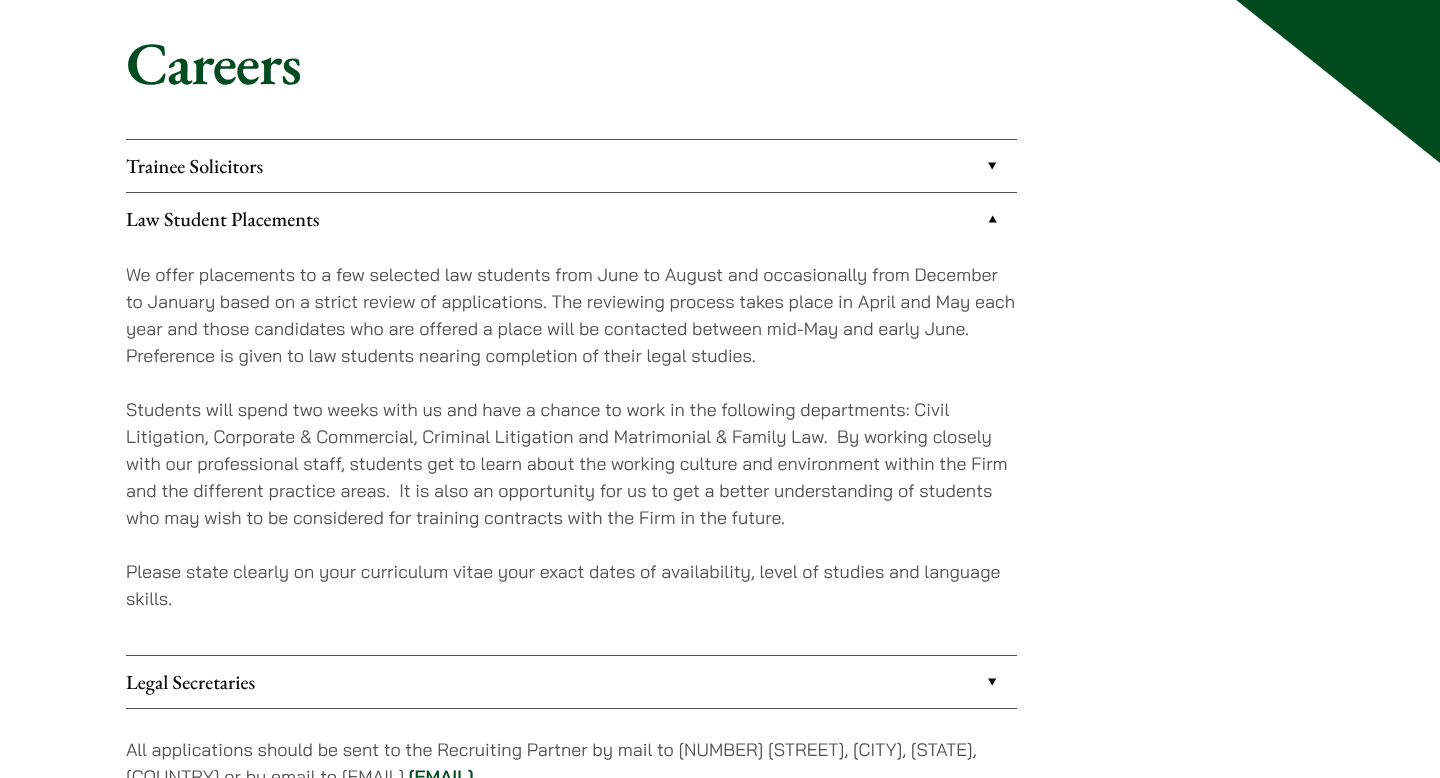 click on "We offer placements to a few selected law students from June to August and occasionally from December to January based on a strict review of applications. The reviewing process takes place in April and May each year and those candidates who are offered a place will be contacted between mid-May and early June. Preference is given to law students nearing completion of their legal studies." at bounding box center [571, 315] 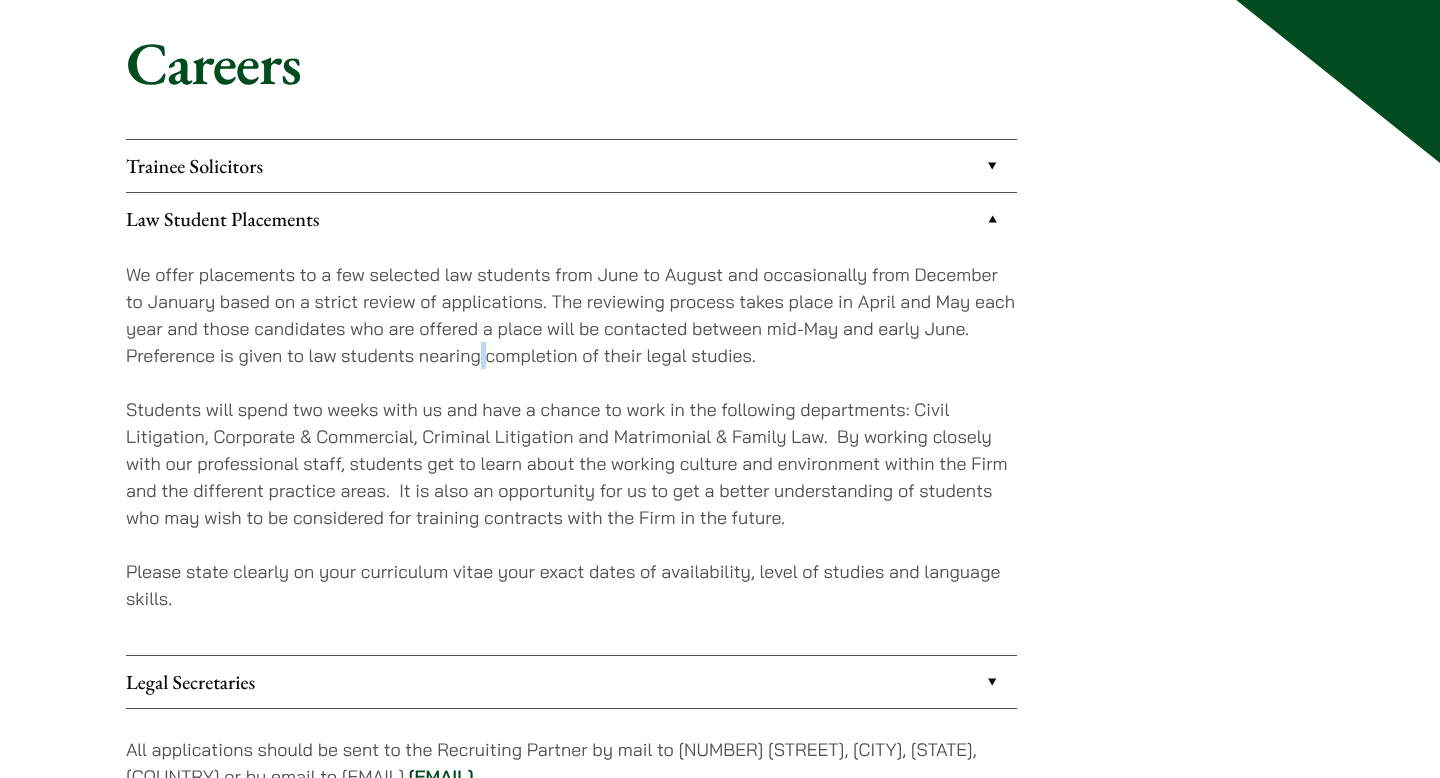 click on "We offer placements to a few selected law students from June to August and occasionally from December to January based on a strict review of applications. The reviewing process takes place in April and May each year and those candidates who are offered a place will be contacted between mid-May and early June. Preference is given to law students nearing completion of their legal studies." at bounding box center [571, 315] 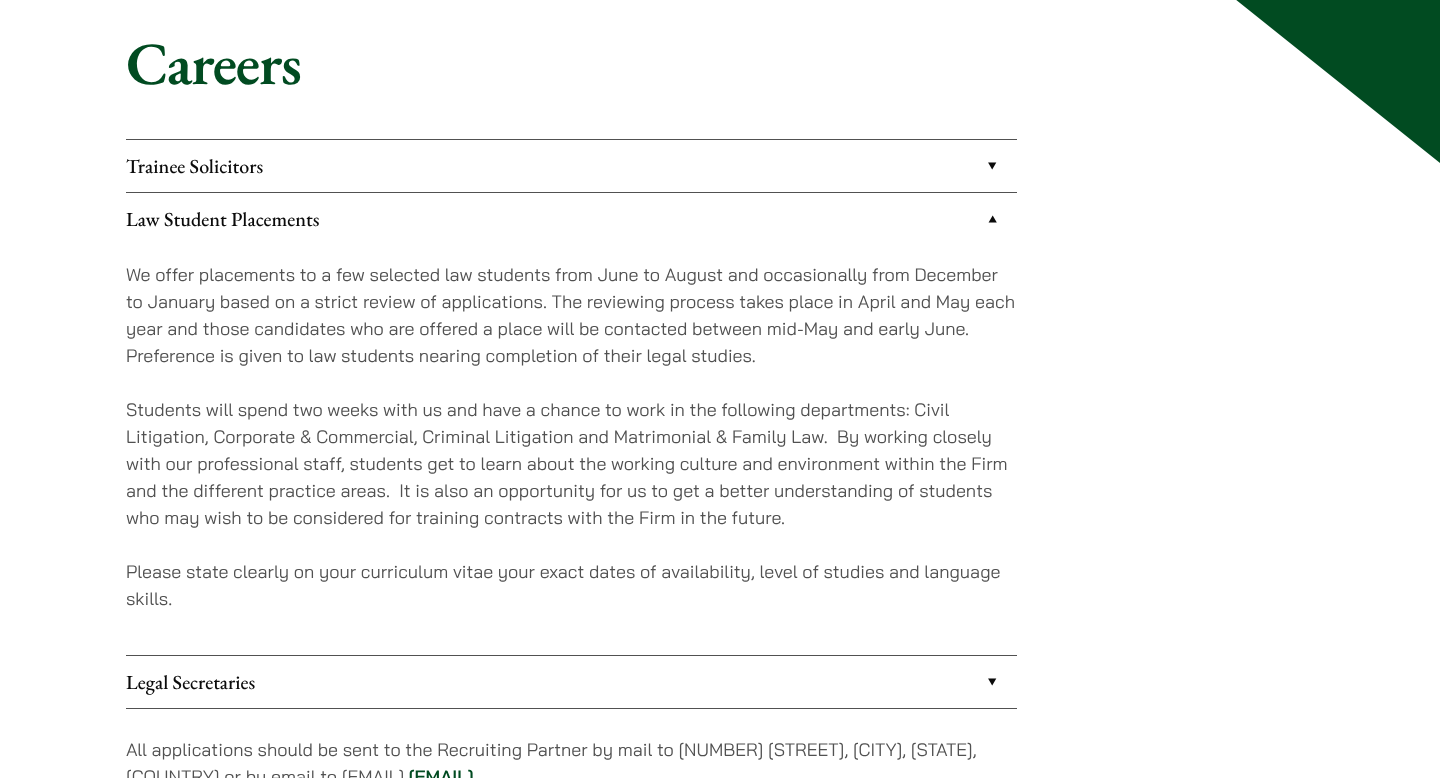 click on "We offer placements to a few selected law students from June to August and occasionally from December to January based on a strict review of applications. The reviewing process takes place in April and May each year and those candidates who are offered a place will be contacted between mid-May and early June. Preference is given to law students nearing completion of their legal studies." at bounding box center (571, 315) 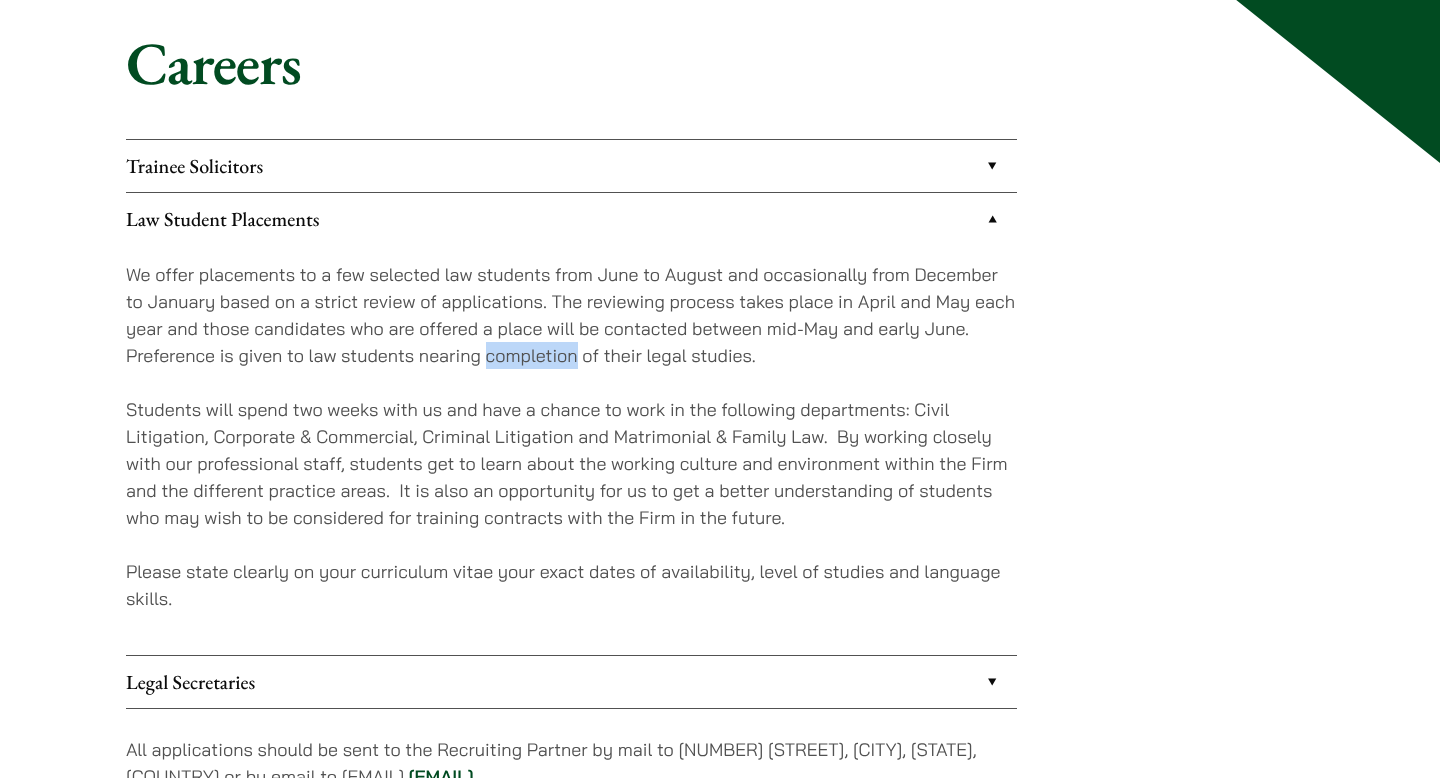 click on "We offer placements to a few selected law students from June to August and occasionally from December to January based on a strict review of applications. The reviewing process takes place in April and May each year and those candidates who are offered a place will be contacted between mid-May and early June. Preference is given to law students nearing completion of their legal studies." at bounding box center (571, 315) 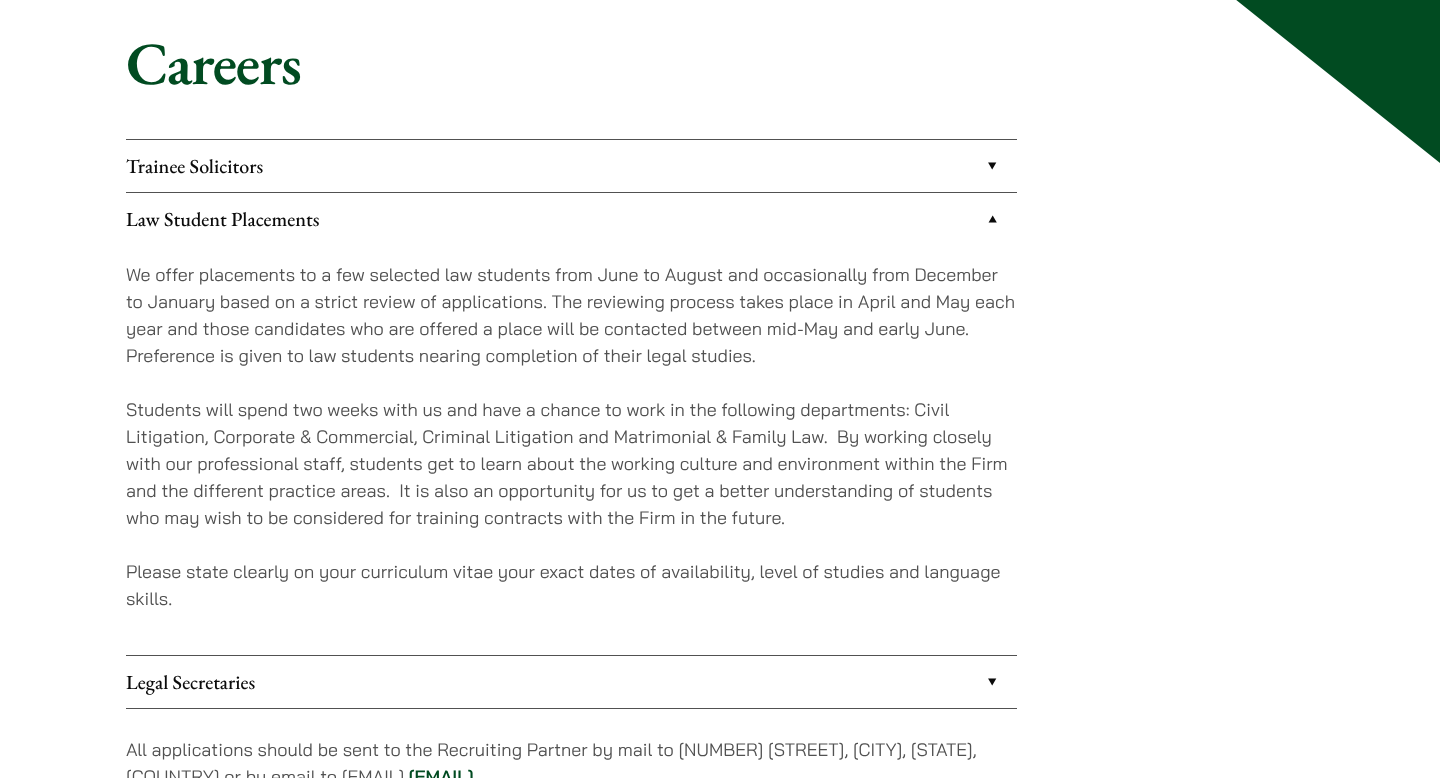 click on "We offer placements to a few selected law students from June to August and occasionally from December to January based on a strict review of applications. The reviewing process takes place in April and May each year and those candidates who are offered a place will be contacted between mid-May and early June. Preference is given to law students nearing completion of their legal studies." at bounding box center [571, 315] 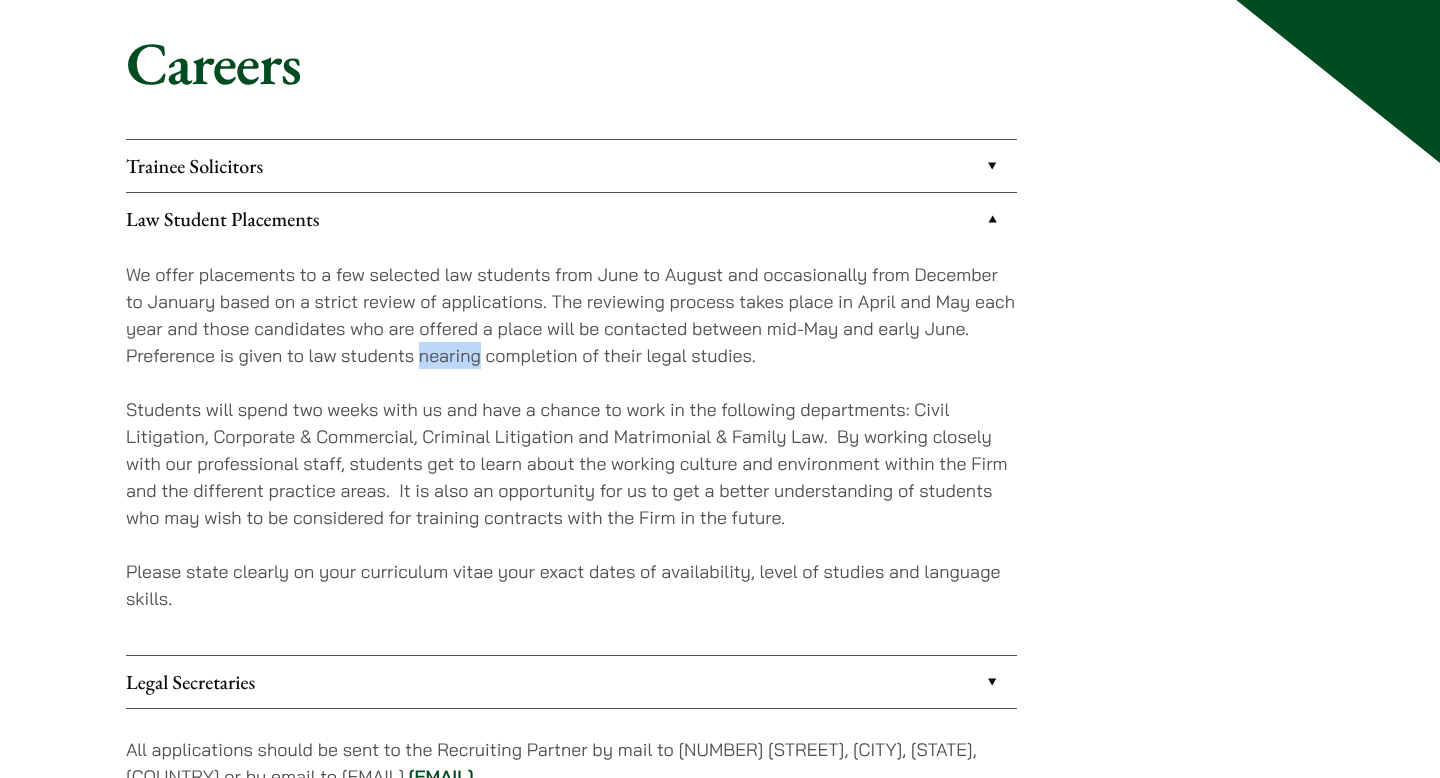click on "Students will spend two weeks with us and have a chance to work in the following departments: Civil Litigation, Corporate & Commercial, Criminal Litigation and Matrimonial & Family Law.  By working closely with our professional staff, students get to learn about the working culture and environment within the Firm and the different practice areas.  It is also an opportunity for us to get a better understanding of students who may wish to be considered for training contracts with the Firm in the future." at bounding box center (571, 463) 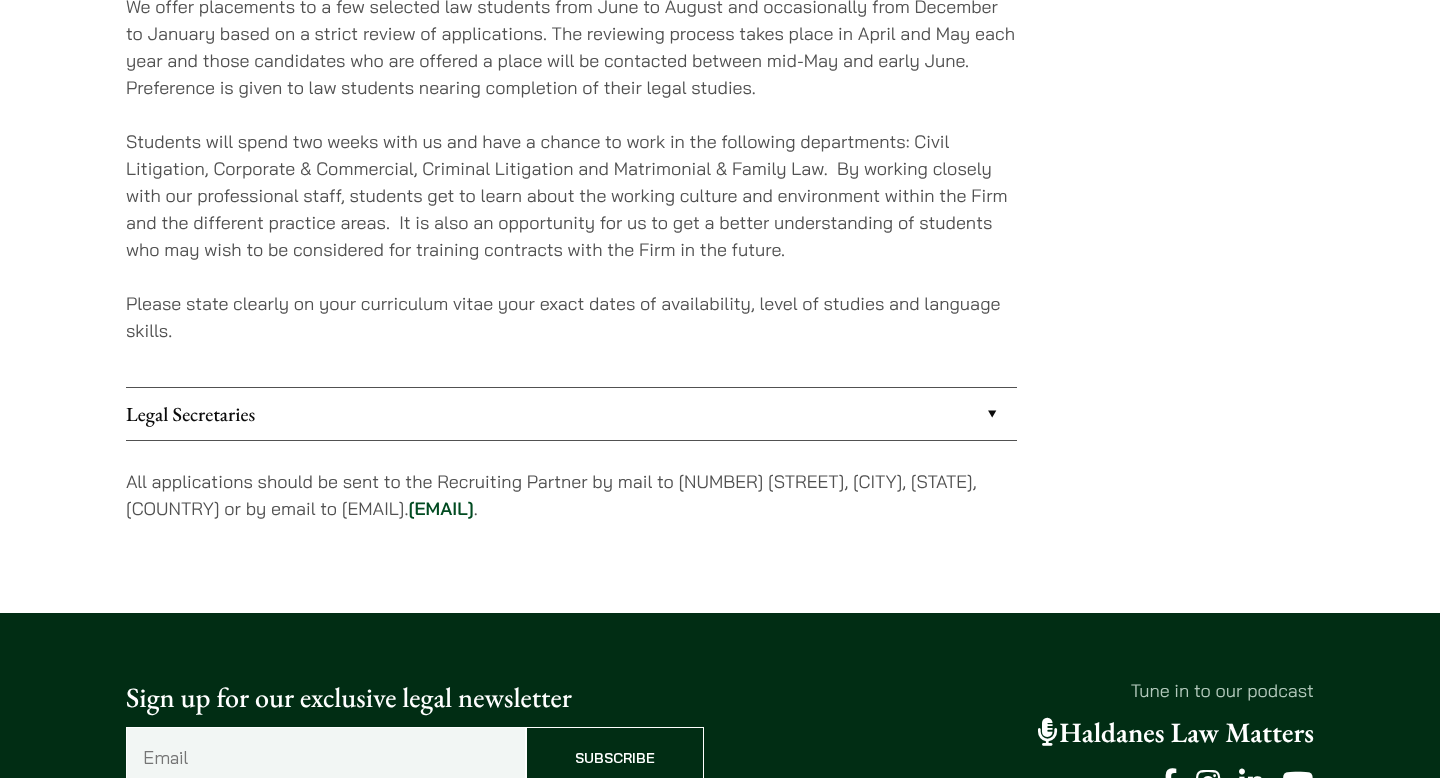 scroll, scrollTop: 459, scrollLeft: 0, axis: vertical 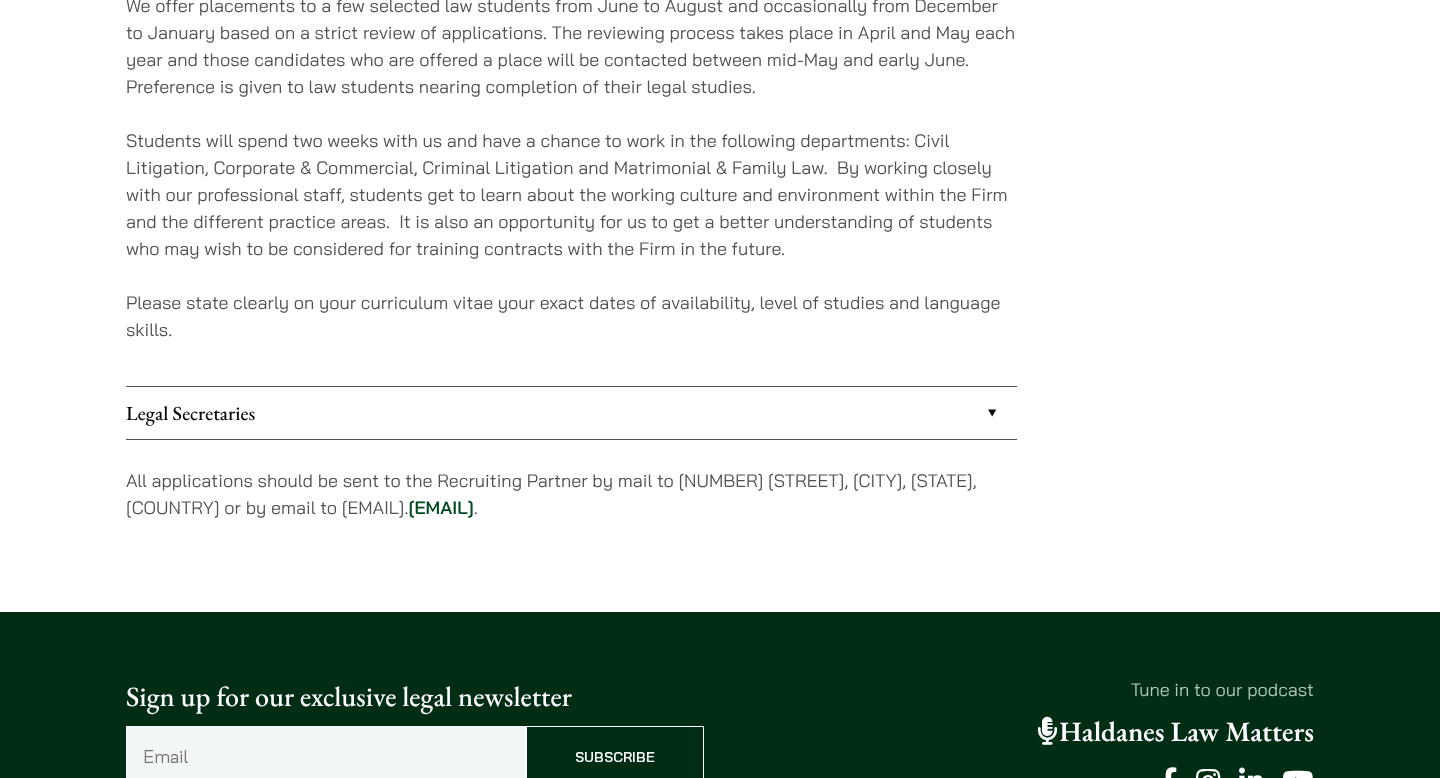 click on "All applications should be sent to the Recruiting Partner by mail to 7th Floor, Ruttonjee House, 11 Duddell Street, Central, Hong Kong or by email to  career@haldanes.com ." at bounding box center (571, 494) 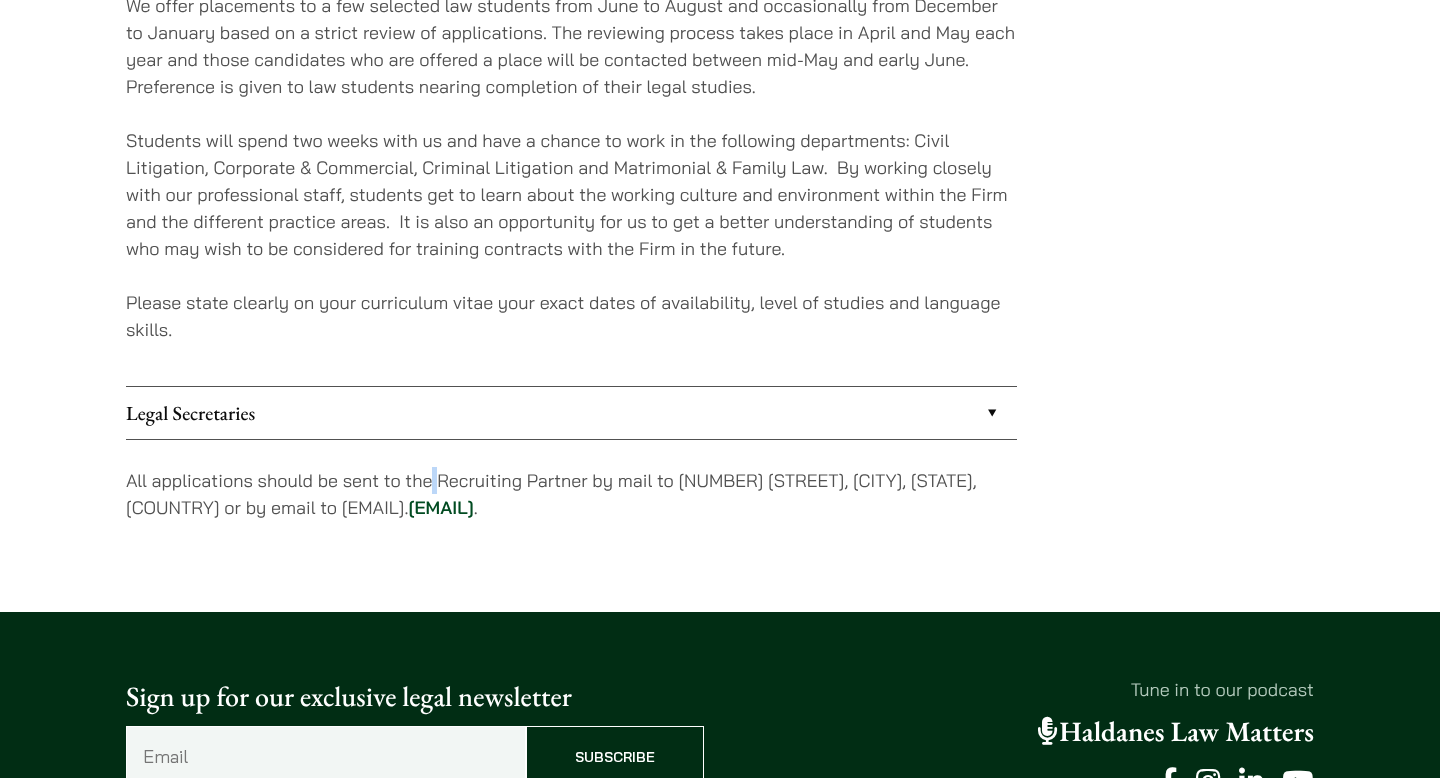 click on "All applications should be sent to the Recruiting Partner by mail to 7th Floor, Ruttonjee House, 11 Duddell Street, Central, Hong Kong or by email to  career@haldanes.com ." at bounding box center (571, 494) 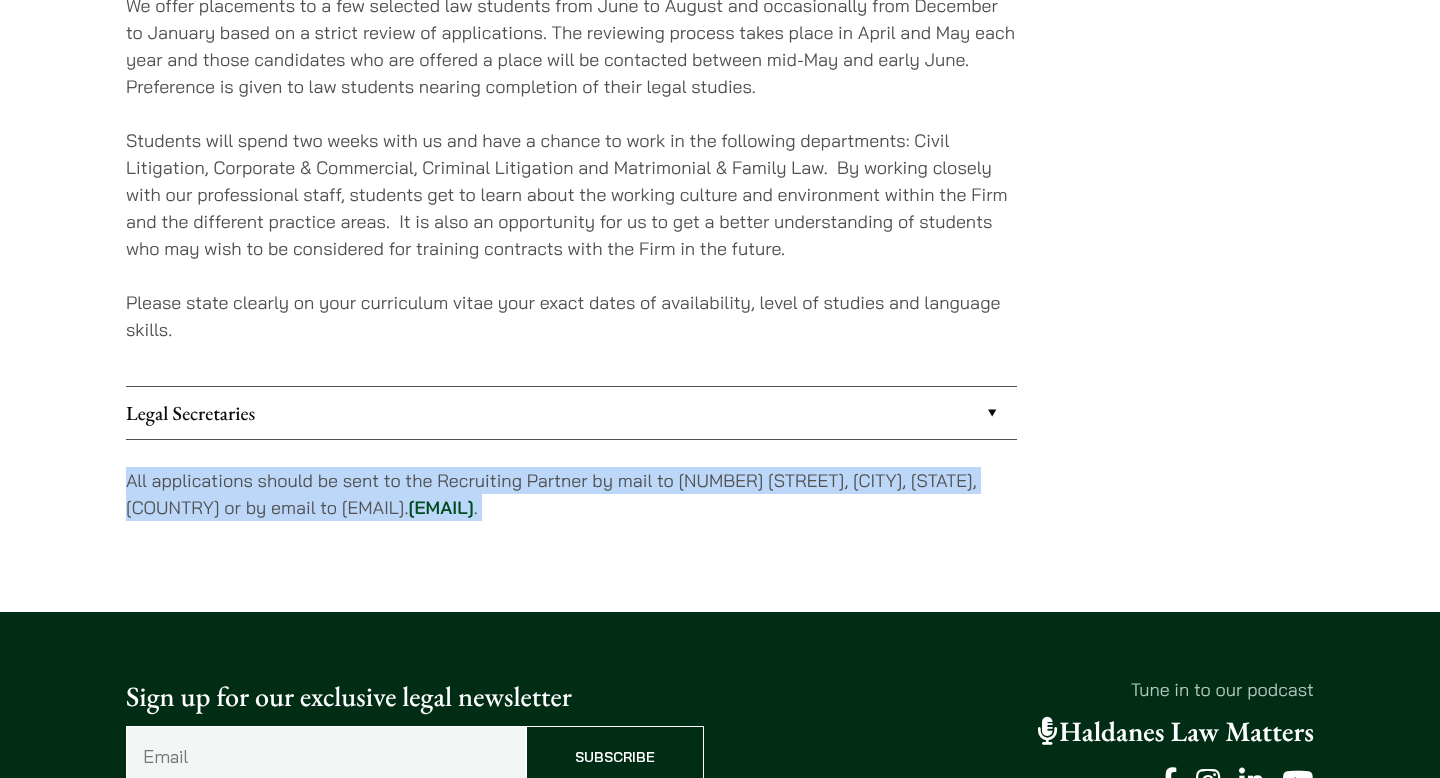 click on "All applications should be sent to the Recruiting Partner by mail to 7th Floor, Ruttonjee House, 11 Duddell Street, Central, Hong Kong or by email to  career@haldanes.com ." at bounding box center (571, 494) 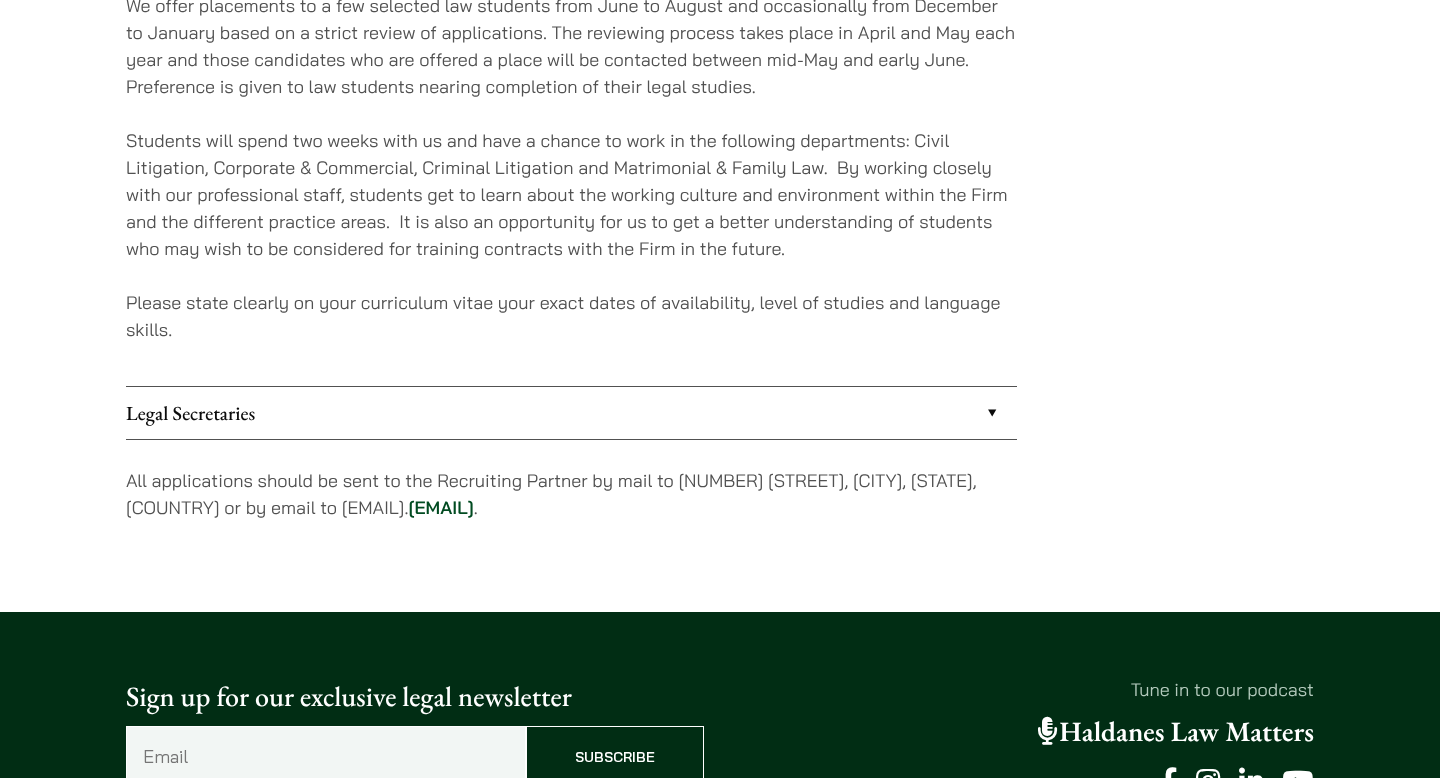 click on "All applications should be sent to the Recruiting Partner by mail to 7th Floor, Ruttonjee House, 11 Duddell Street, Central, Hong Kong or by email to  career@haldanes.com ." at bounding box center [571, 494] 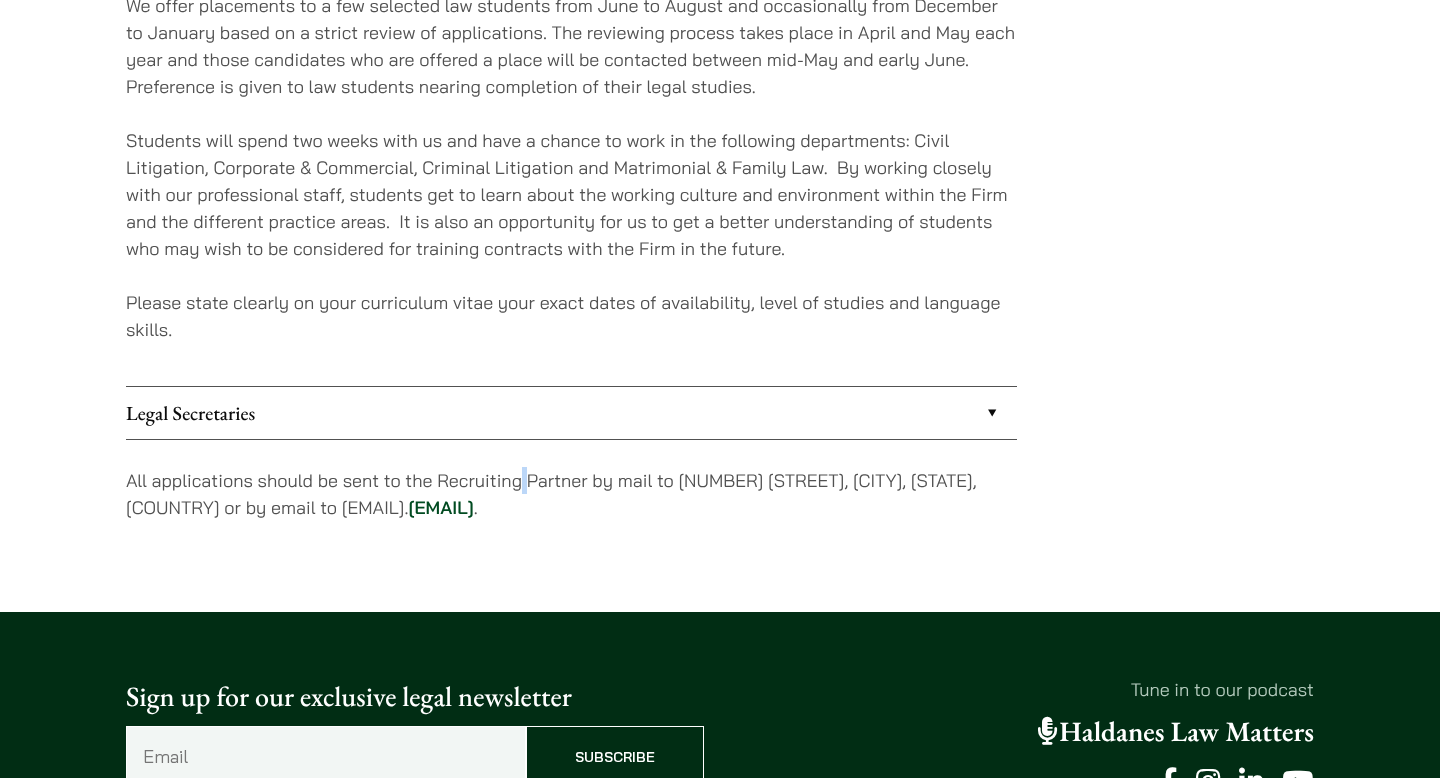 click on "All applications should be sent to the Recruiting Partner by mail to 7th Floor, Ruttonjee House, 11 Duddell Street, Central, Hong Kong or by email to  career@haldanes.com ." at bounding box center [571, 494] 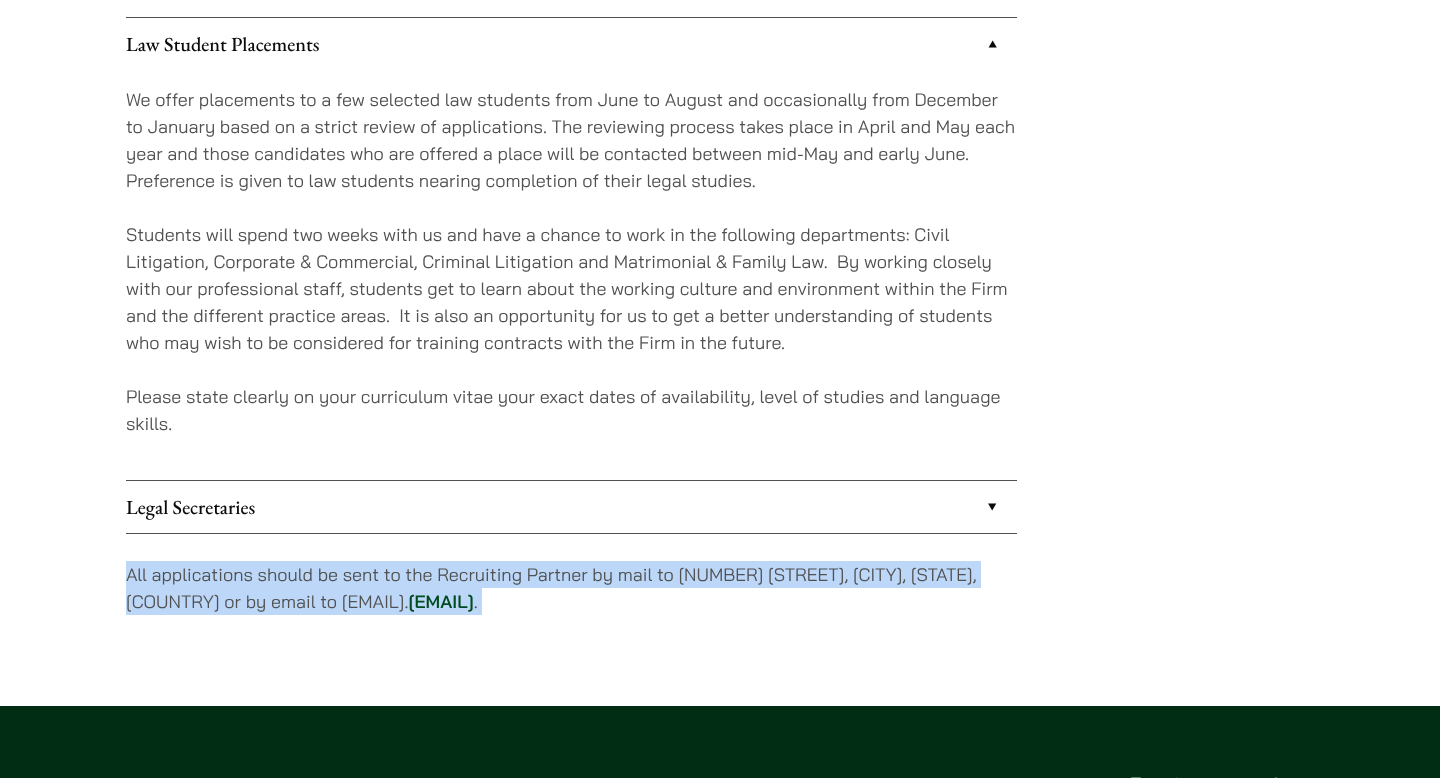 scroll, scrollTop: 89, scrollLeft: 0, axis: vertical 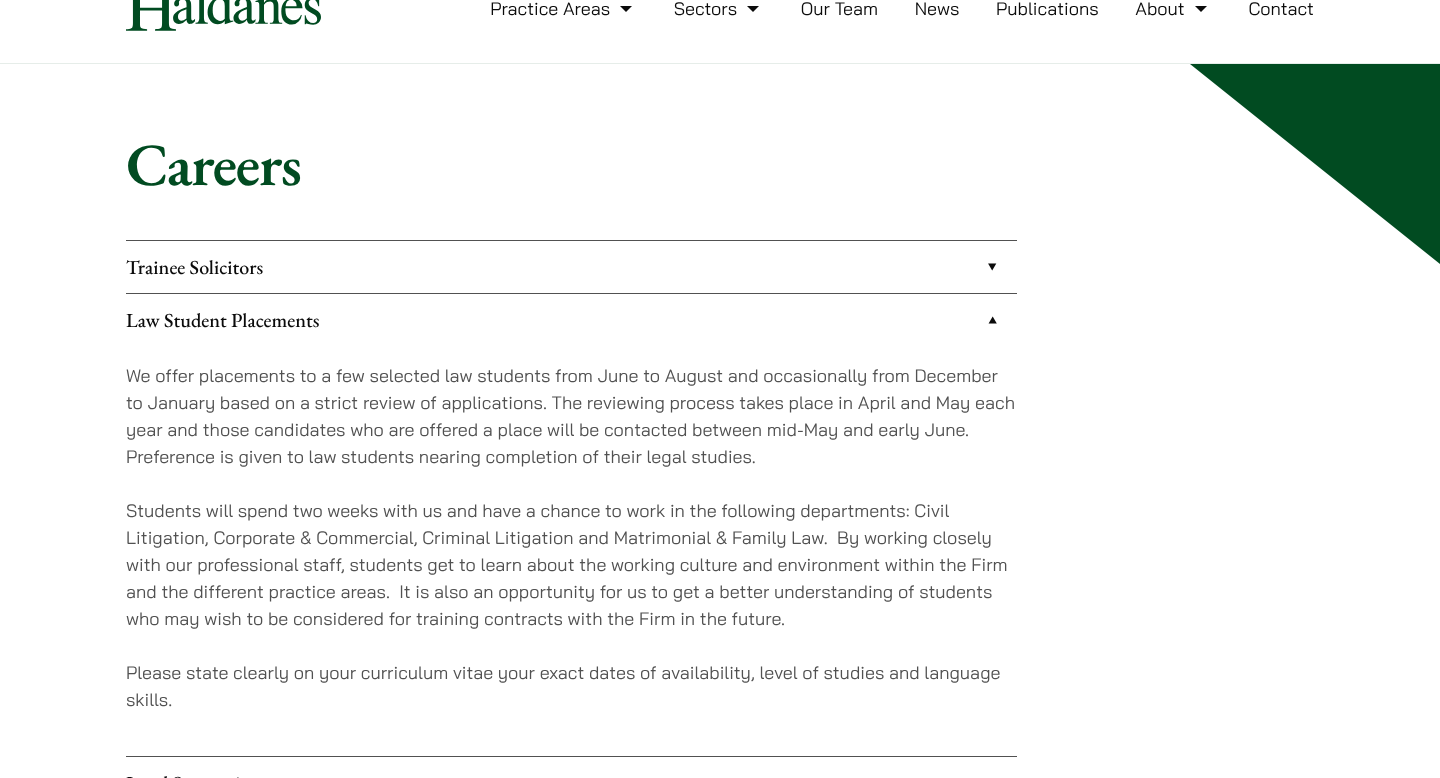 click on "Trainee Solicitors" at bounding box center [571, 267] 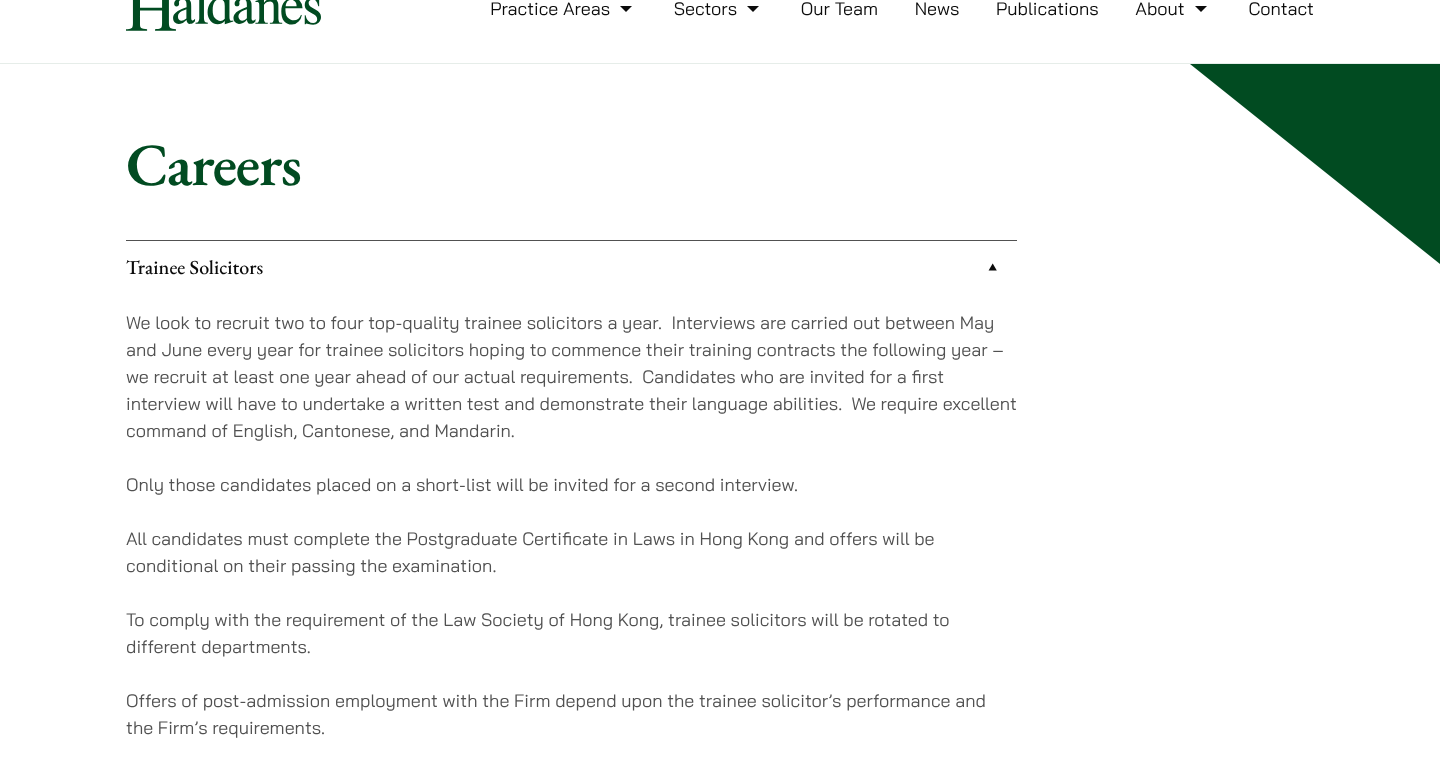 click on "We look to recruit two to four top-quality trainee solicitors a year.  Interviews are carried out between May and June every year for trainee solicitors hoping to commence their training contracts the following year – we recruit at least one year ahead of our actual requirements.  Candidates who are invited for a first interview will have to undertake a written test and demonstrate their language abilities.  We require excellent command of English, Cantonese, and Mandarin." at bounding box center (571, 376) 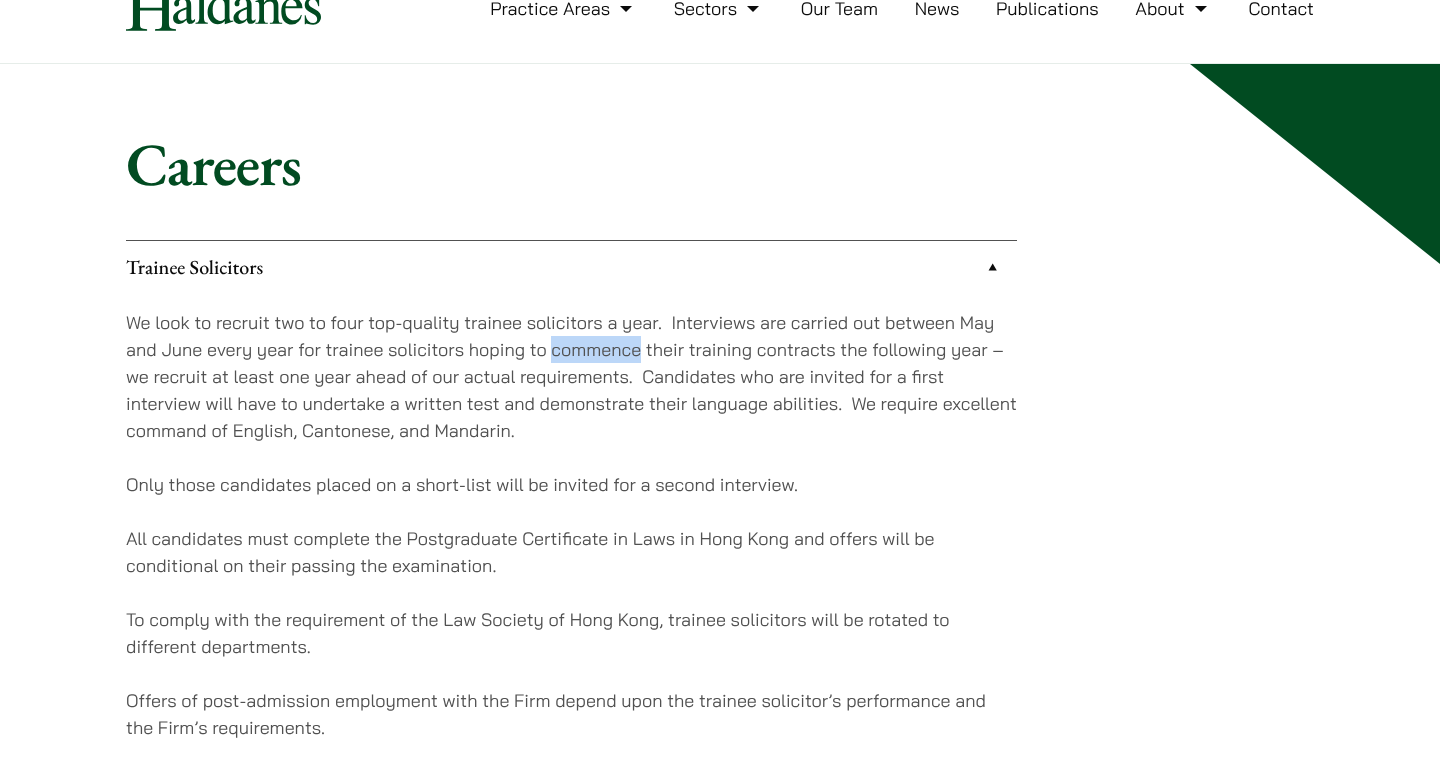 click on "We look to recruit two to four top-quality trainee solicitors a year.  Interviews are carried out between May and June every year for trainee solicitors hoping to commence their training contracts the following year – we recruit at least one year ahead of our actual requirements.  Candidates who are invited for a first interview will have to undertake a written test and demonstrate their language abilities.  We require excellent command of English, Cantonese, and Mandarin." at bounding box center (571, 376) 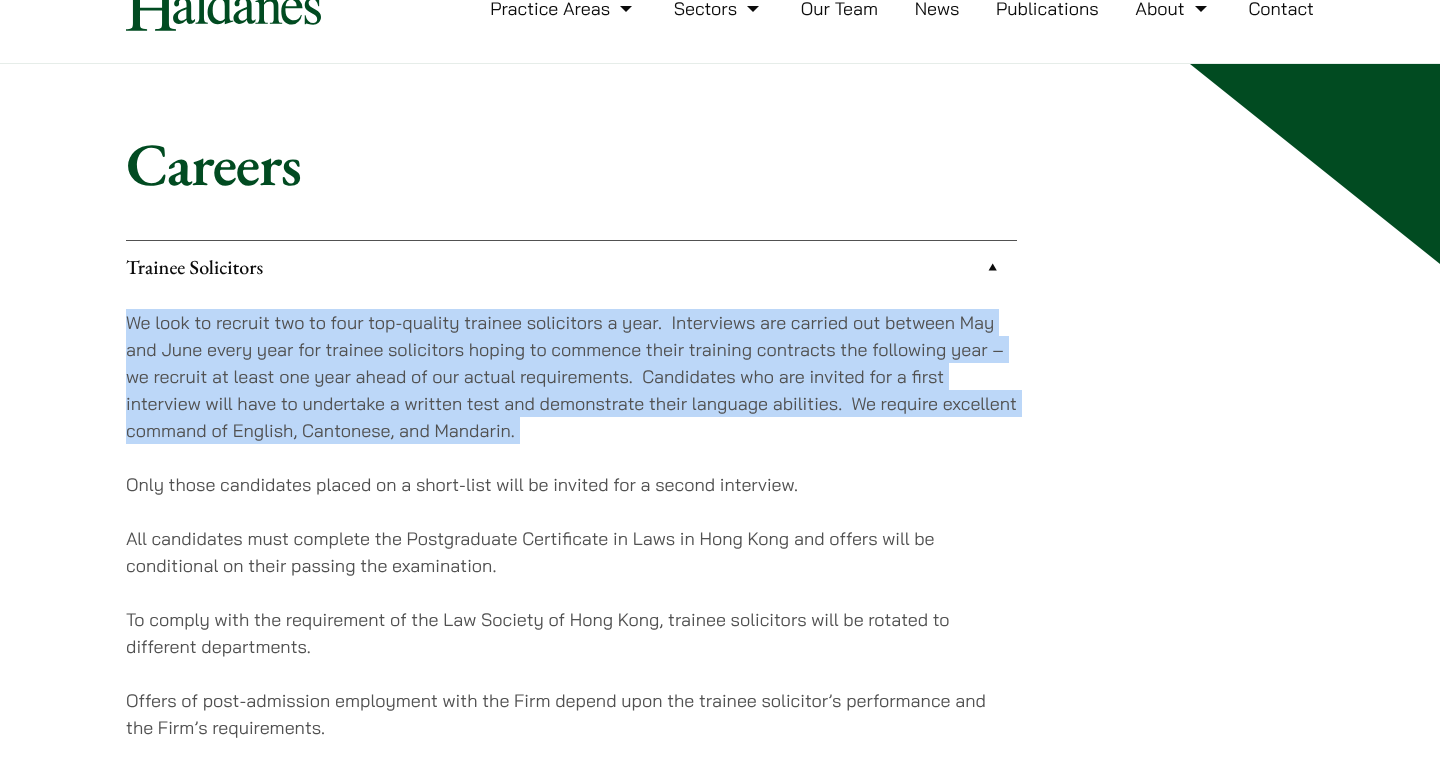 click on "We look to recruit two to four top-quality trainee solicitors a year.  Interviews are carried out between May and June every year for trainee solicitors hoping to commence their training contracts the following year – we recruit at least one year ahead of our actual requirements.  Candidates who are invited for a first interview will have to undertake a written test and demonstrate their language abilities.  We require excellent command of English, Cantonese, and Mandarin." at bounding box center [571, 376] 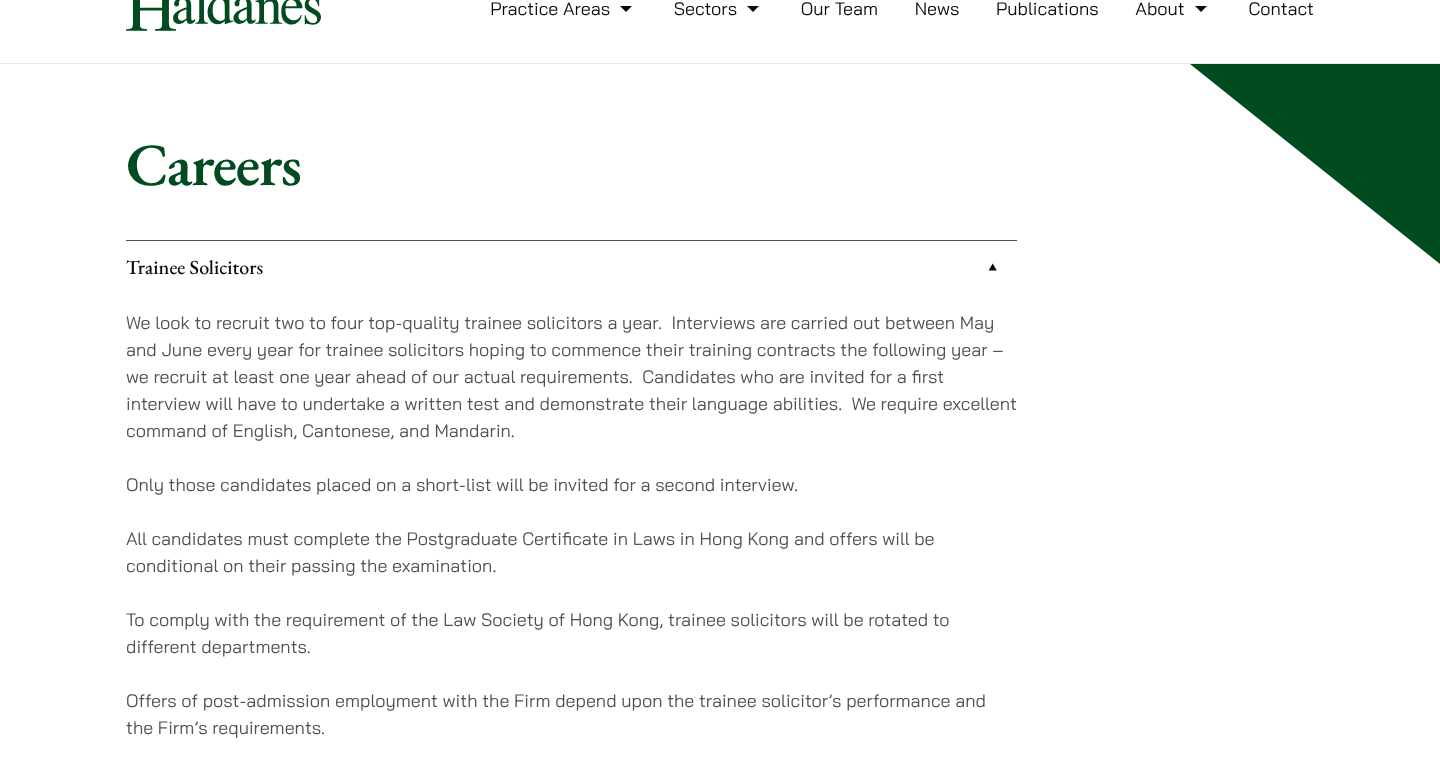 click on "We look to recruit two to four top-quality trainee solicitors a year.  Interviews are carried out between May and June every year for trainee solicitors hoping to commence their training contracts the following year – we recruit at least one year ahead of our actual requirements.  Candidates who are invited for a first interview will have to undertake a written test and demonstrate their language abilities.  We require excellent command of English, Cantonese, and Mandarin." at bounding box center [571, 376] 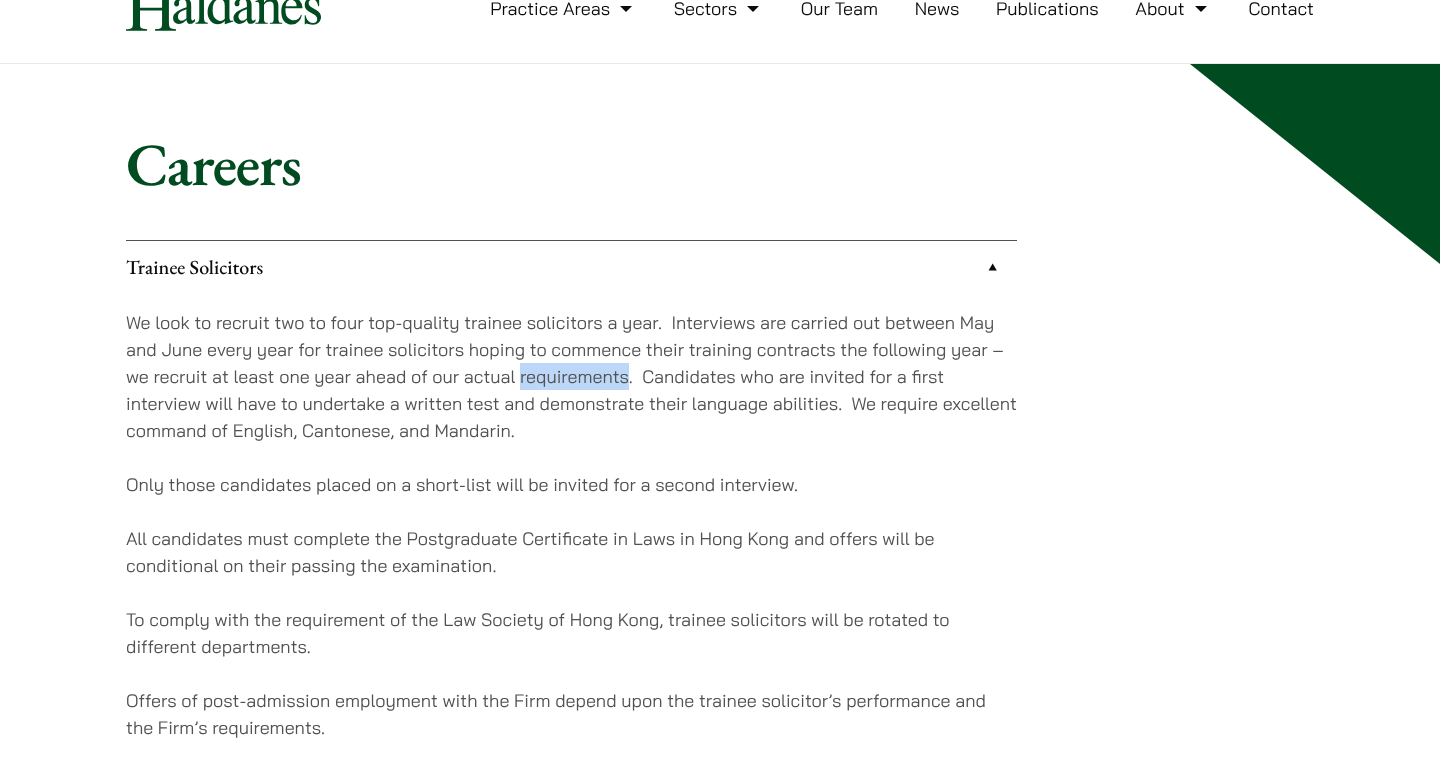 click on "We look to recruit two to four top-quality trainee solicitors a year.  Interviews are carried out between May and June every year for trainee solicitors hoping to commence their training contracts the following year – we recruit at least one year ahead of our actual requirements.  Candidates who are invited for a first interview will have to undertake a written test and demonstrate their language abilities.  We require excellent command of English, Cantonese, and Mandarin." at bounding box center [571, 376] 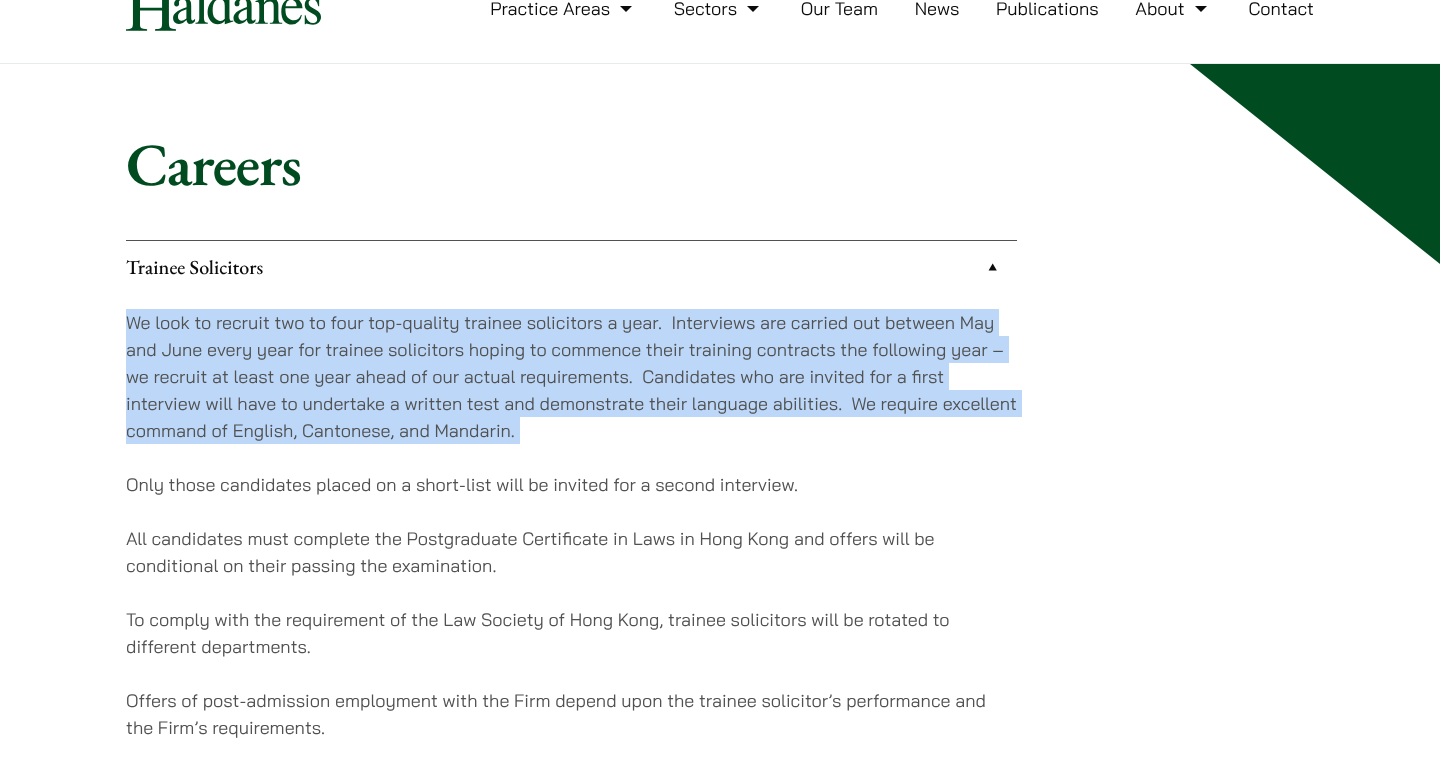 click on "We look to recruit two to four top-quality trainee solicitors a year.  Interviews are carried out between May and June every year for trainee solicitors hoping to commence their training contracts the following year – we recruit at least one year ahead of our actual requirements.  Candidates who are invited for a first interview will have to undertake a written test and demonstrate their language abilities.  We require excellent command of English, Cantonese, and Mandarin." at bounding box center [571, 376] 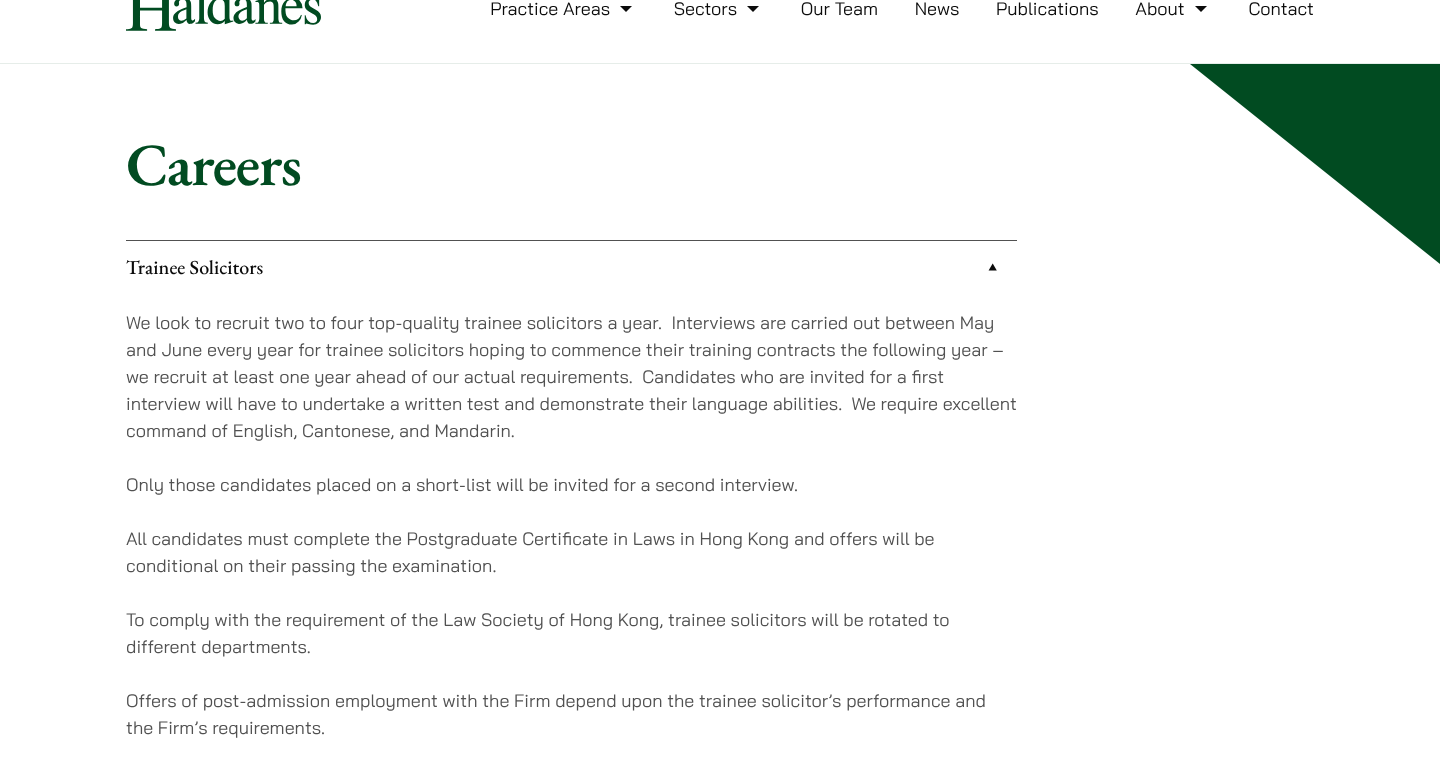 click on "We look to recruit two to four top-quality trainee solicitors a year.  Interviews are carried out between May and June every year for trainee solicitors hoping to commence their training contracts the following year – we recruit at least one year ahead of our actual requirements.  Candidates who are invited for a first interview will have to undertake a written test and demonstrate their language abilities.  We require excellent command of English, Cantonese, and Mandarin." at bounding box center [571, 376] 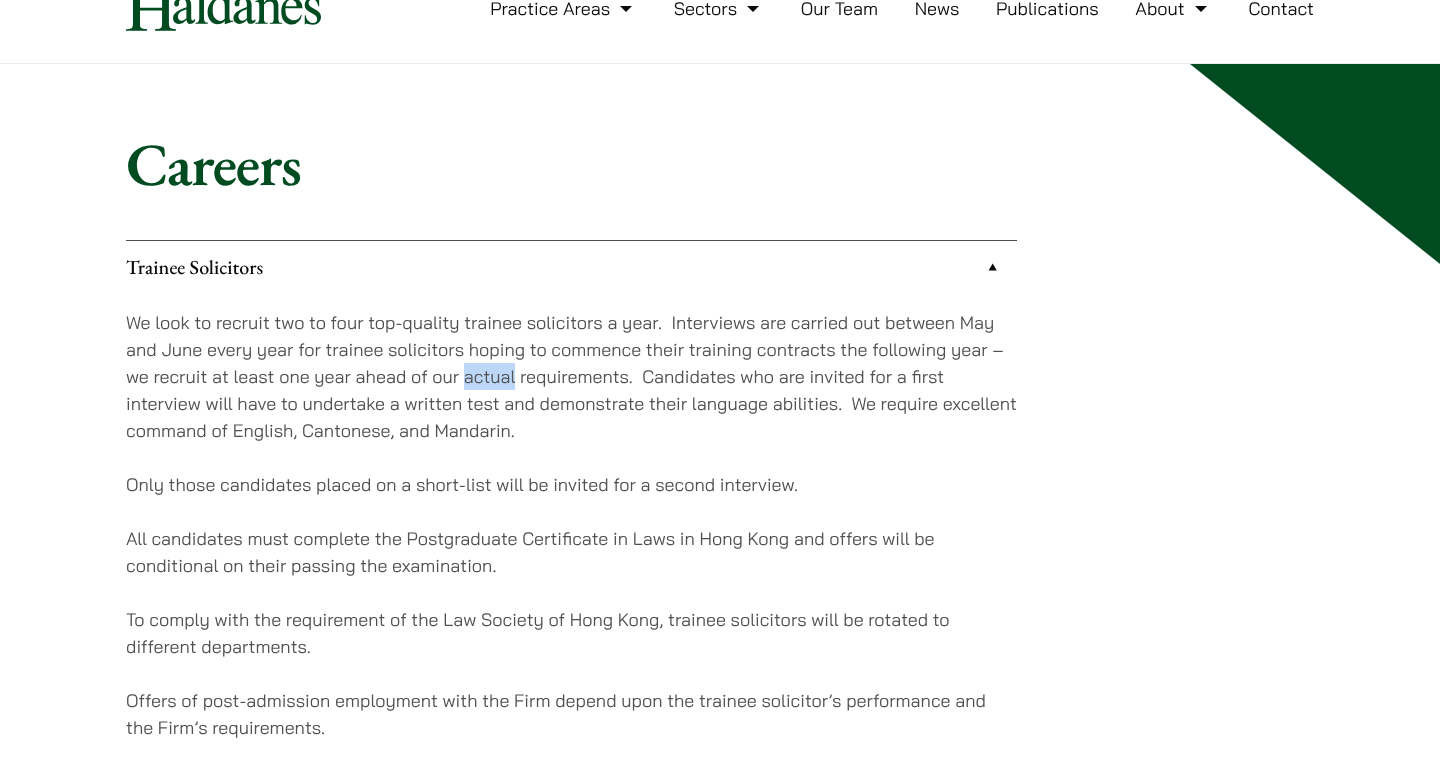 click on "We look to recruit two to four top-quality trainee solicitors a year.  Interviews are carried out between May and June every year for trainee solicitors hoping to commence their training contracts the following year – we recruit at least one year ahead of our actual requirements.  Candidates who are invited for a first interview will have to undertake a written test and demonstrate their language abilities.  We require excellent command of English, Cantonese, and Mandarin." at bounding box center [571, 376] 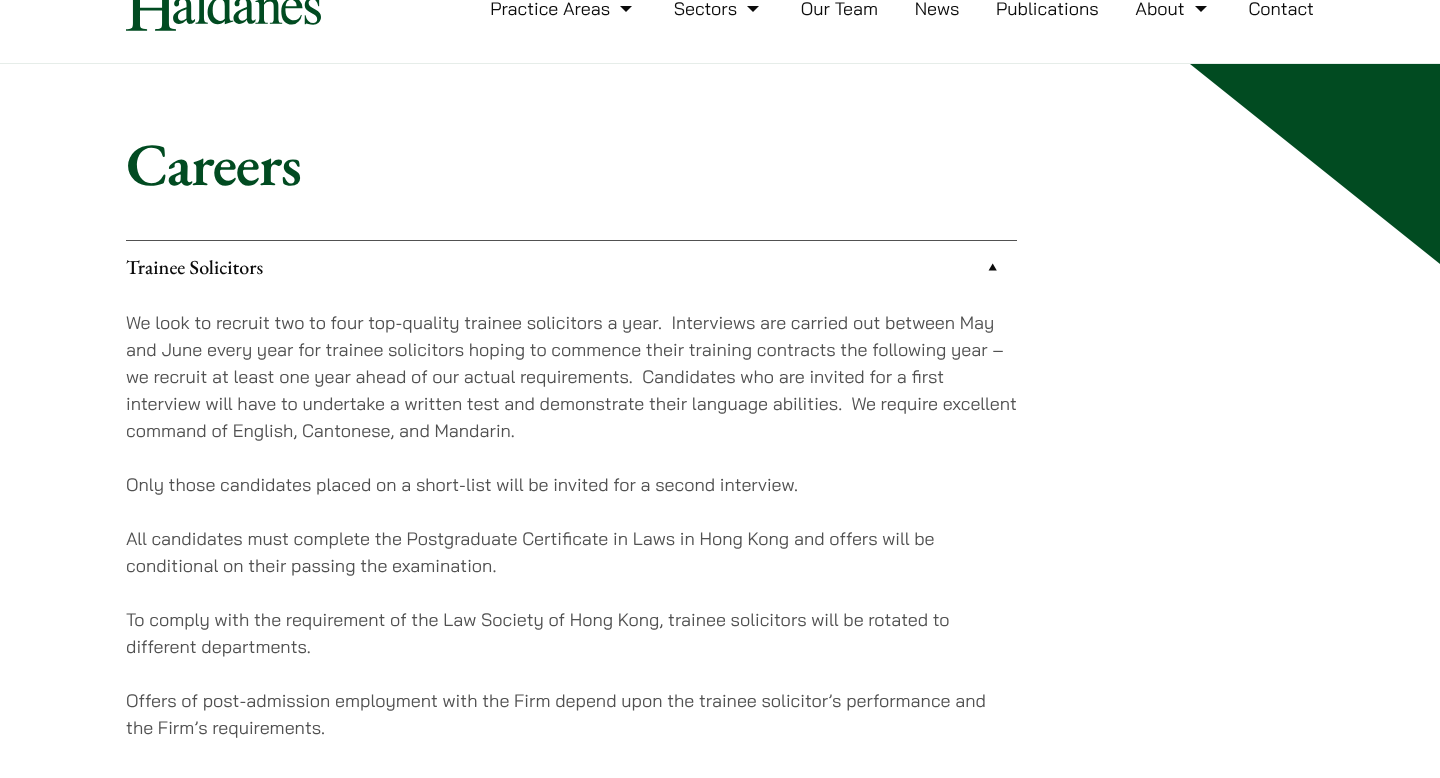 click on "We look to recruit two to four top-quality trainee solicitors a year.  Interviews are carried out between May and June every year for trainee solicitors hoping to commence their training contracts the following year – we recruit at least one year ahead of our actual requirements.  Candidates who are invited for a first interview will have to undertake a written test and demonstrate their language abilities.  We require excellent command of English, Cantonese, and Mandarin." at bounding box center (571, 376) 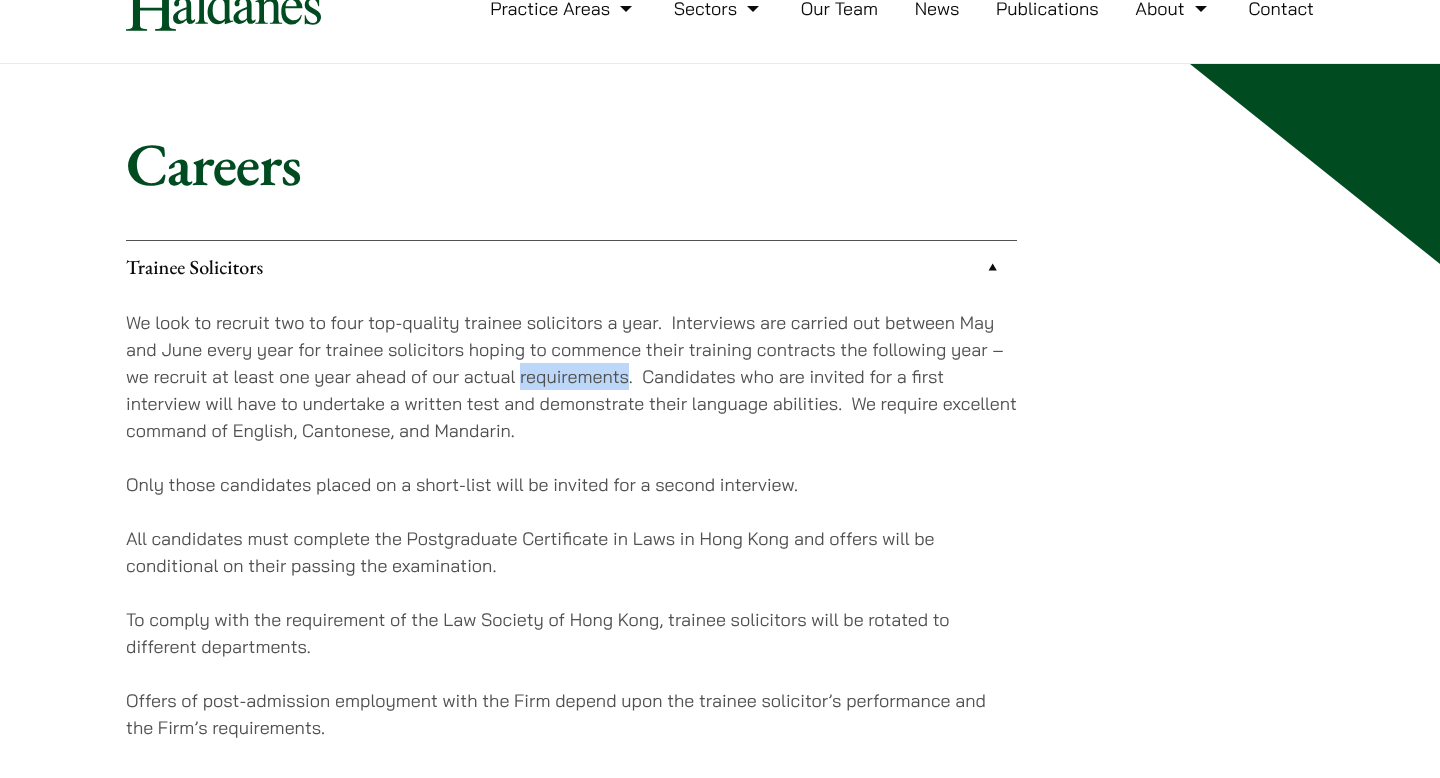 click on "We look to recruit two to four top-quality trainee solicitors a year.  Interviews are carried out between May and June every year for trainee solicitors hoping to commence their training contracts the following year – we recruit at least one year ahead of our actual requirements.  Candidates who are invited for a first interview will have to undertake a written test and demonstrate their language abilities.  We require excellent command of English, Cantonese, and Mandarin." at bounding box center (571, 376) 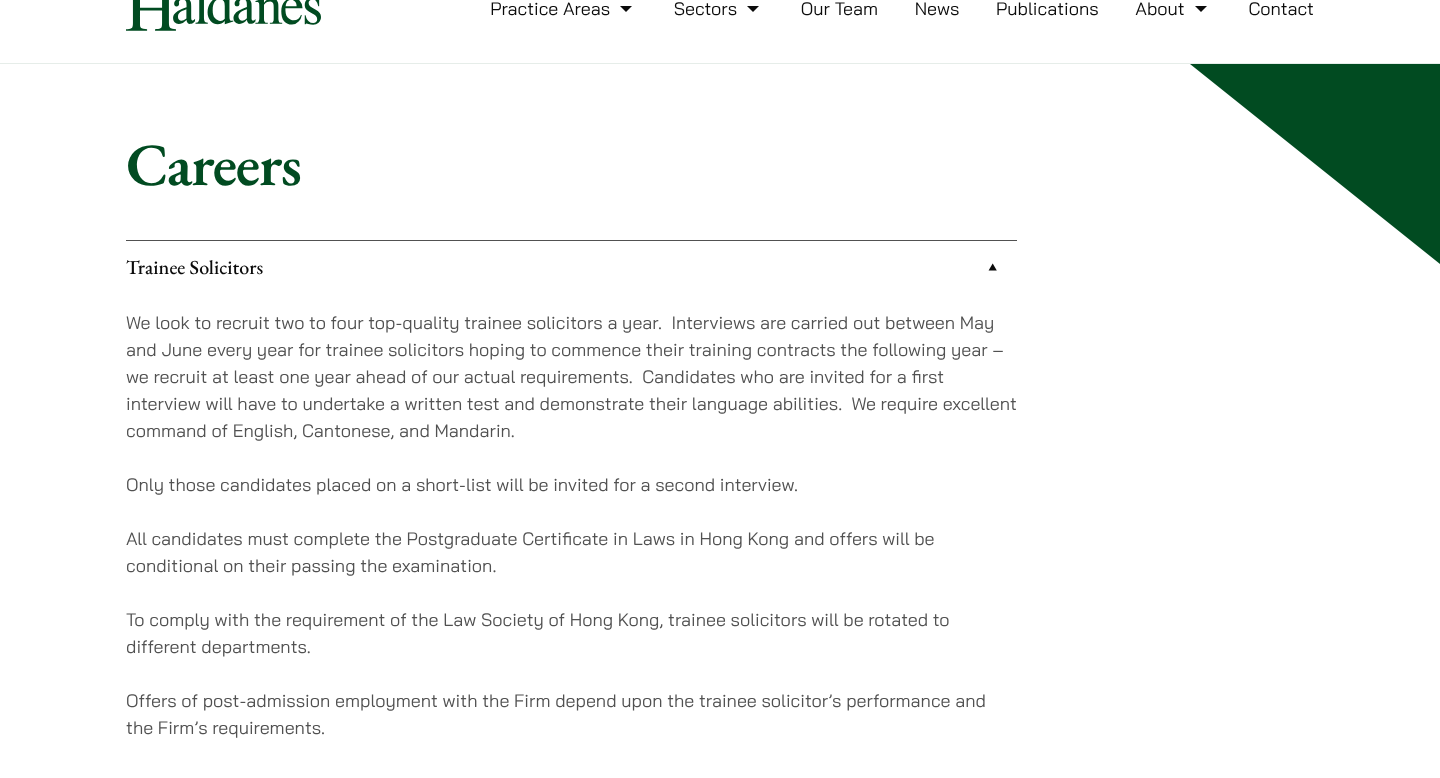 click on "We look to recruit two to four top-quality trainee solicitors a year.  Interviews are carried out between May and June every year for trainee solicitors hoping to commence their training contracts the following year – we recruit at least one year ahead of our actual requirements.  Candidates who are invited for a first interview will have to undertake a written test and demonstrate their language abilities.  We require excellent command of English, Cantonese, and Mandarin." at bounding box center (571, 376) 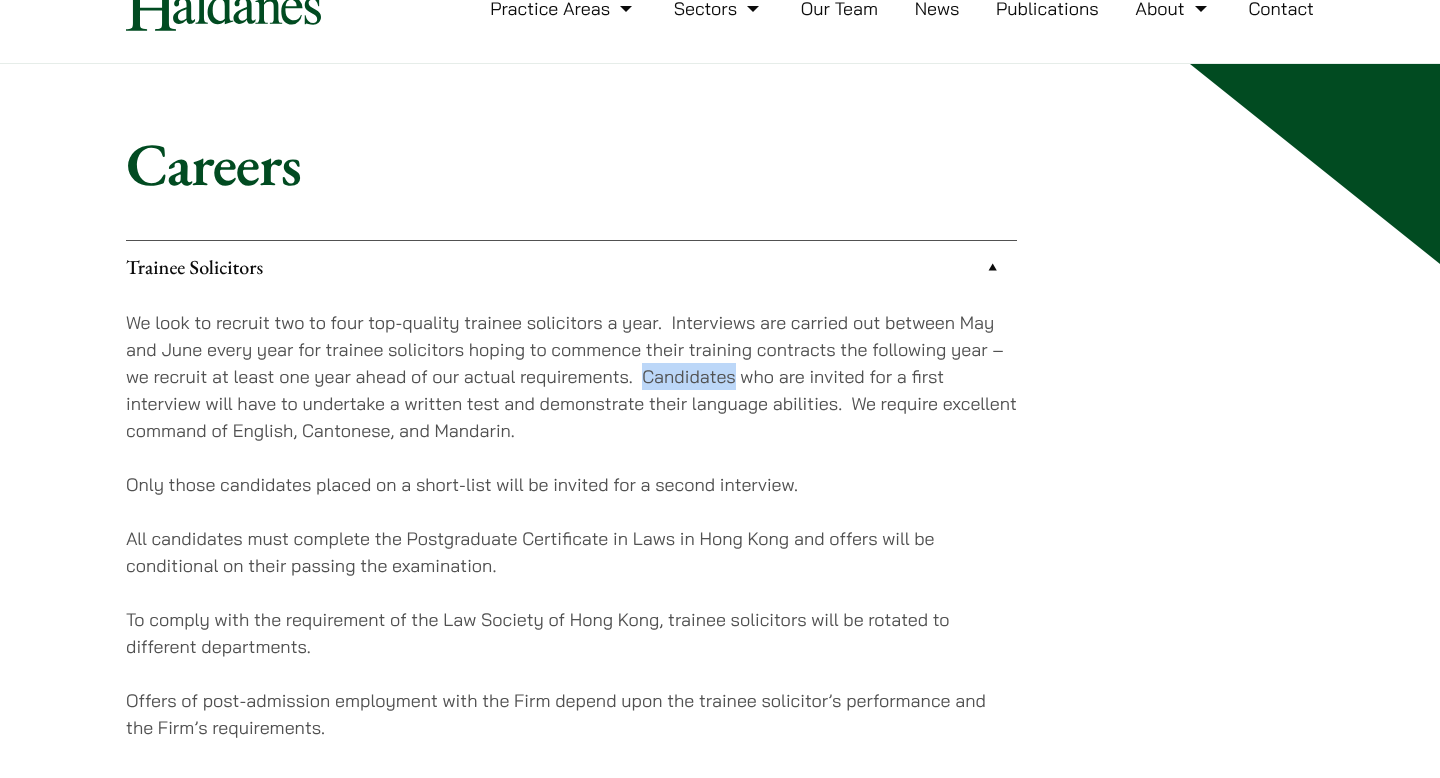 click on "We look to recruit two to four top-quality trainee solicitors a year.  Interviews are carried out between May and June every year for trainee solicitors hoping to commence their training contracts the following year – we recruit at least one year ahead of our actual requirements.  Candidates who are invited for a first interview will have to undertake a written test and demonstrate their language abilities.  We require excellent command of English, Cantonese, and Mandarin." at bounding box center (571, 376) 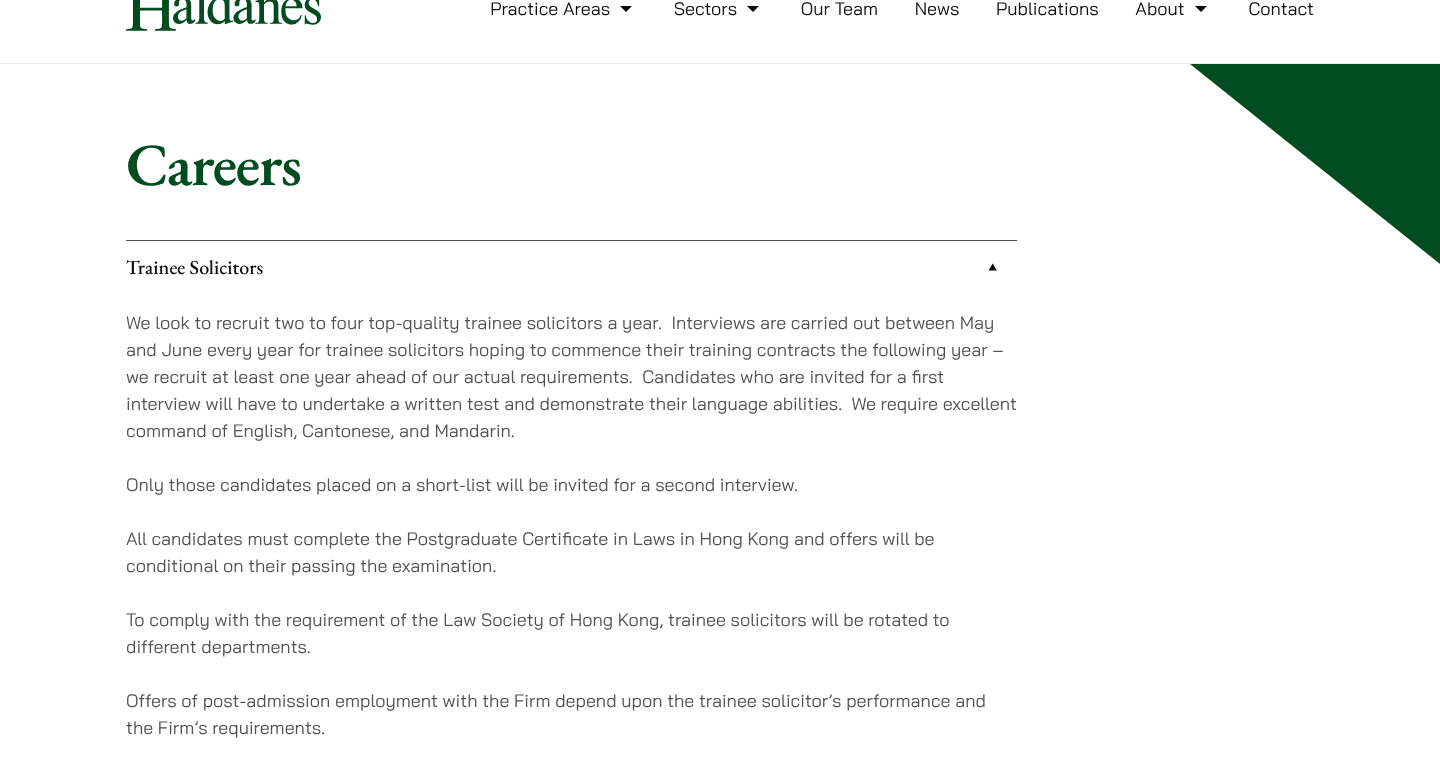 click on "We look to recruit two to four top-quality trainee solicitors a year.  Interviews are carried out between May and June every year for trainee solicitors hoping to commence their training contracts the following year – we recruit at least one year ahead of our actual requirements.  Candidates who are invited for a first interview will have to undertake a written test and demonstrate their language abilities.  We require excellent command of English, Cantonese, and Mandarin." at bounding box center [571, 376] 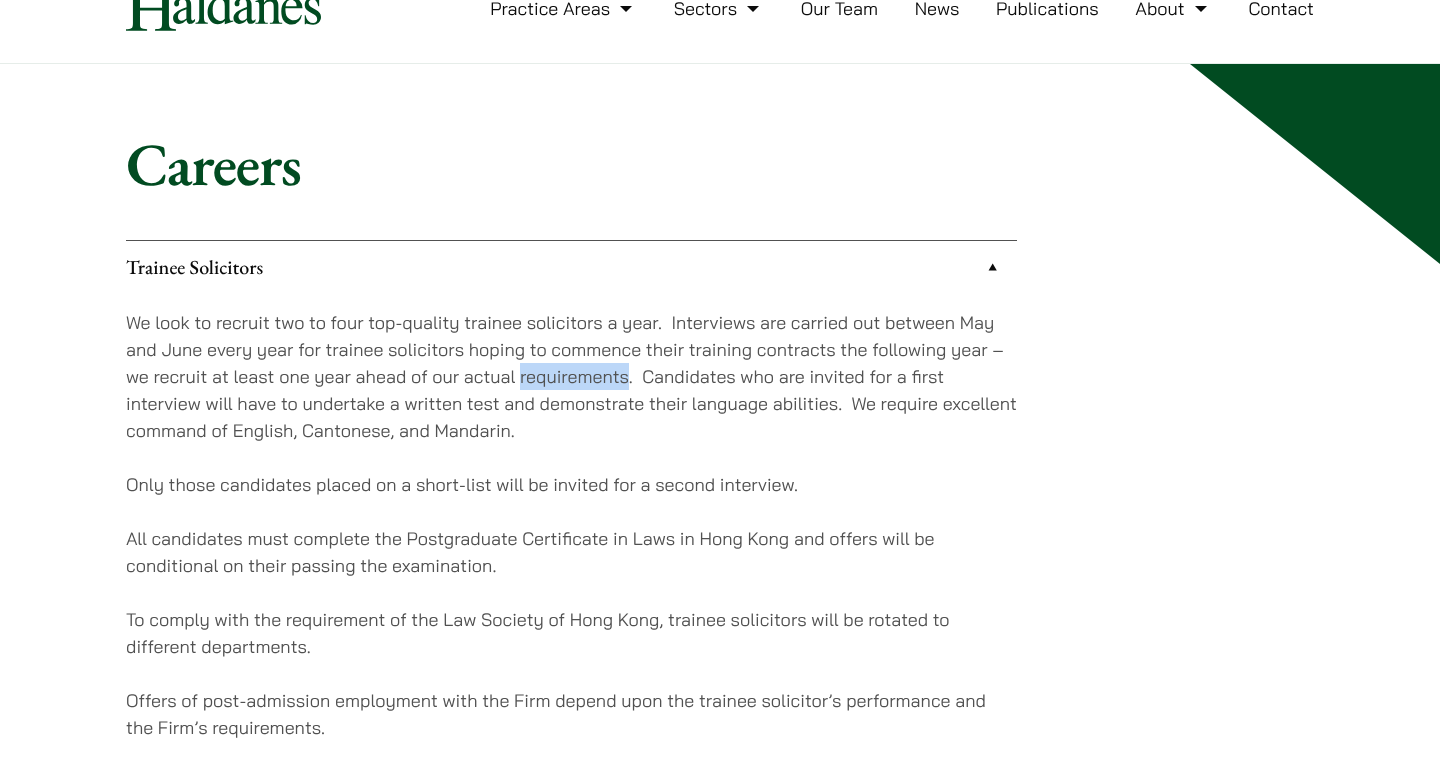 click on "We look to recruit two to four top-quality trainee solicitors a year.  Interviews are carried out between May and June every year for trainee solicitors hoping to commence their training contracts the following year – we recruit at least one year ahead of our actual requirements.  Candidates who are invited for a first interview will have to undertake a written test and demonstrate their language abilities.  We require excellent command of English, Cantonese, and Mandarin." at bounding box center [571, 376] 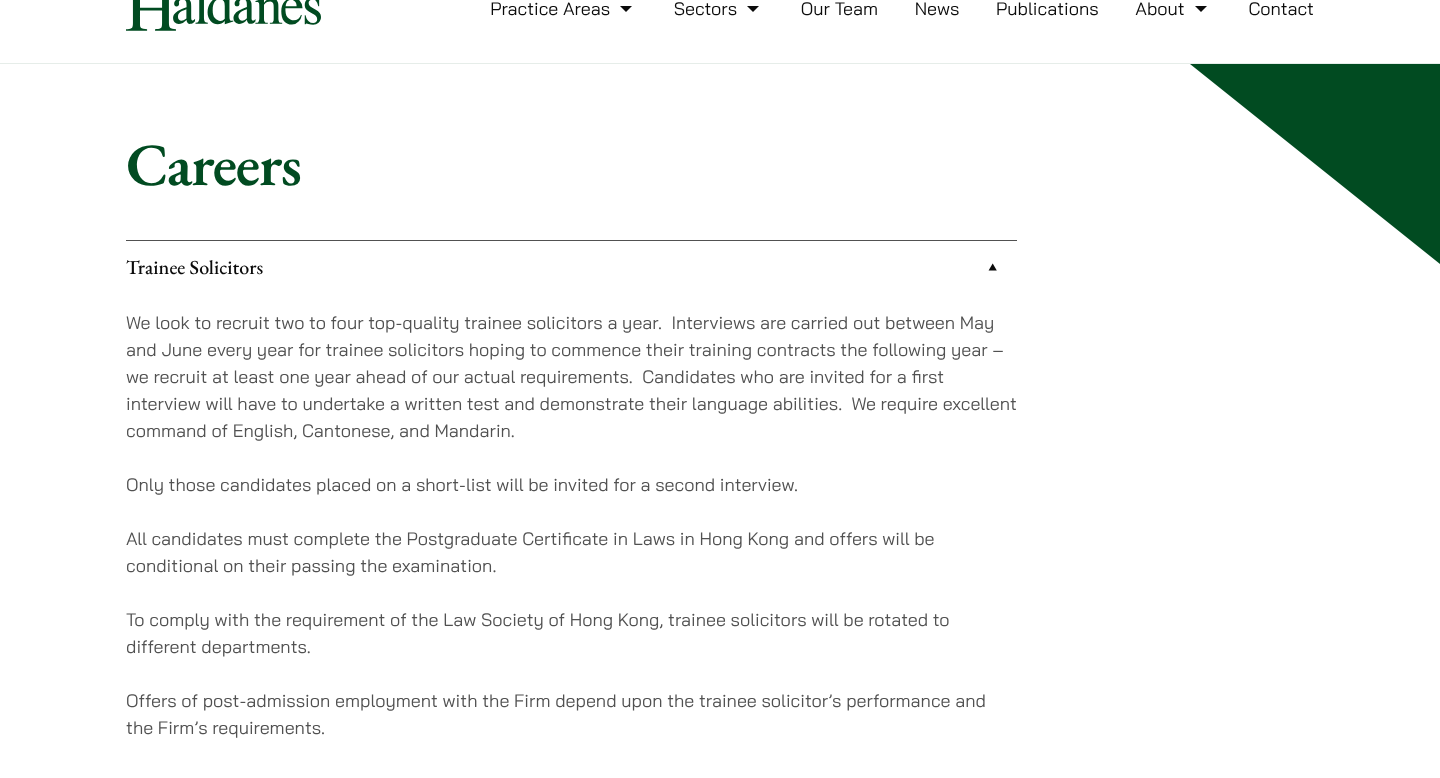click on "We look to recruit two to four top-quality trainee solicitors a year.  Interviews are carried out between May and June every year for trainee solicitors hoping to commence their training contracts the following year – we recruit at least one year ahead of our actual requirements.  Candidates who are invited for a first interview will have to undertake a written test and demonstrate their language abilities.  We require excellent command of English, Cantonese, and Mandarin." at bounding box center [571, 376] 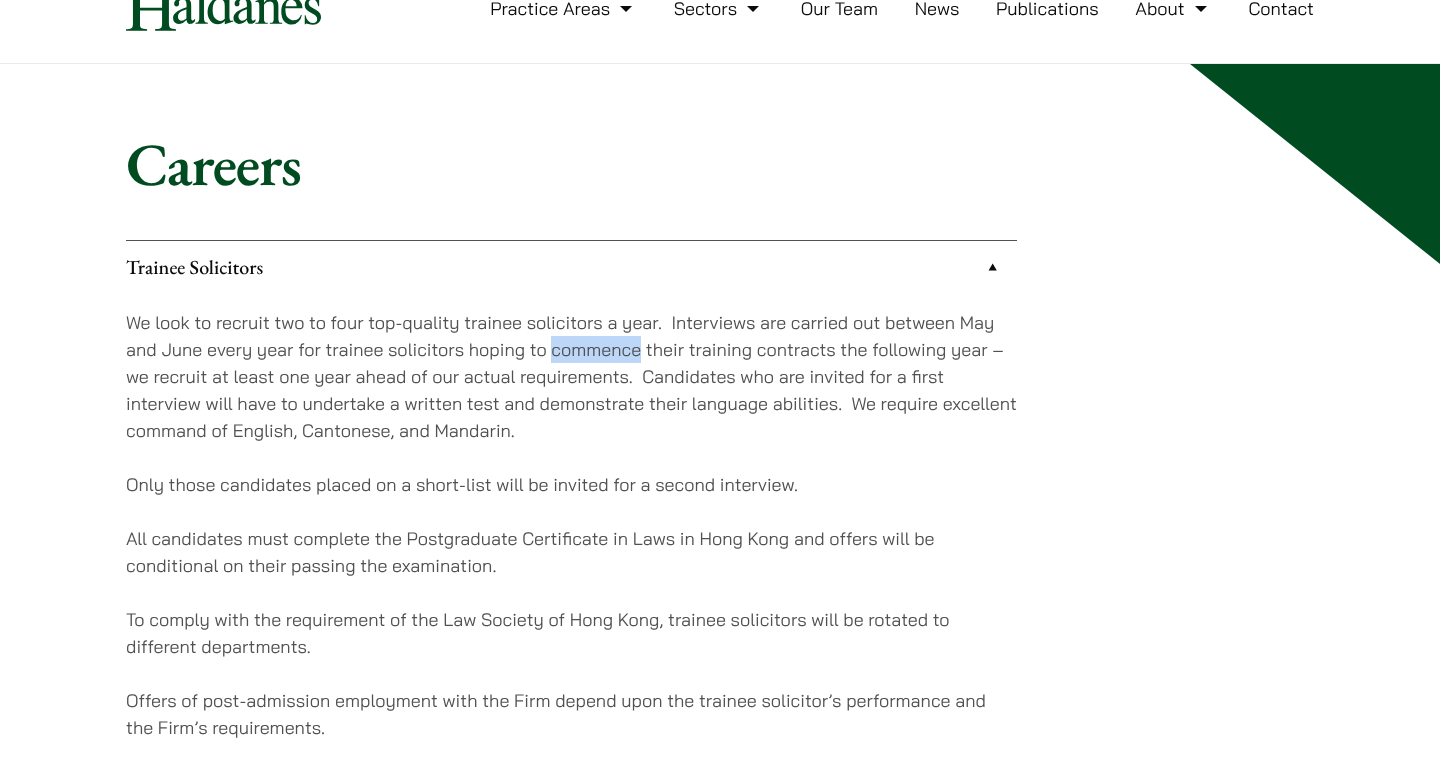 click on "We look to recruit two to four top-quality trainee solicitors a year.  Interviews are carried out between May and June every year for trainee solicitors hoping to commence their training contracts the following year – we recruit at least one year ahead of our actual requirements.  Candidates who are invited for a first interview will have to undertake a written test and demonstrate their language abilities.  We require excellent command of English, Cantonese, and Mandarin." at bounding box center (571, 376) 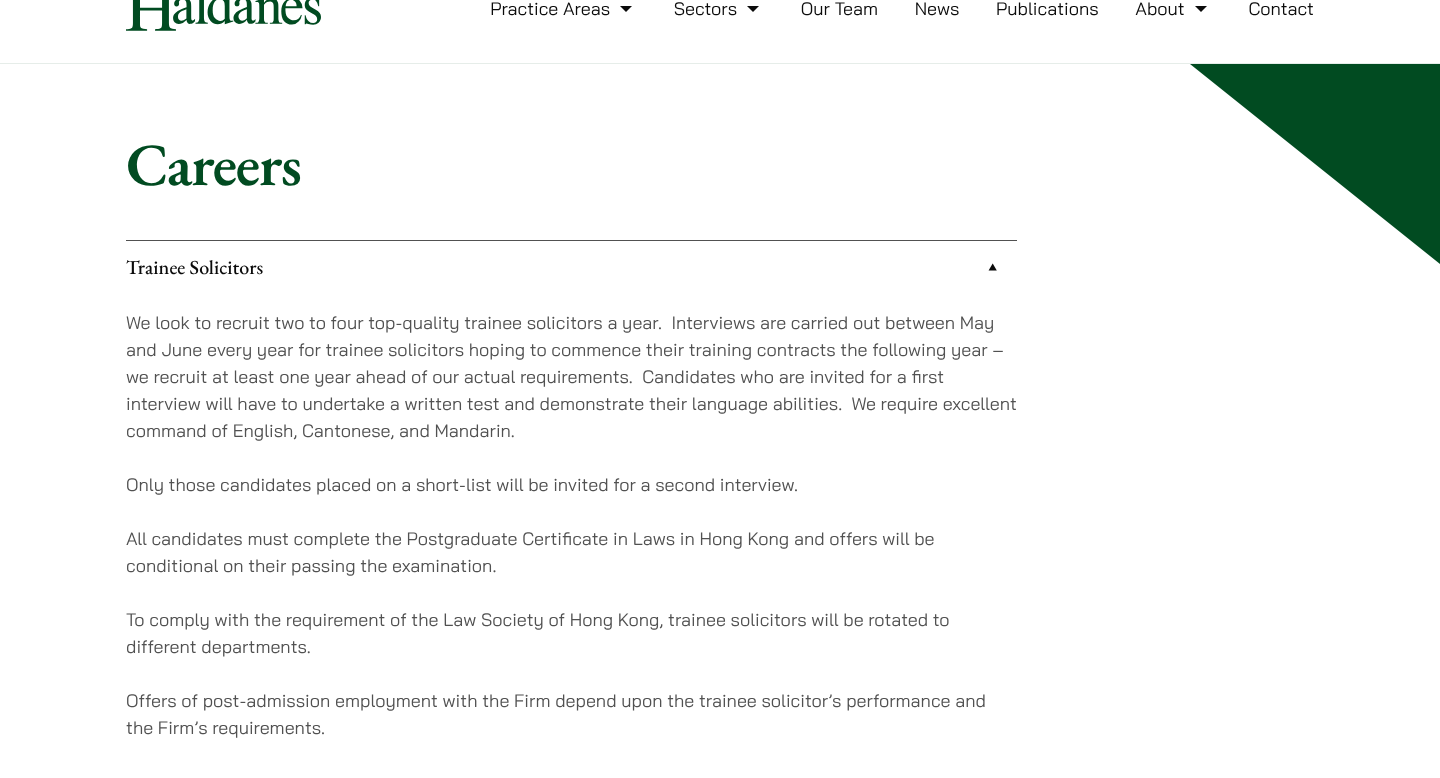 click on "We look to recruit two to four top-quality trainee solicitors a year.  Interviews are carried out between May and June every year for trainee solicitors hoping to commence their training contracts the following year – we recruit at least one year ahead of our actual requirements.  Candidates who are invited for a first interview will have to undertake a written test and demonstrate their language abilities.  We require excellent command of English, Cantonese, and Mandarin." at bounding box center [571, 376] 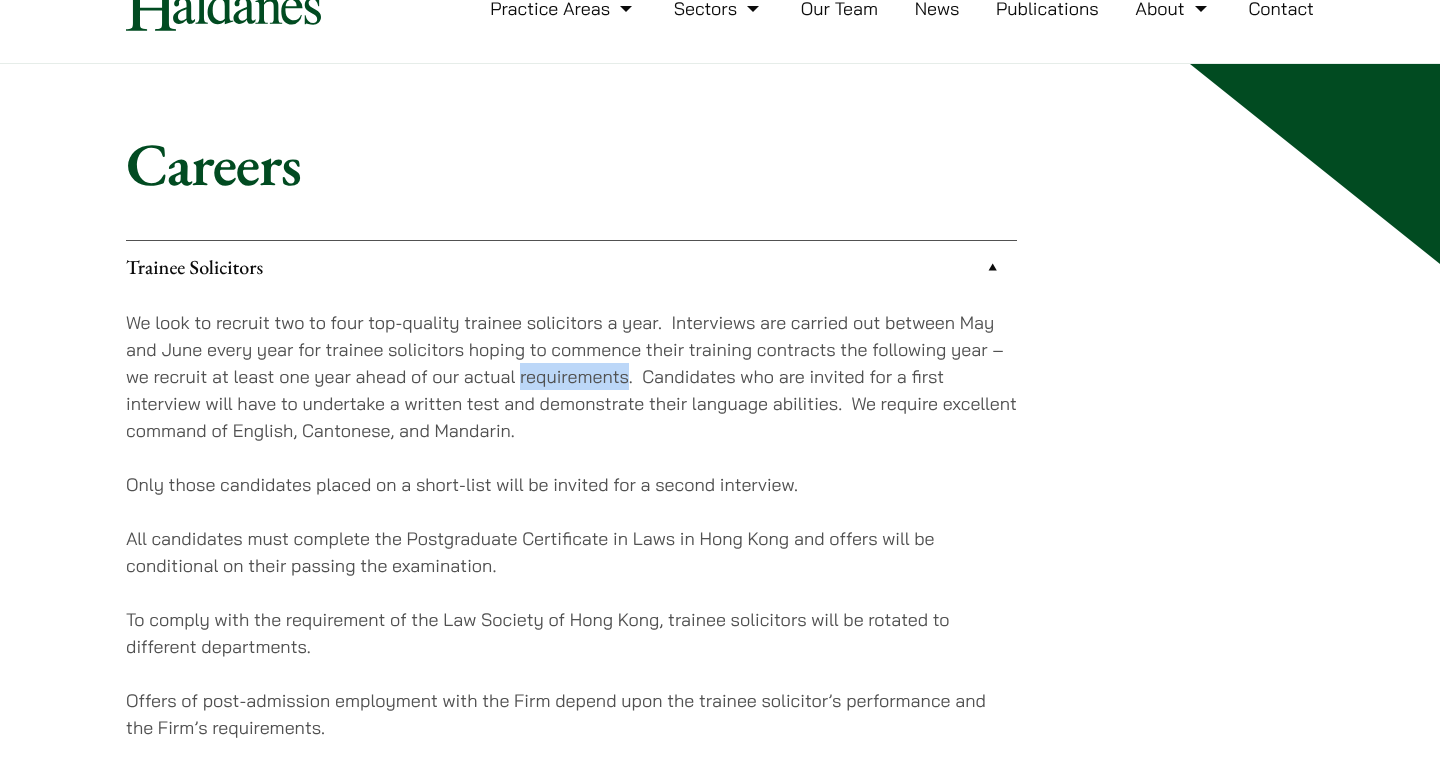 click on "We look to recruit two to four top-quality trainee solicitors a year.  Interviews are carried out between May and June every year for trainee solicitors hoping to commence their training contracts the following year – we recruit at least one year ahead of our actual requirements.  Candidates who are invited for a first interview will have to undertake a written test and demonstrate their language abilities.  We require excellent command of English, Cantonese, and Mandarin." at bounding box center [571, 376] 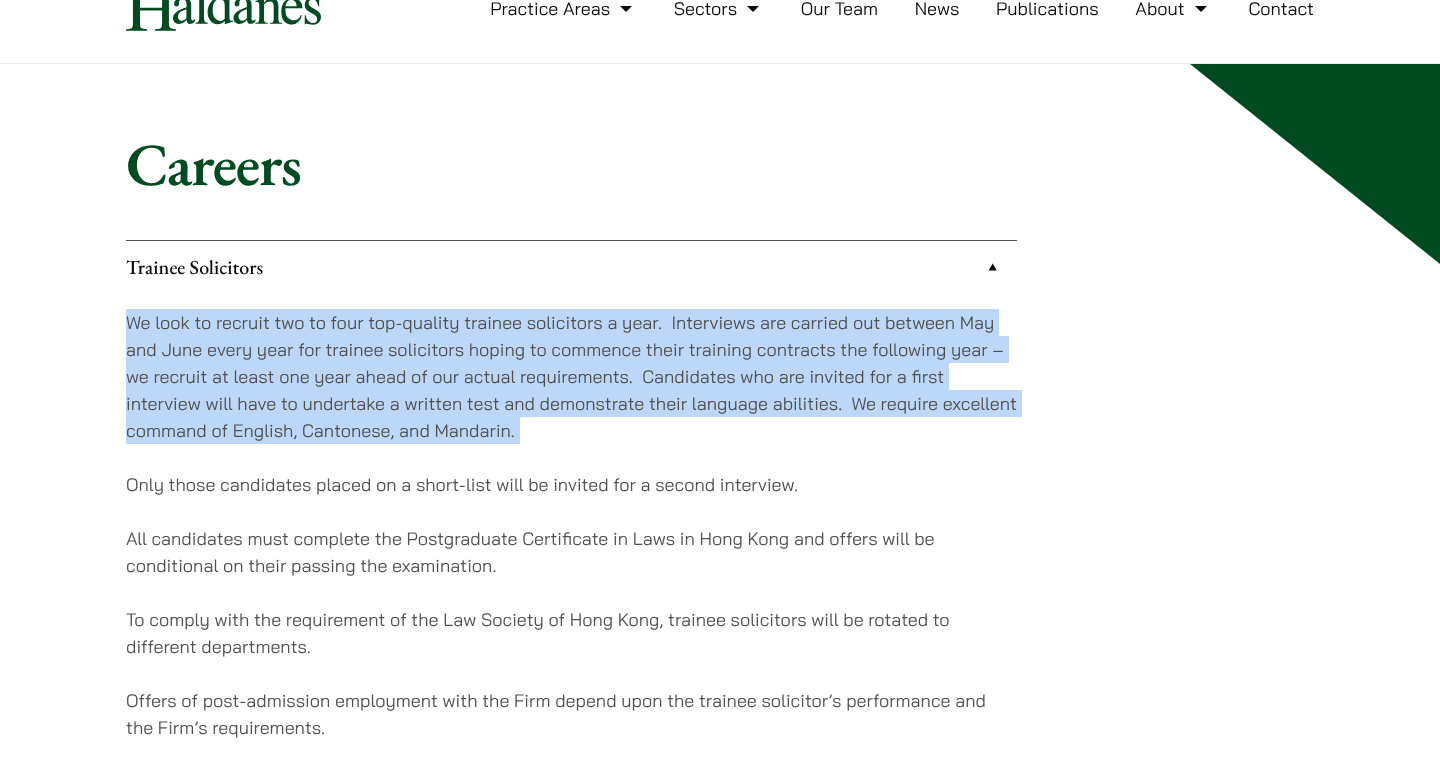 click on "We look to recruit two to four top-quality trainee solicitors a year.  Interviews are carried out between May and June every year for trainee solicitors hoping to commence their training contracts the following year – we recruit at least one year ahead of our actual requirements.  Candidates who are invited for a first interview will have to undertake a written test and demonstrate their language abilities.  We require excellent command of English, Cantonese, and Mandarin." at bounding box center (571, 376) 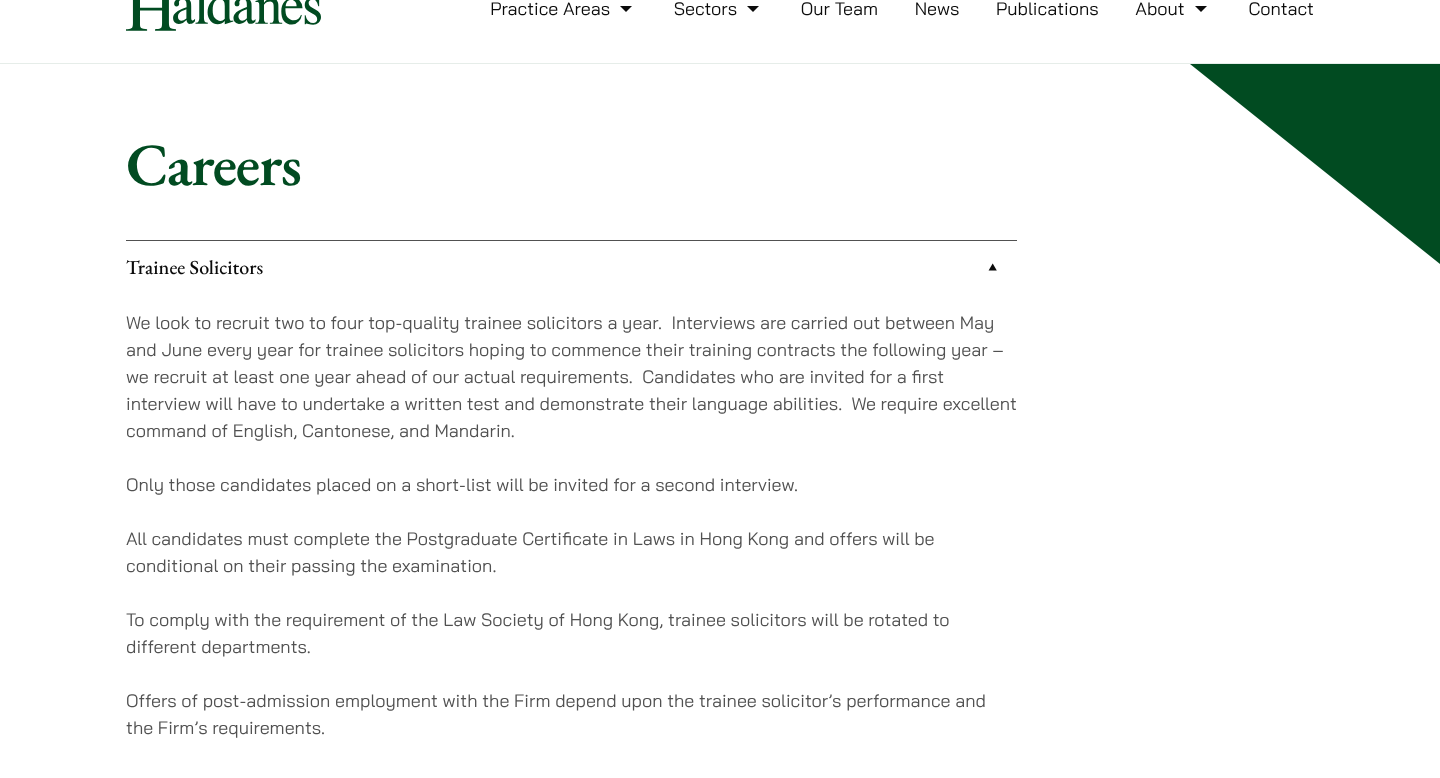 click on "We look to recruit two to four top-quality trainee solicitors a year.  Interviews are carried out between May and June every year for trainee solicitors hoping to commence their training contracts the following year – we recruit at least one year ahead of our actual requirements.  Candidates who are invited for a first interview will have to undertake a written test and demonstrate their language abilities.  We require excellent command of English, Cantonese, and Mandarin." at bounding box center (571, 376) 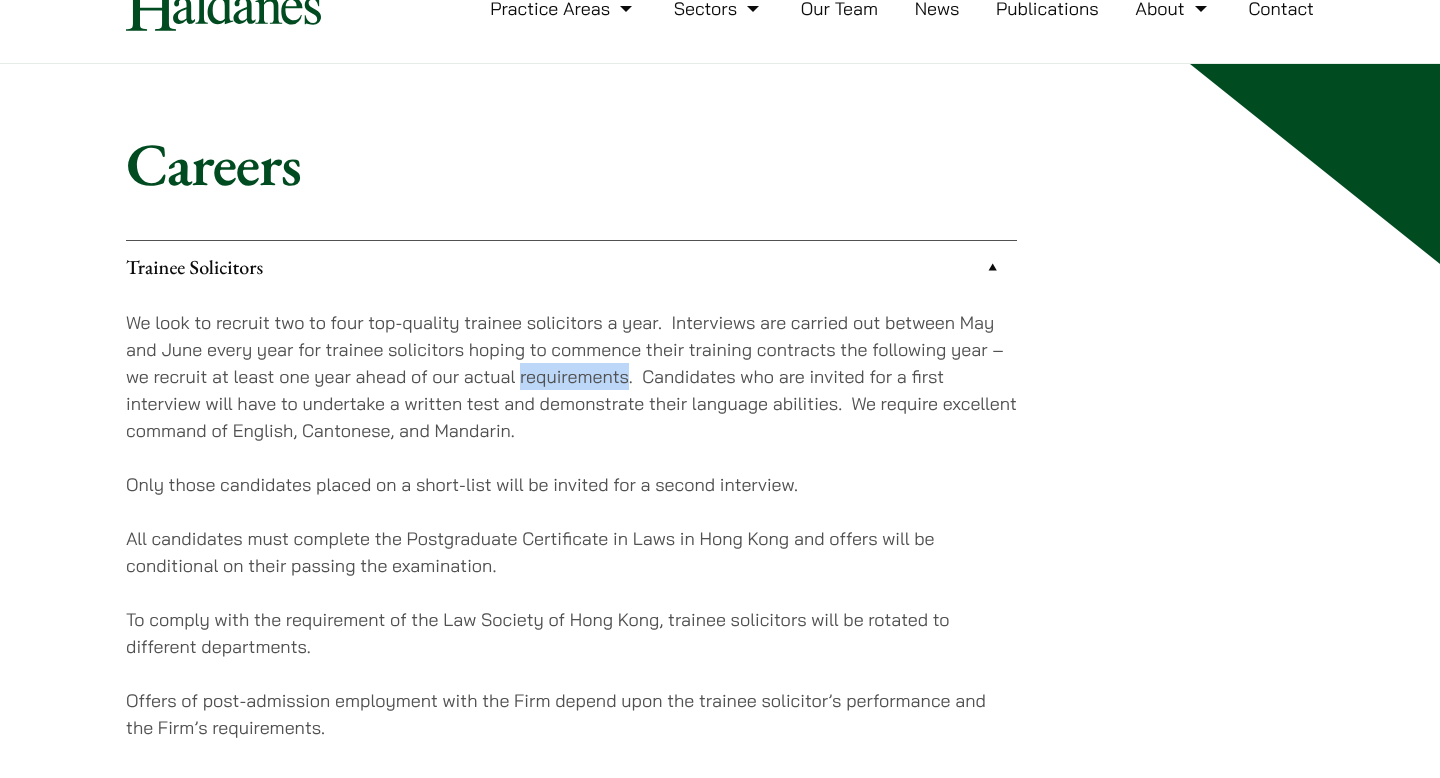 click on "We look to recruit two to four top-quality trainee solicitors a year.  Interviews are carried out between May and June every year for trainee solicitors hoping to commence their training contracts the following year – we recruit at least one year ahead of our actual requirements.  Candidates who are invited for a first interview will have to undertake a written test and demonstrate their language abilities.  We require excellent command of English, Cantonese, and Mandarin." at bounding box center [571, 376] 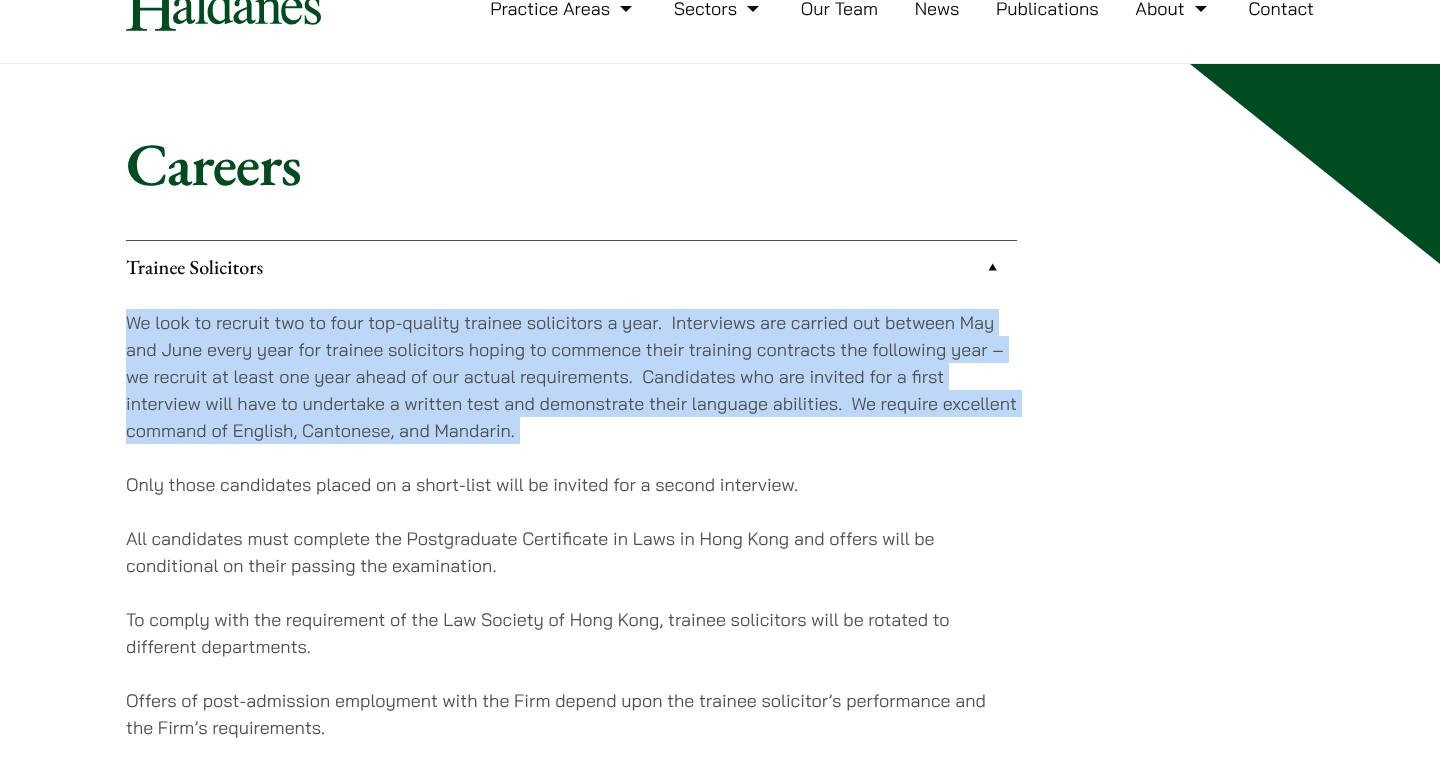click on "We look to recruit two to four top-quality trainee solicitors a year.  Interviews are carried out between May and June every year for trainee solicitors hoping to commence their training contracts the following year – we recruit at least one year ahead of our actual requirements.  Candidates who are invited for a first interview will have to undertake a written test and demonstrate their language abilities.  We require excellent command of English, Cantonese, and Mandarin." at bounding box center [571, 376] 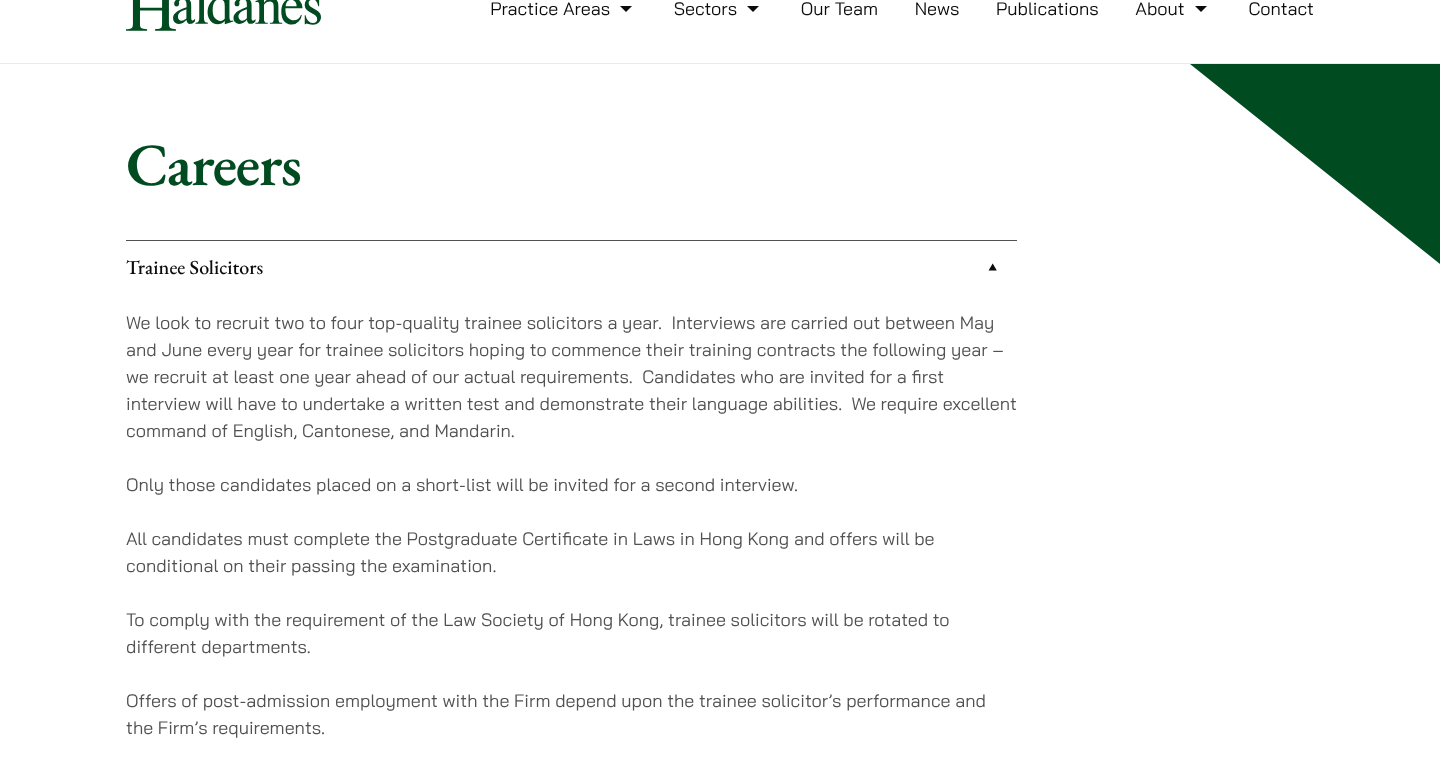 click on "We look to recruit two to four top-quality trainee solicitors a year.  Interviews are carried out between May and June every year for trainee solicitors hoping to commence their training contracts the following year – we recruit at least one year ahead of our actual requirements.  Candidates who are invited for a first interview will have to undertake a written test and demonstrate their language abilities.  We require excellent command of English, Cantonese, and Mandarin." at bounding box center (571, 376) 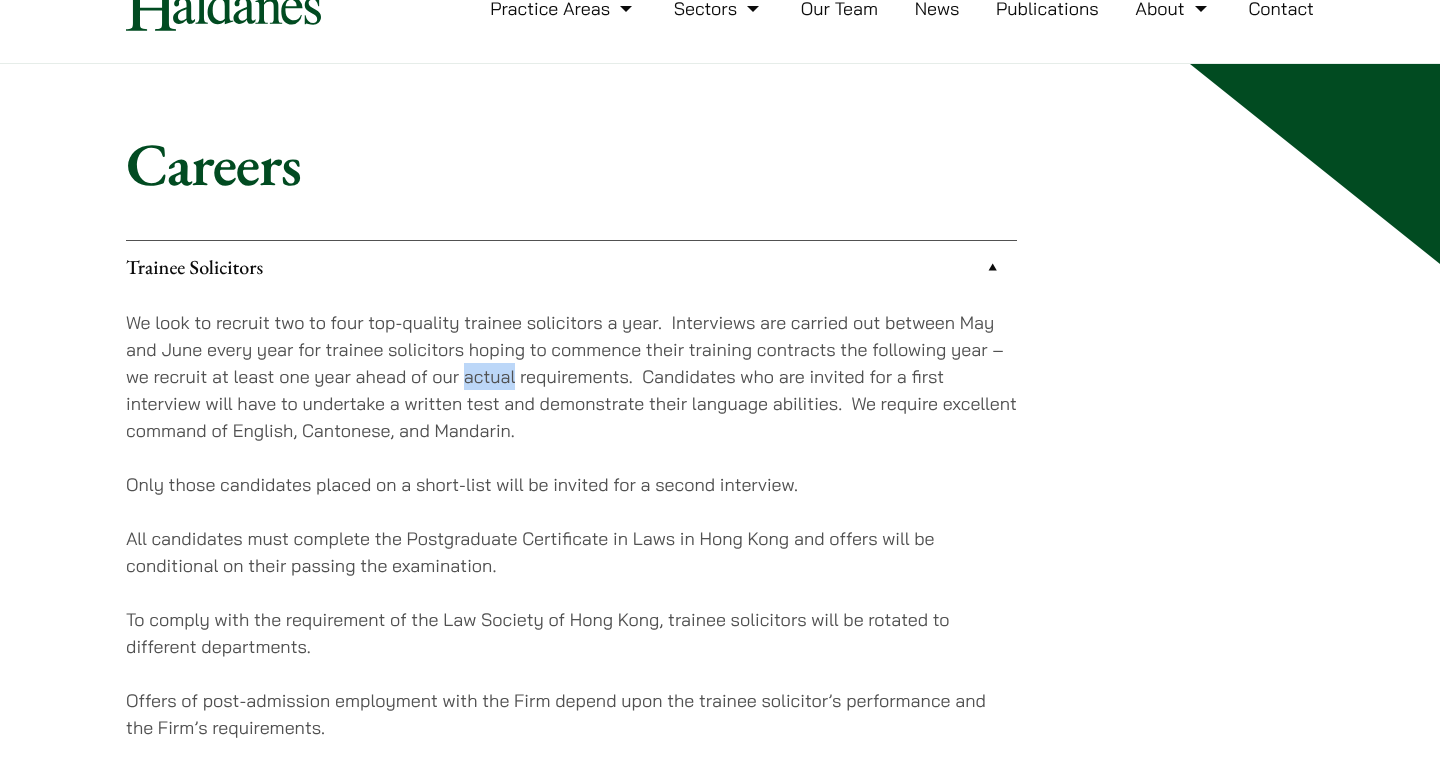click on "We look to recruit two to four top-quality trainee solicitors a year.  Interviews are carried out between May and June every year for trainee solicitors hoping to commence their training contracts the following year – we recruit at least one year ahead of our actual requirements.  Candidates who are invited for a first interview will have to undertake a written test and demonstrate their language abilities.  We require excellent command of English, Cantonese, and Mandarin." at bounding box center [571, 376] 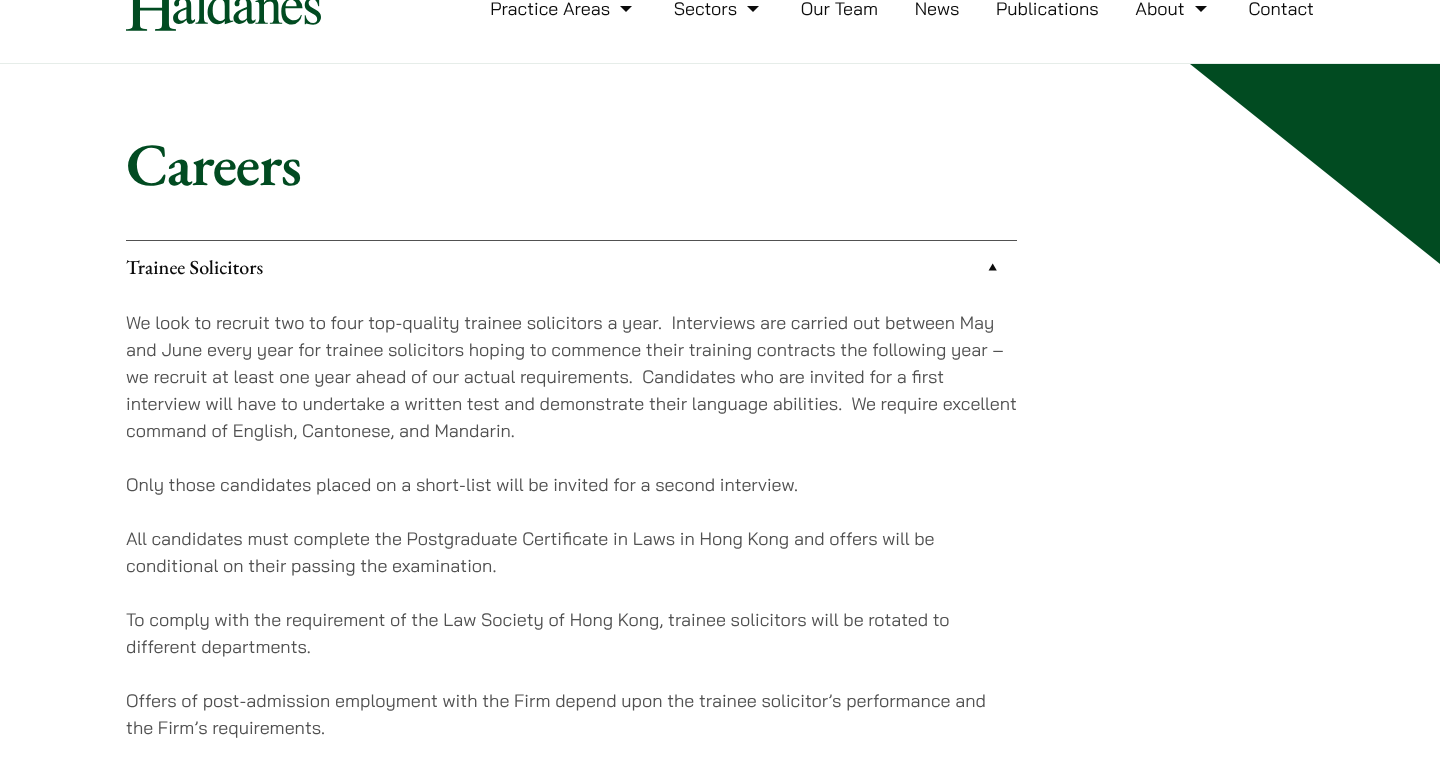 click on "We look to recruit two to four top-quality trainee solicitors a year.  Interviews are carried out between May and June every year for trainee solicitors hoping to commence their training contracts the following year – we recruit at least one year ahead of our actual requirements.  Candidates who are invited for a first interview will have to undertake a written test and demonstrate their language abilities.  We require excellent command of English, Cantonese, and Mandarin." at bounding box center (571, 376) 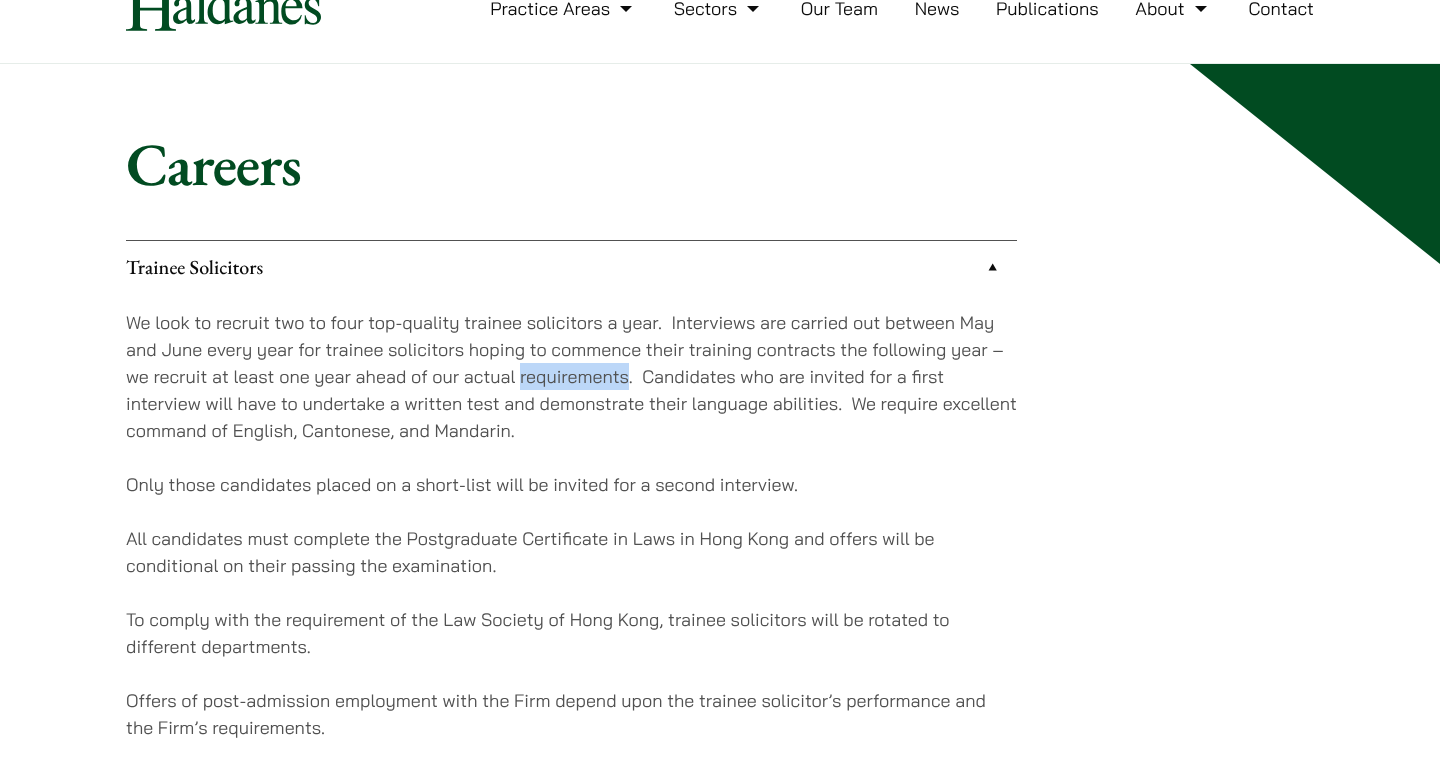 click on "We look to recruit two to four top-quality trainee solicitors a year.  Interviews are carried out between May and June every year for trainee solicitors hoping to commence their training contracts the following year – we recruit at least one year ahead of our actual requirements.  Candidates who are invited for a first interview will have to undertake a written test and demonstrate their language abilities.  We require excellent command of English, Cantonese, and Mandarin." at bounding box center (571, 376) 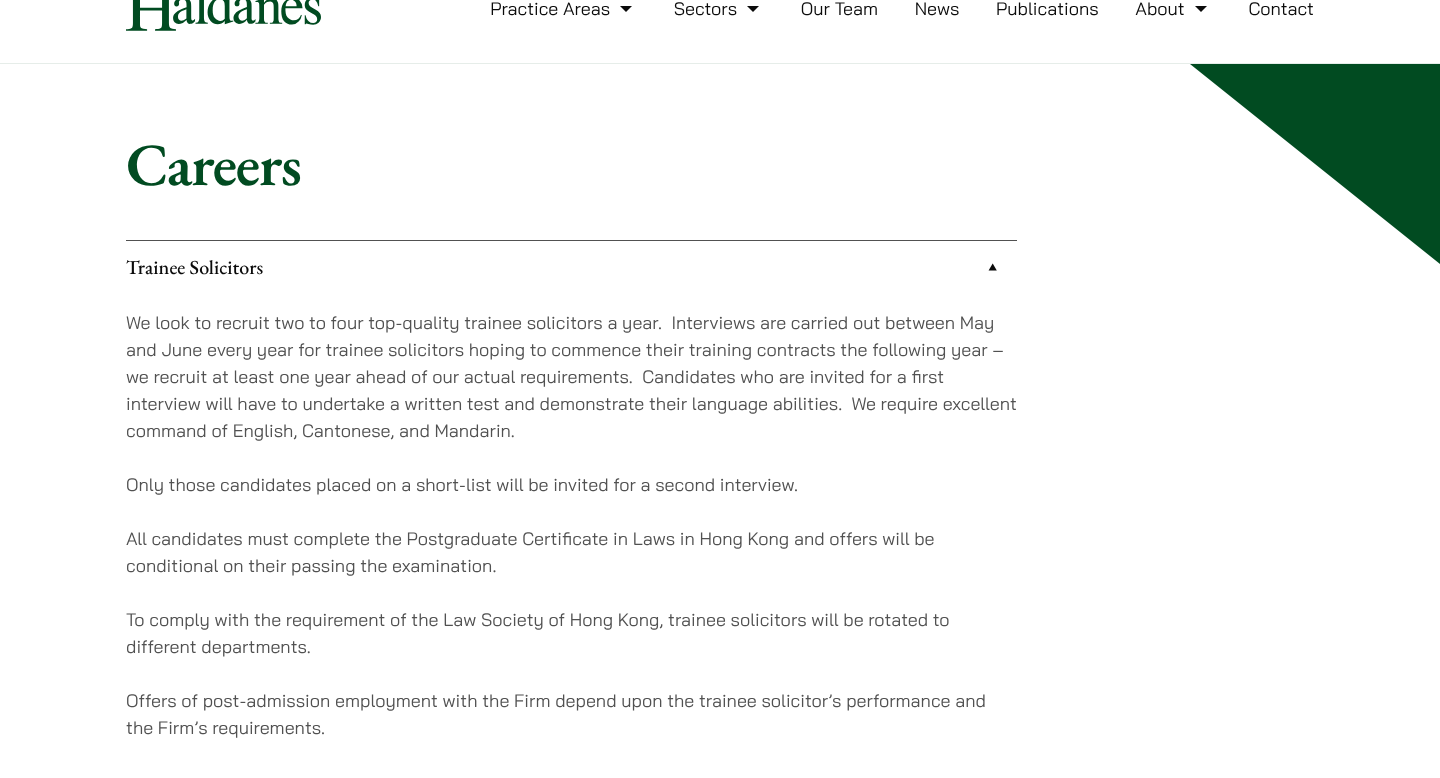 click on "We look to recruit two to four top-quality trainee solicitors a year.  Interviews are carried out between May and June every year for trainee solicitors hoping to commence their training contracts the following year – we recruit at least one year ahead of our actual requirements.  Candidates who are invited for a first interview will have to undertake a written test and demonstrate their language abilities.  We require excellent command of English, Cantonese, and Mandarin." at bounding box center [571, 376] 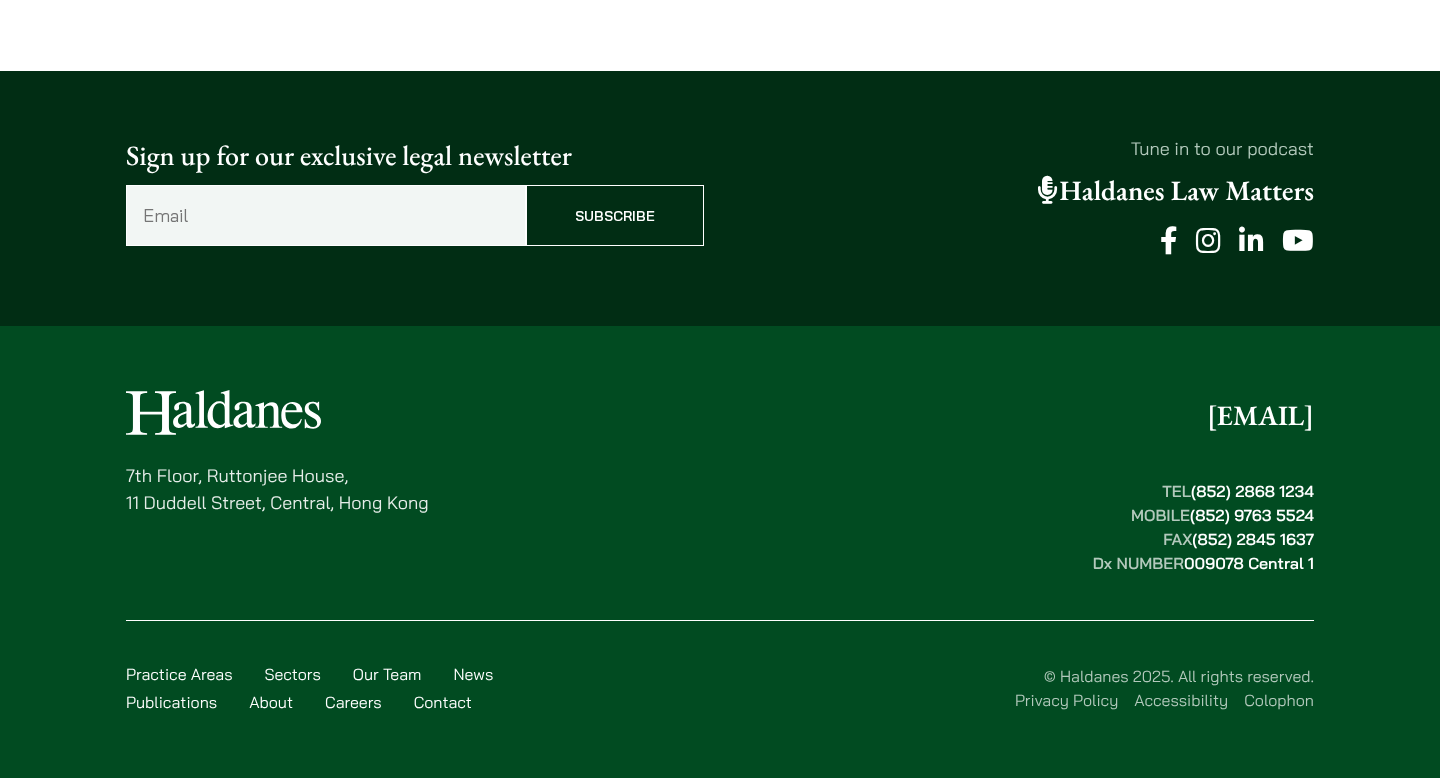 scroll, scrollTop: 0, scrollLeft: 0, axis: both 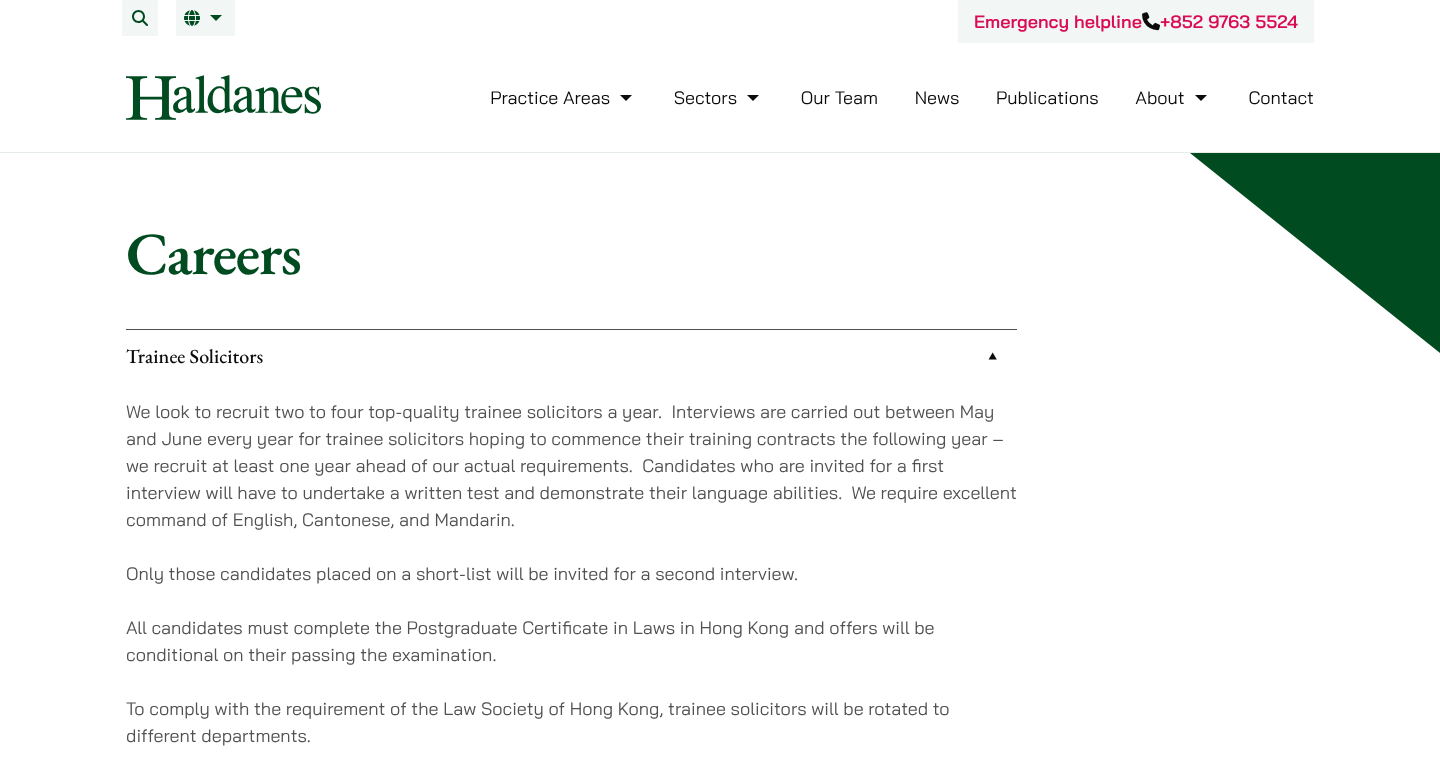 click on "Trainee Solicitors" at bounding box center [571, 356] 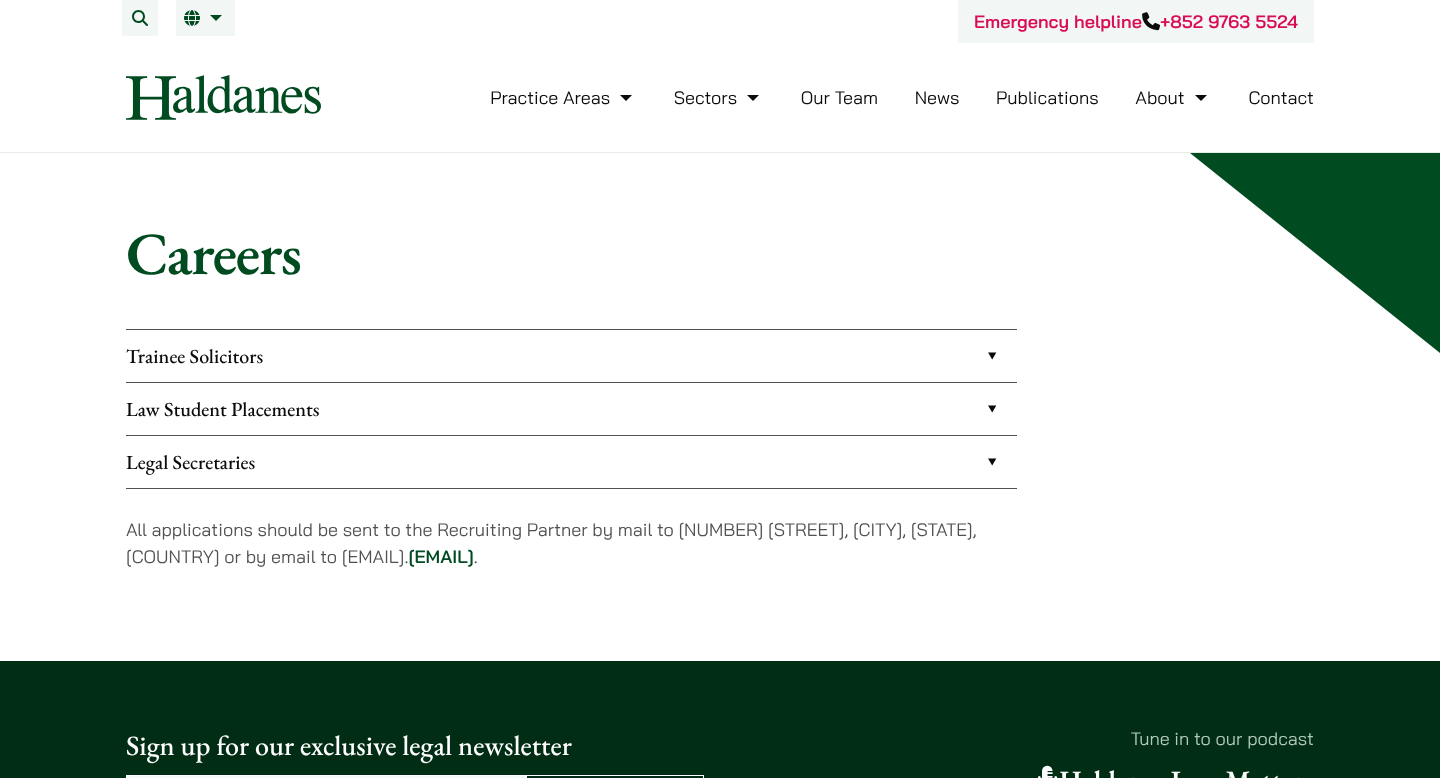 click on "Our Team" at bounding box center [839, 97] 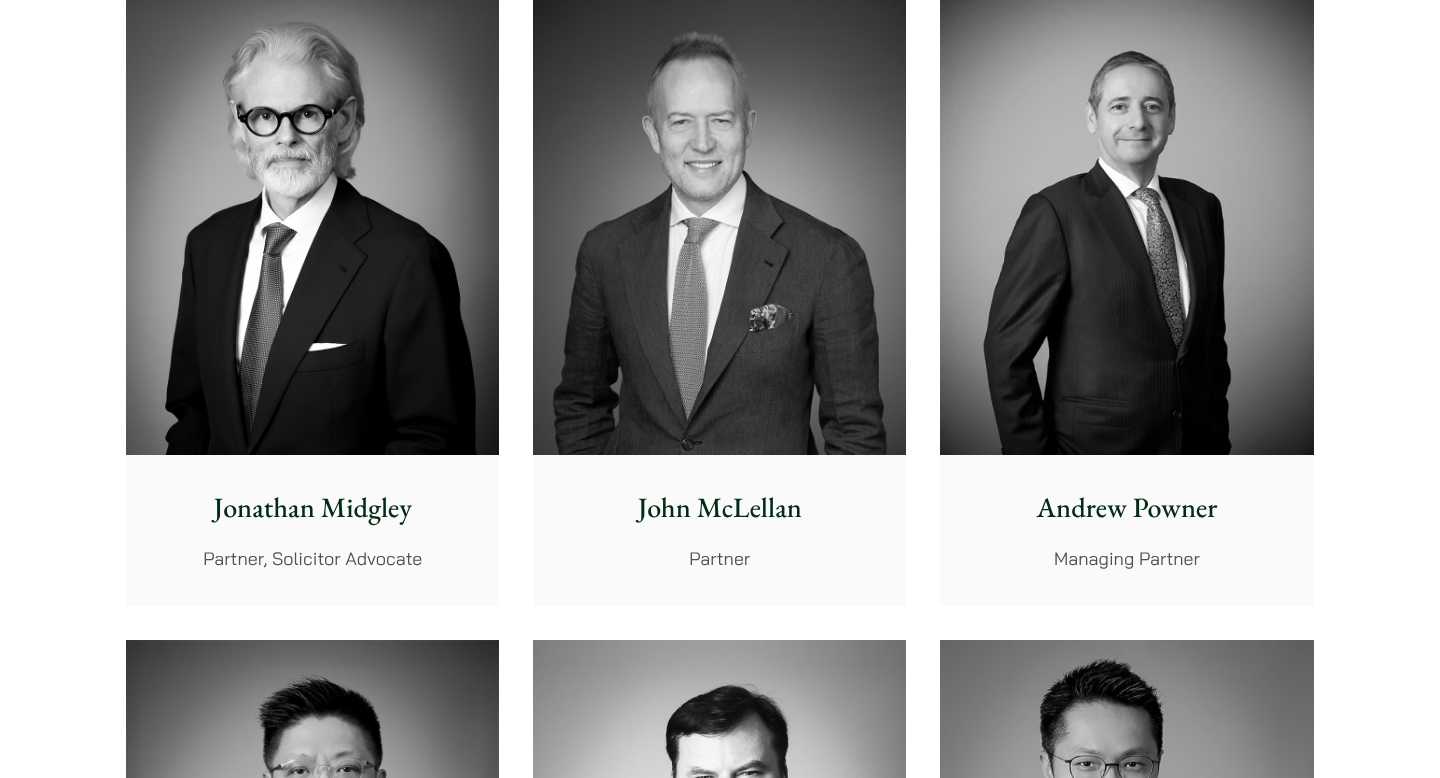 scroll, scrollTop: 580, scrollLeft: 0, axis: vertical 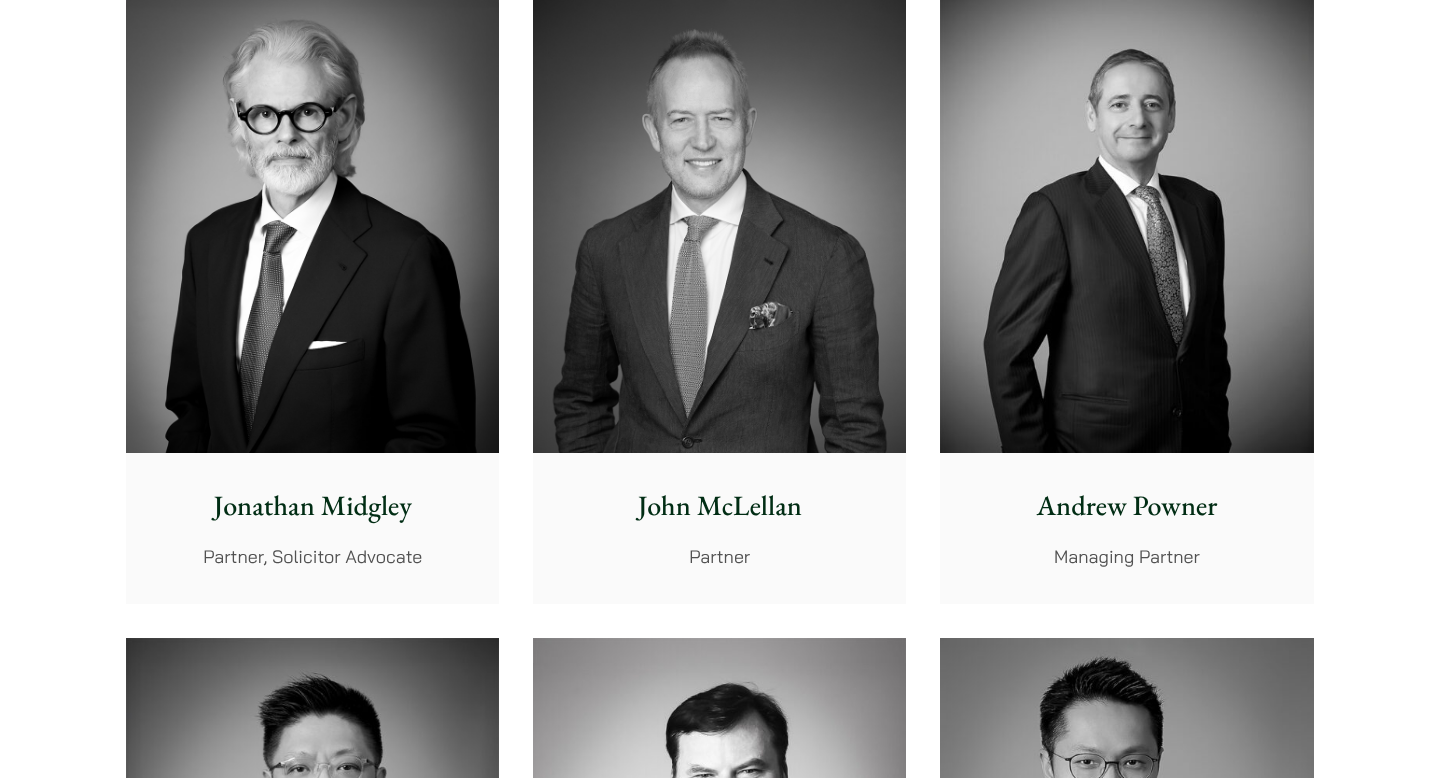 click at bounding box center (1126, 219) 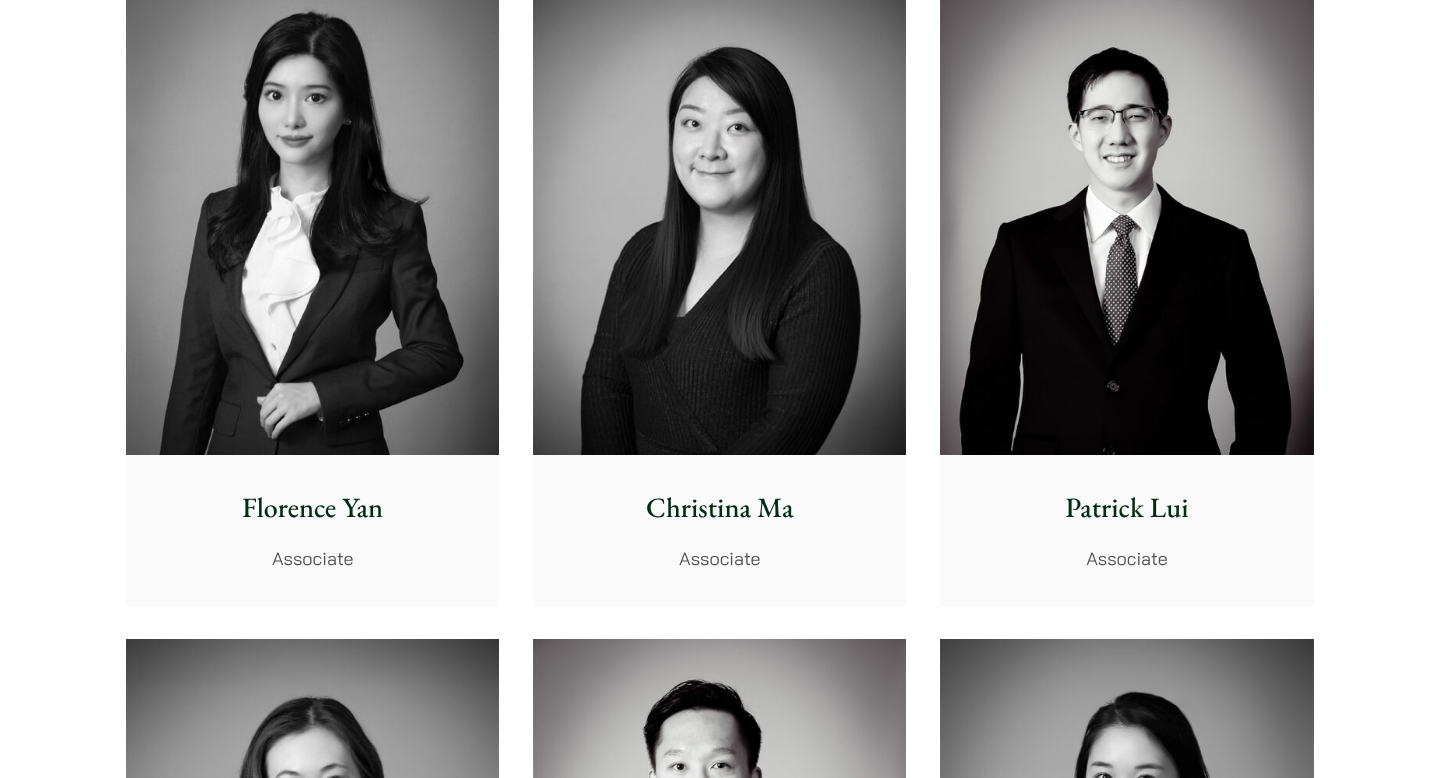 scroll, scrollTop: 5930, scrollLeft: 0, axis: vertical 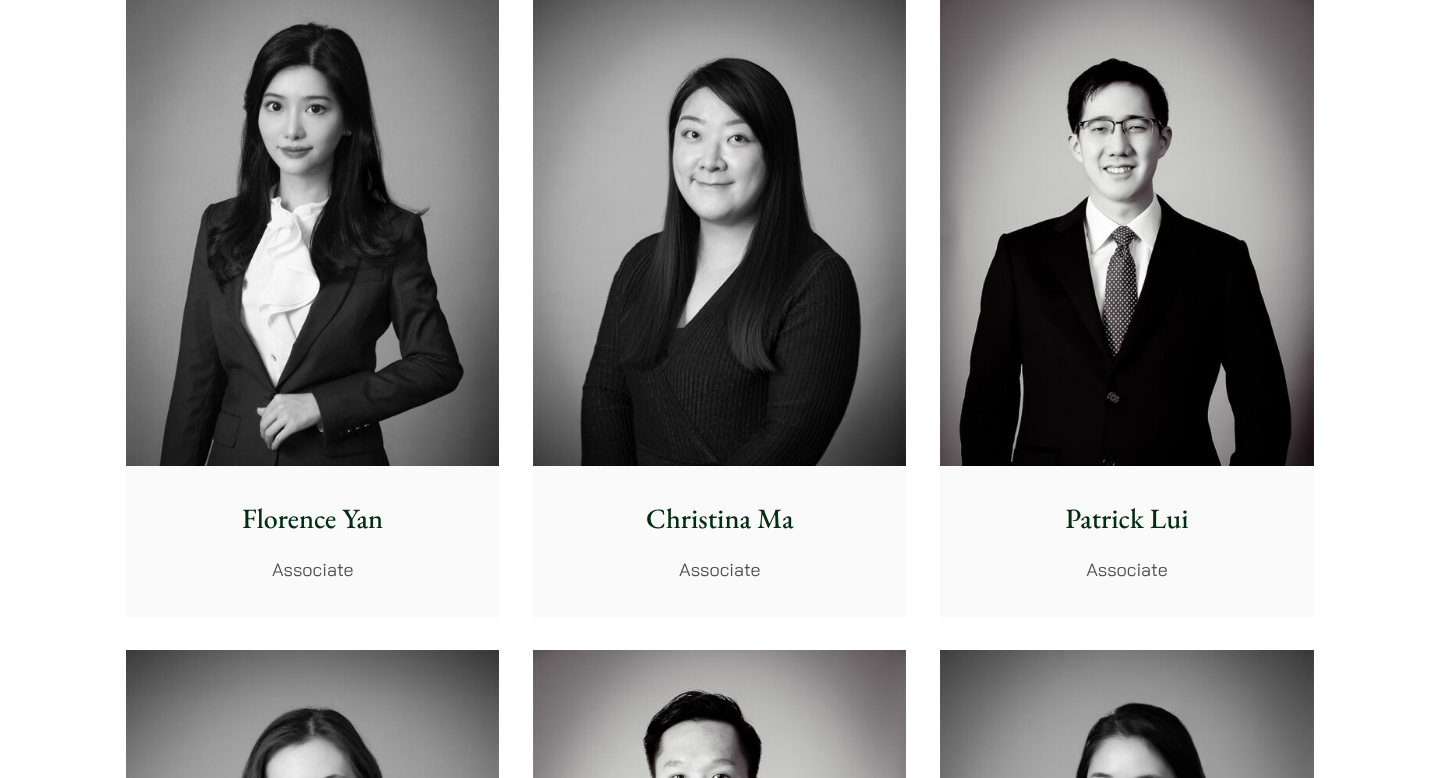 click at bounding box center (312, 232) 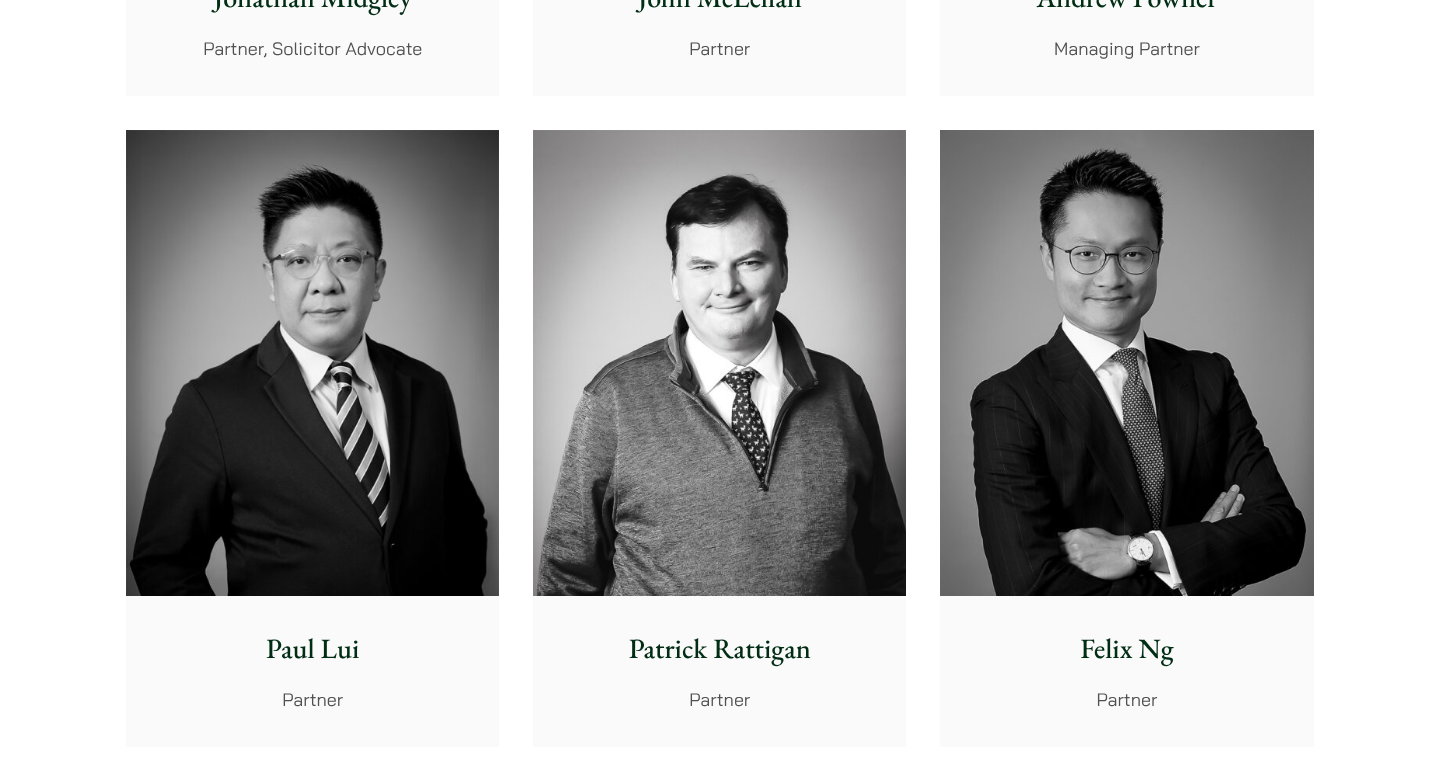 scroll, scrollTop: 0, scrollLeft: 0, axis: both 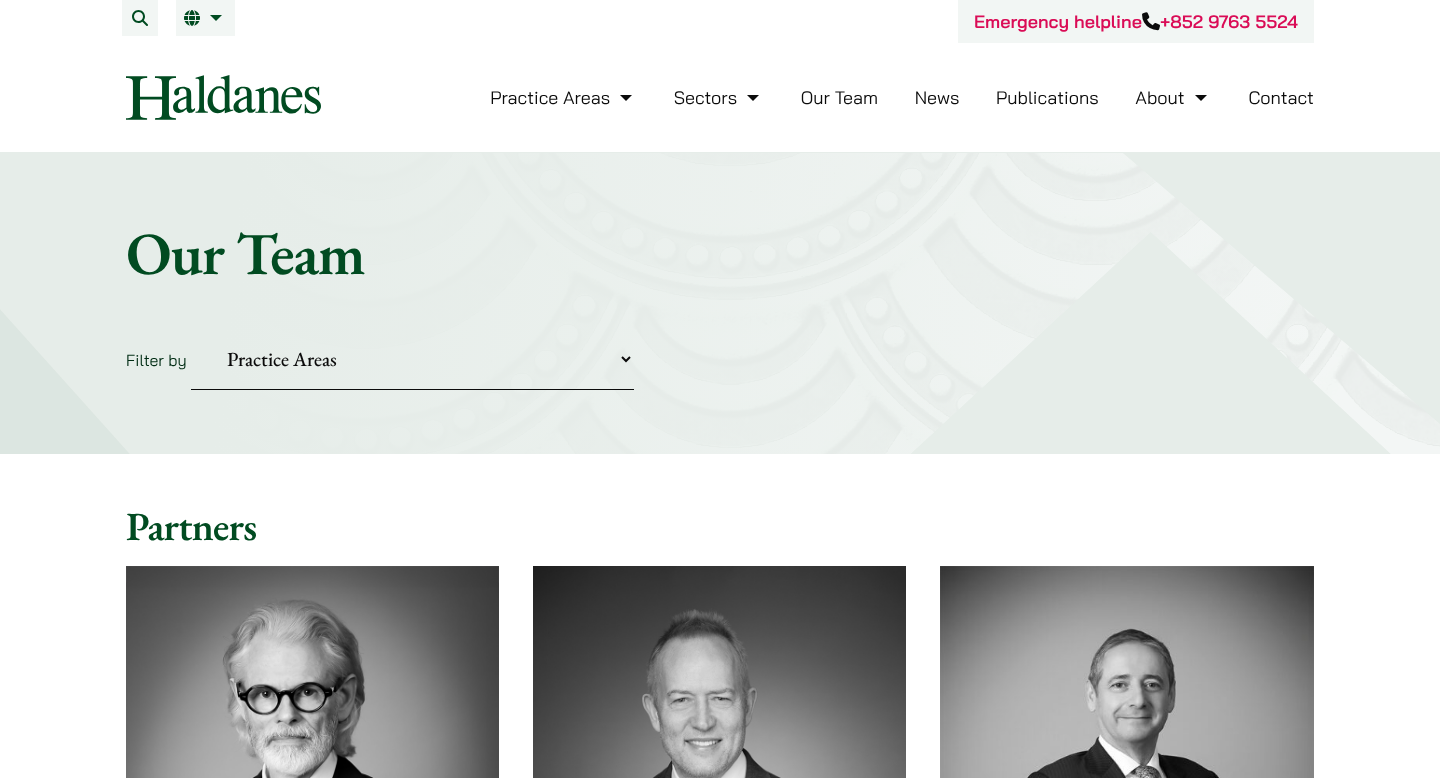 click on "Publications" at bounding box center [1047, 97] 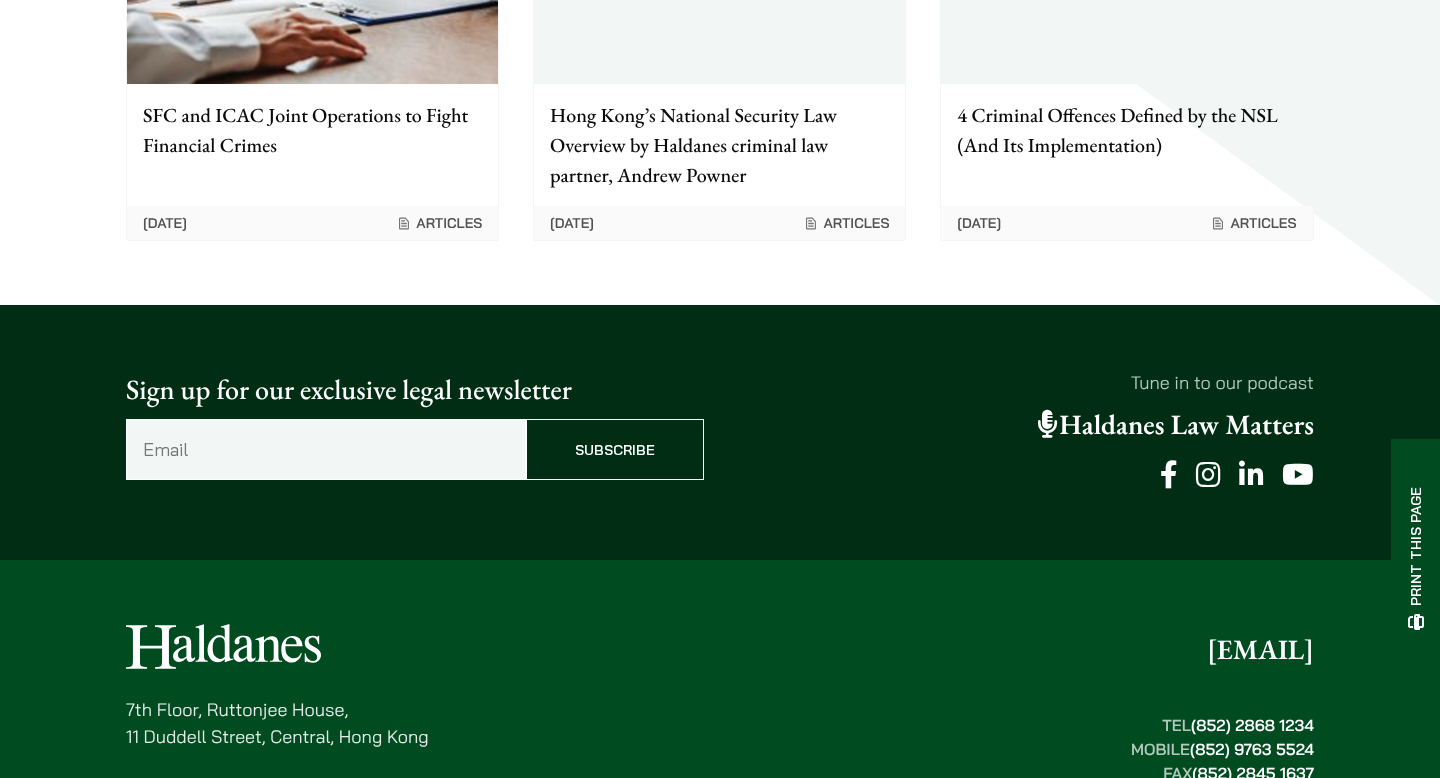 scroll, scrollTop: 3101, scrollLeft: 0, axis: vertical 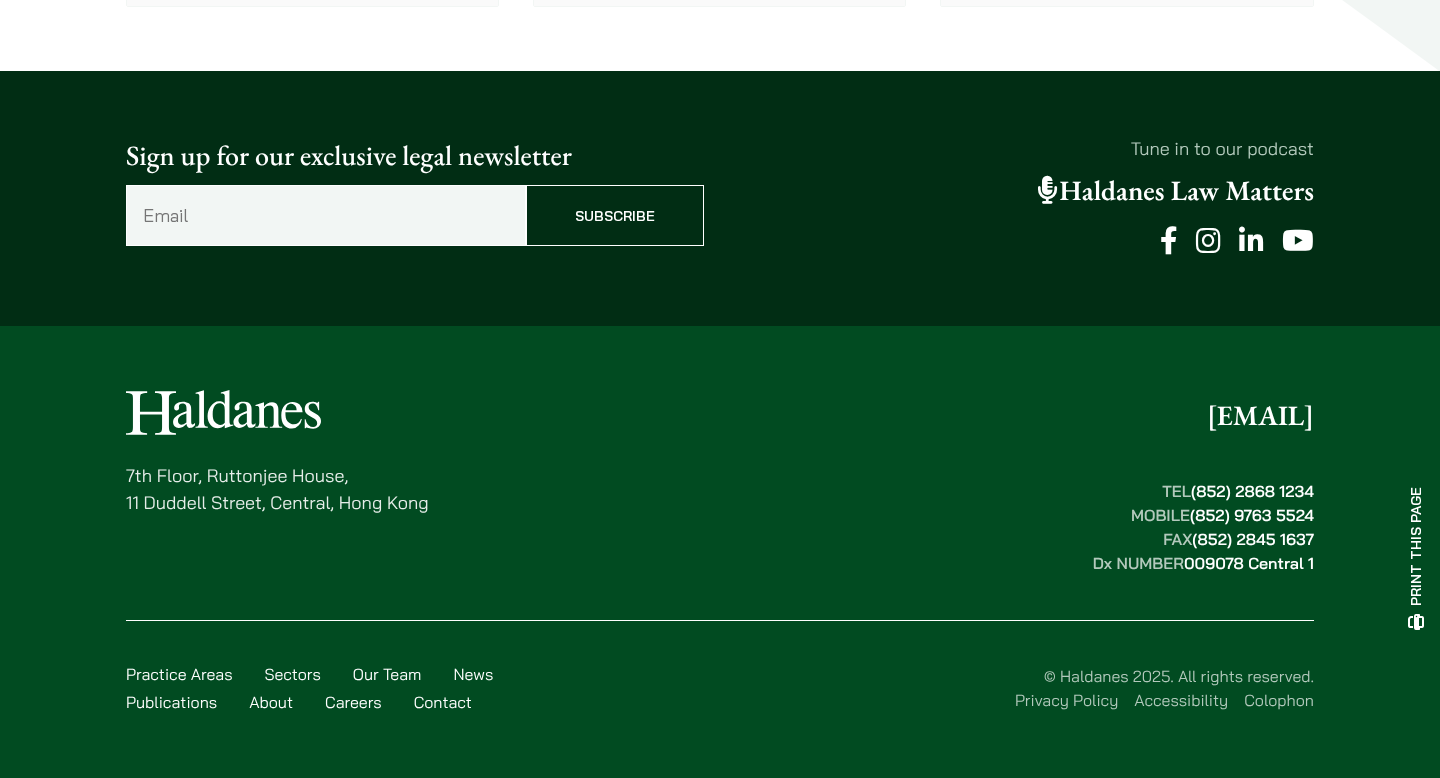 click on "Haldanes Law Matters" at bounding box center (1025, 191) 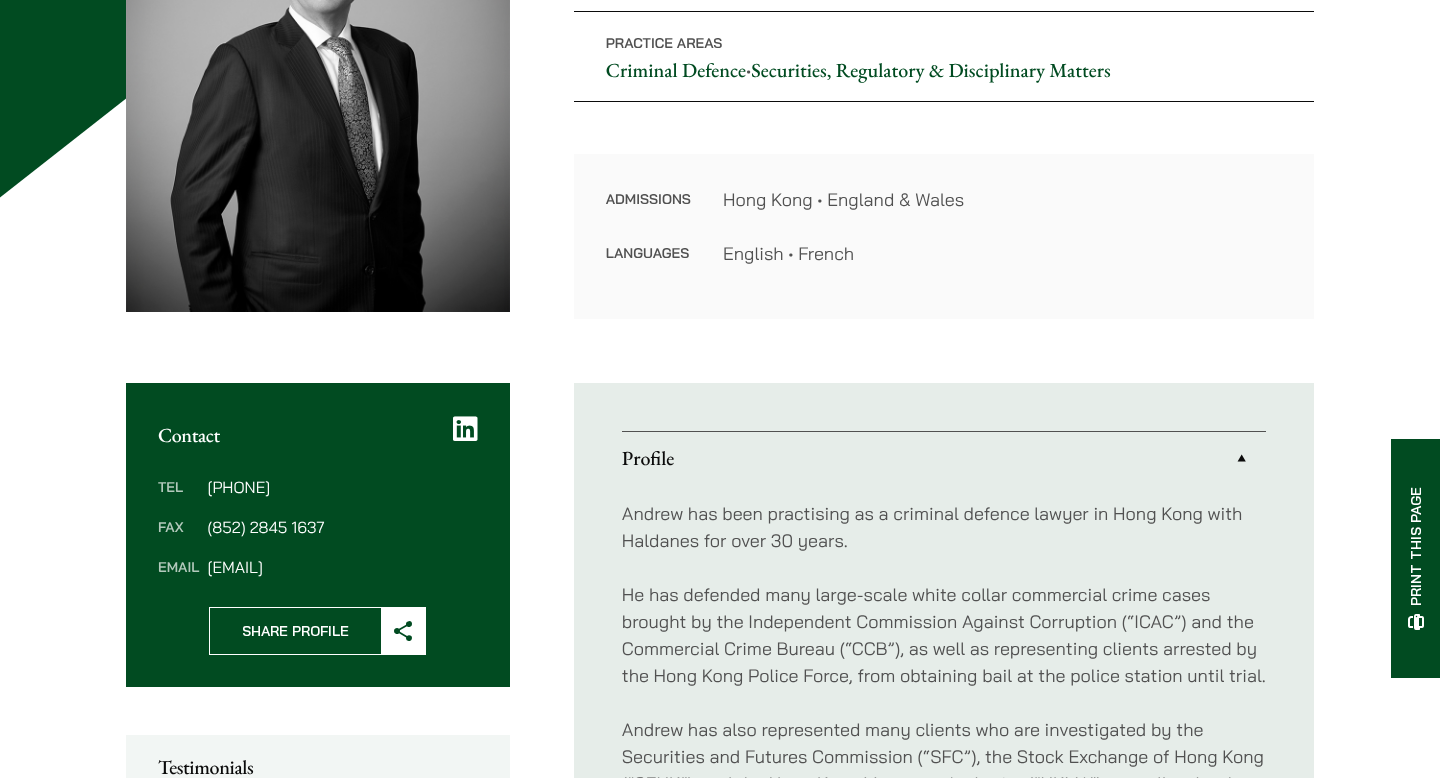scroll, scrollTop: 0, scrollLeft: 0, axis: both 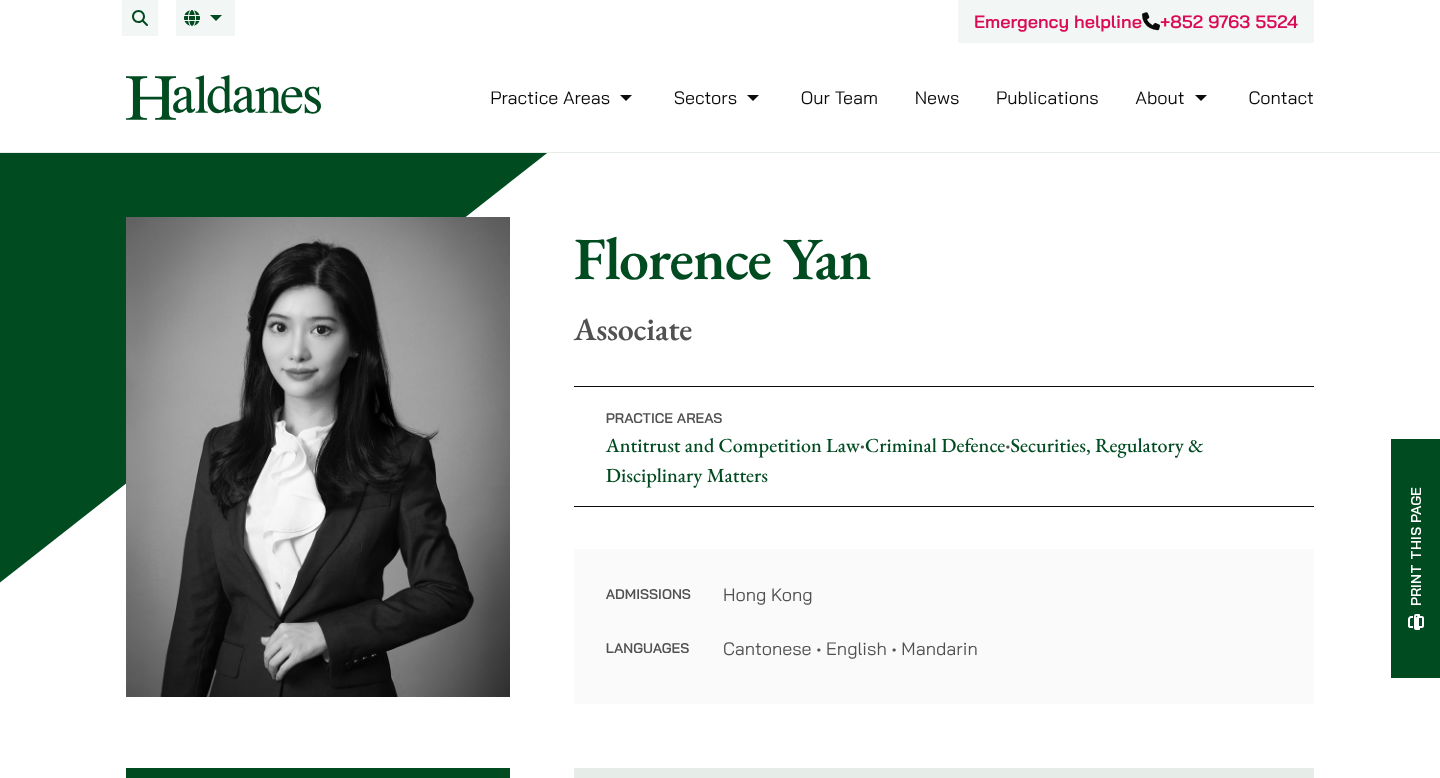 click on "Associate" at bounding box center (944, 329) 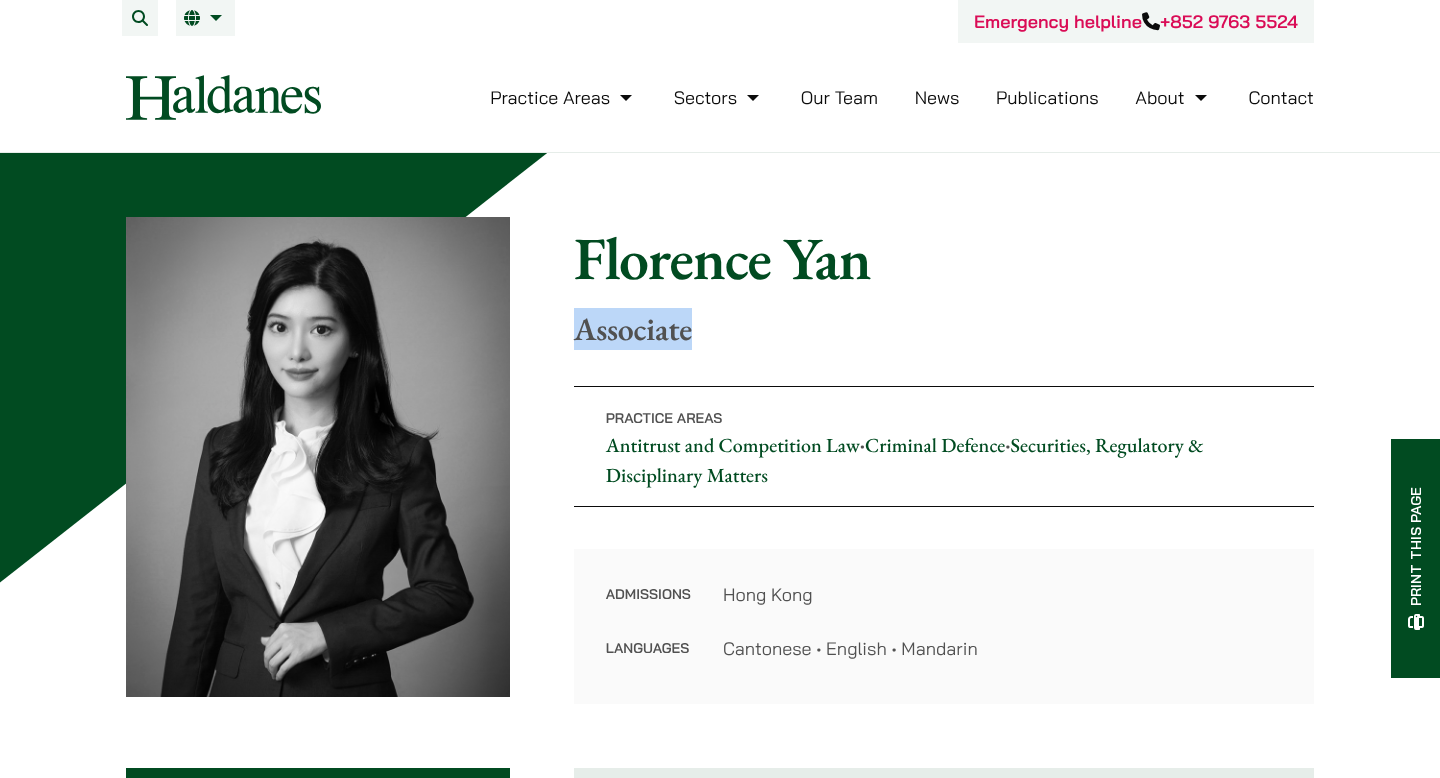 click on "Associate" at bounding box center [944, 329] 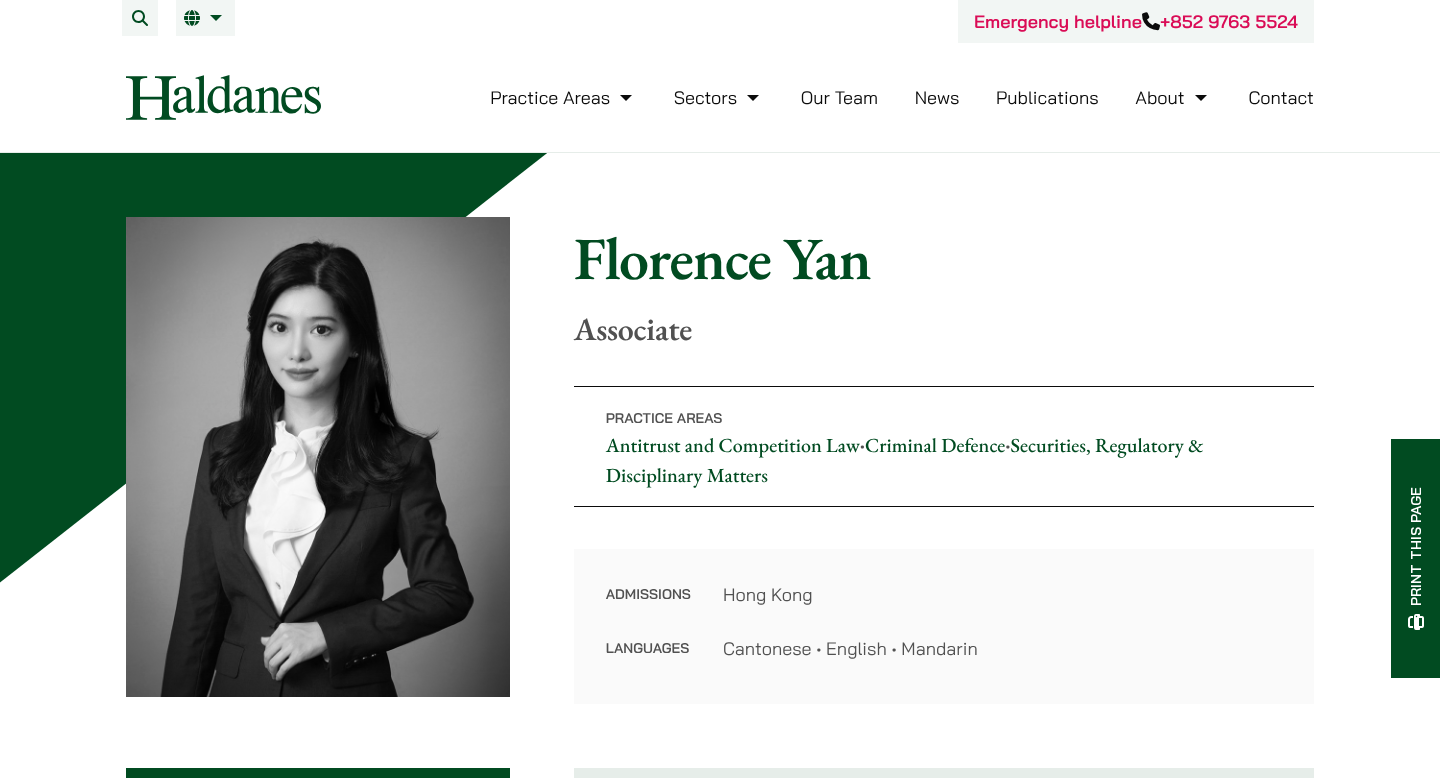 click on "Florence Yan" at bounding box center [944, 258] 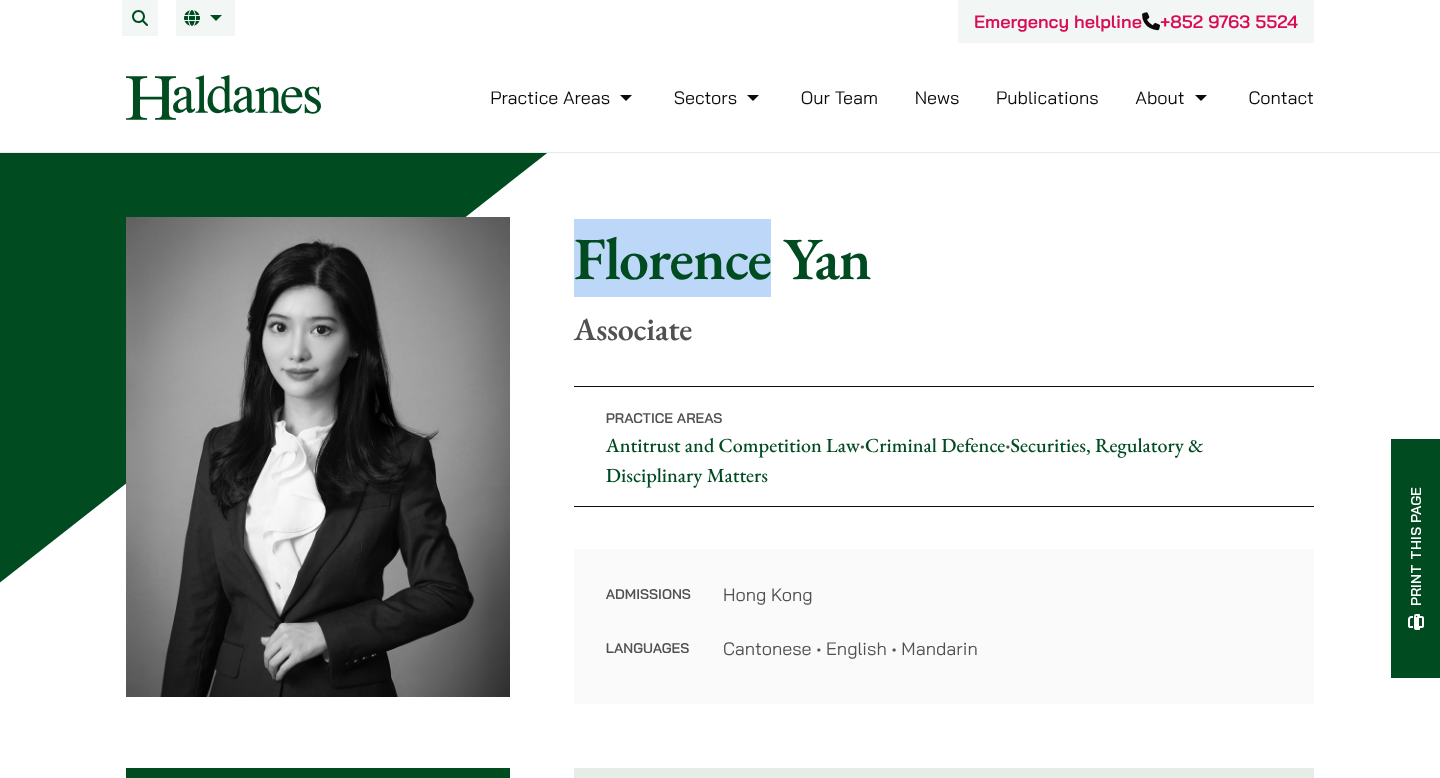 click on "Florence Yan" at bounding box center (944, 258) 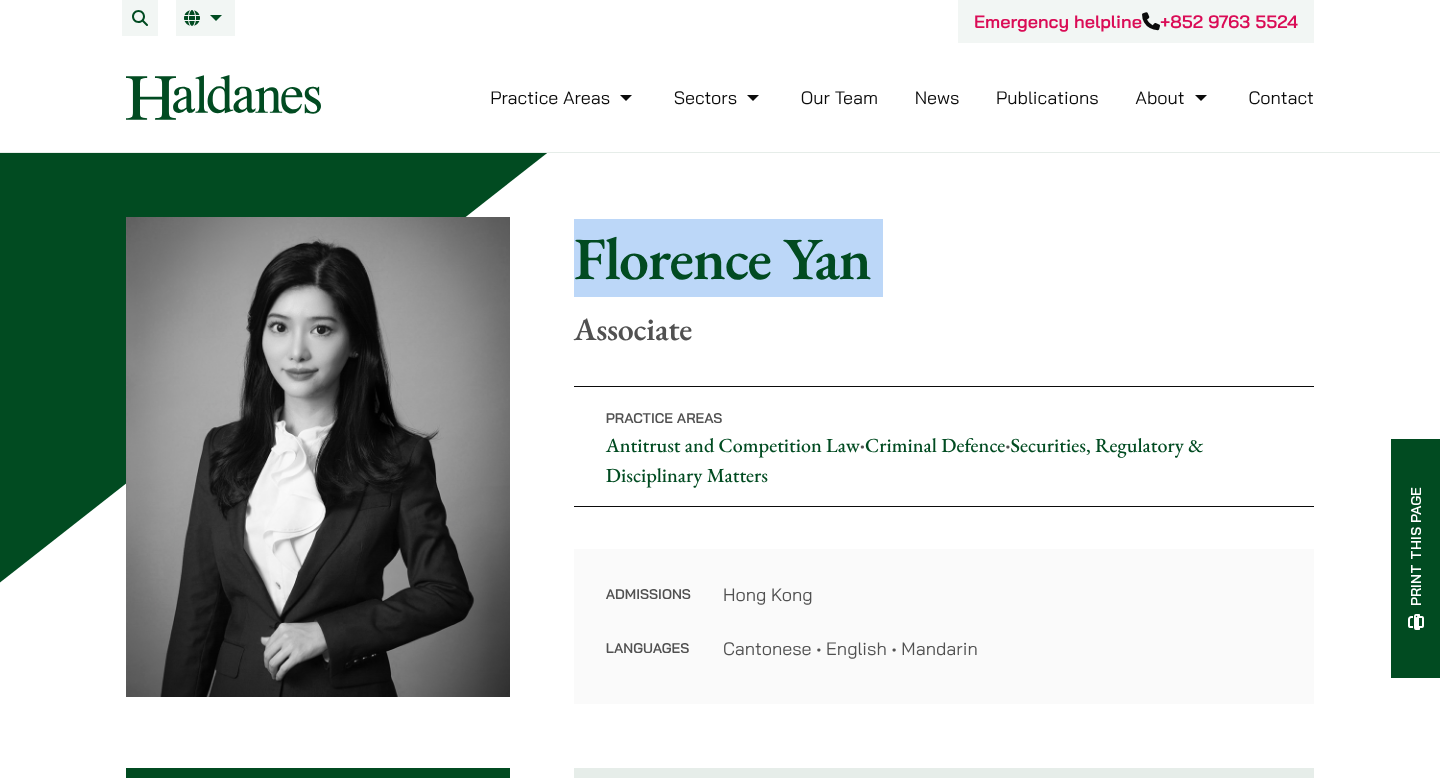 click on "Florence Yan" at bounding box center (944, 258) 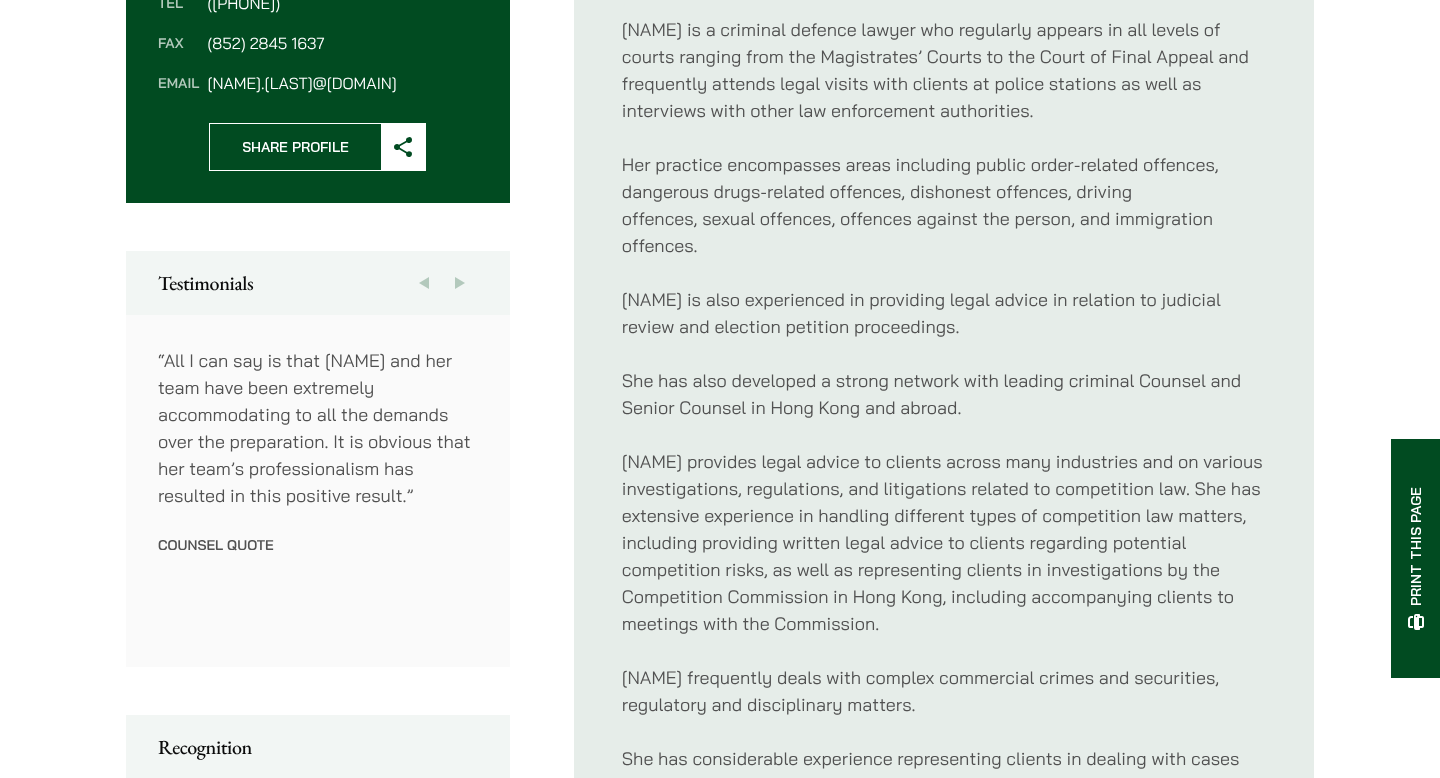 scroll, scrollTop: 864, scrollLeft: 0, axis: vertical 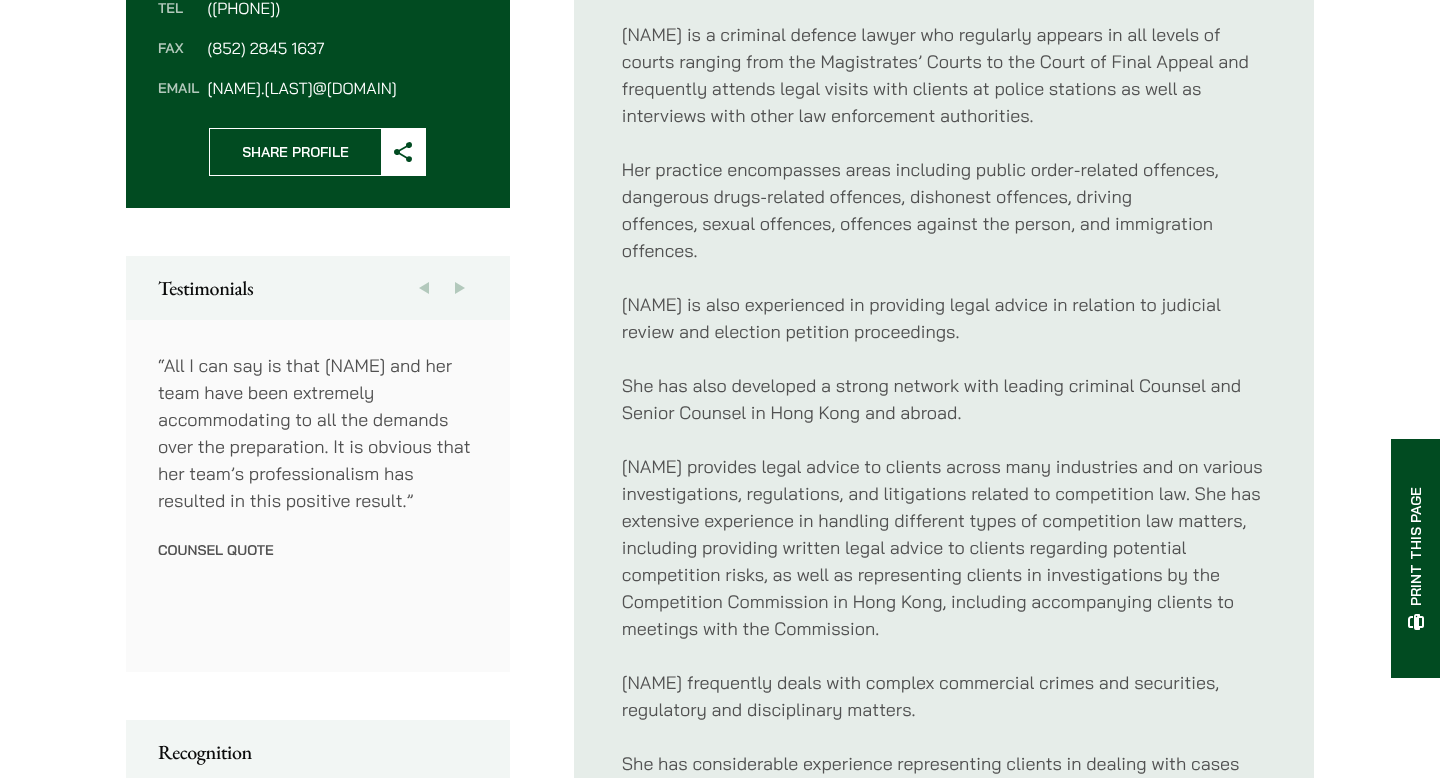 click on "Her practice encompasses areas including public order-related offences, dangerous drugs-related offences, dishonest offences, driving offences, sexual offences, offences against the person, and immigration offences." at bounding box center [944, 210] 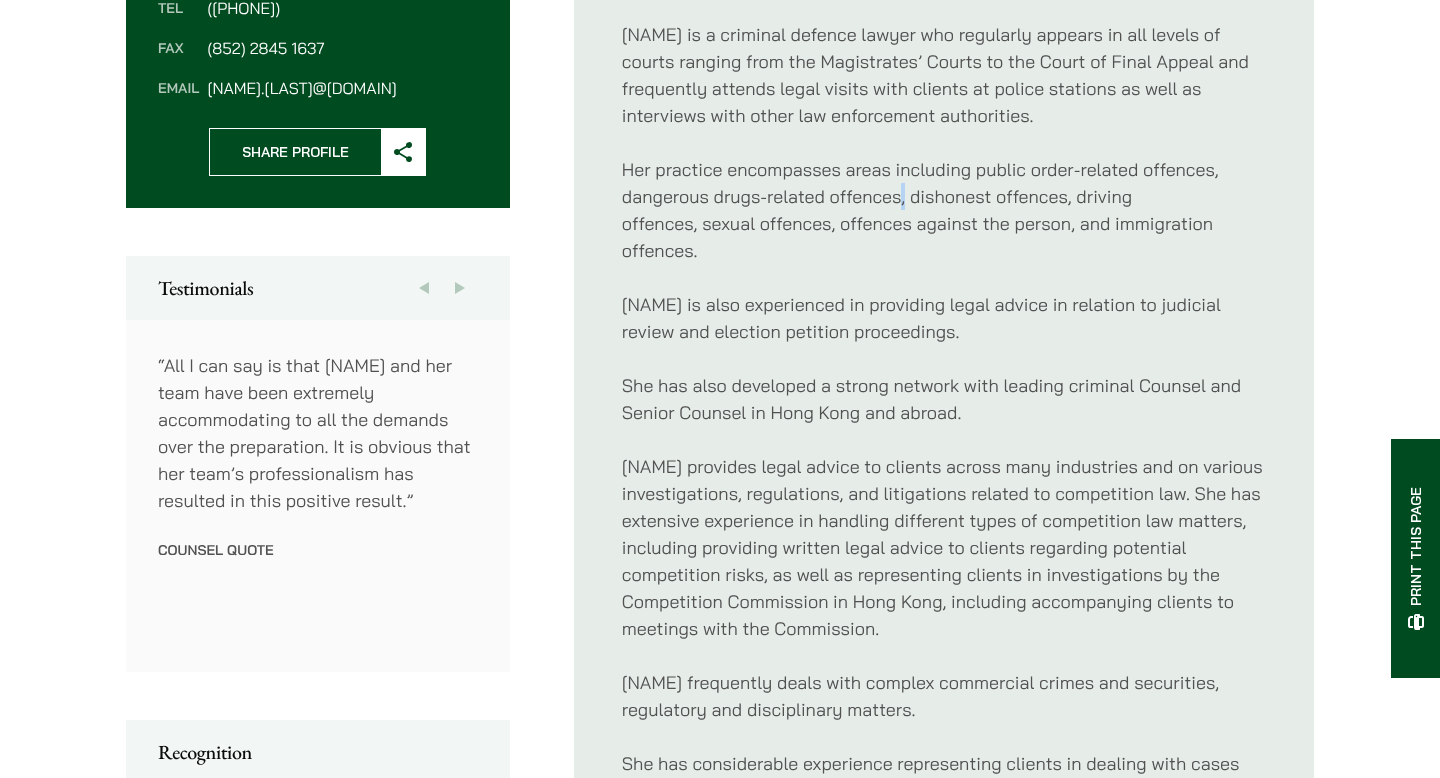 click on "Her practice encompasses areas including public order-related offences, dangerous drugs-related offences, dishonest offences, driving offences, sexual offences, offences against the person, and immigration offences." at bounding box center (944, 210) 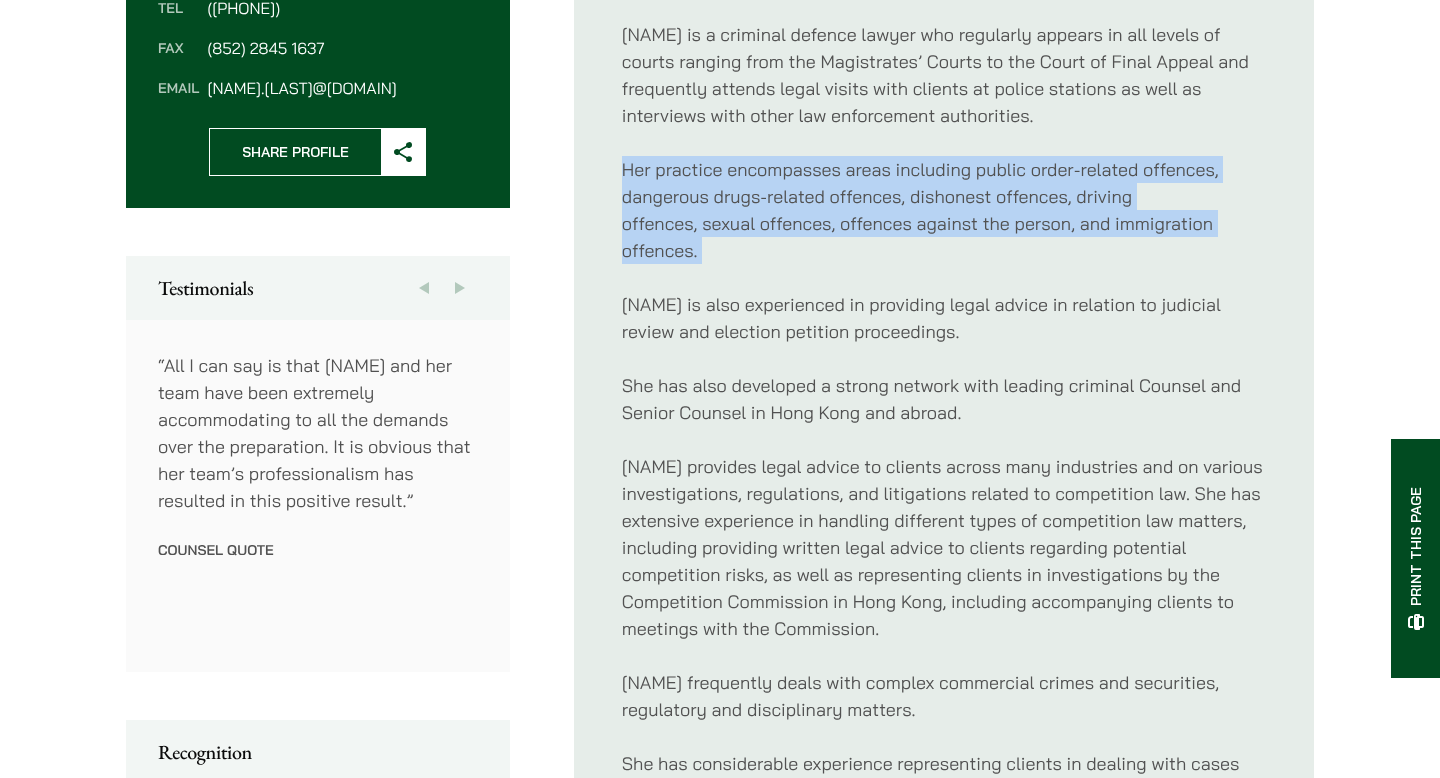 click on "Her practice encompasses areas including public order-related offences, dangerous drugs-related offences, dishonest offences, driving offences, sexual offences, offences against the person, and immigration offences." at bounding box center (944, 210) 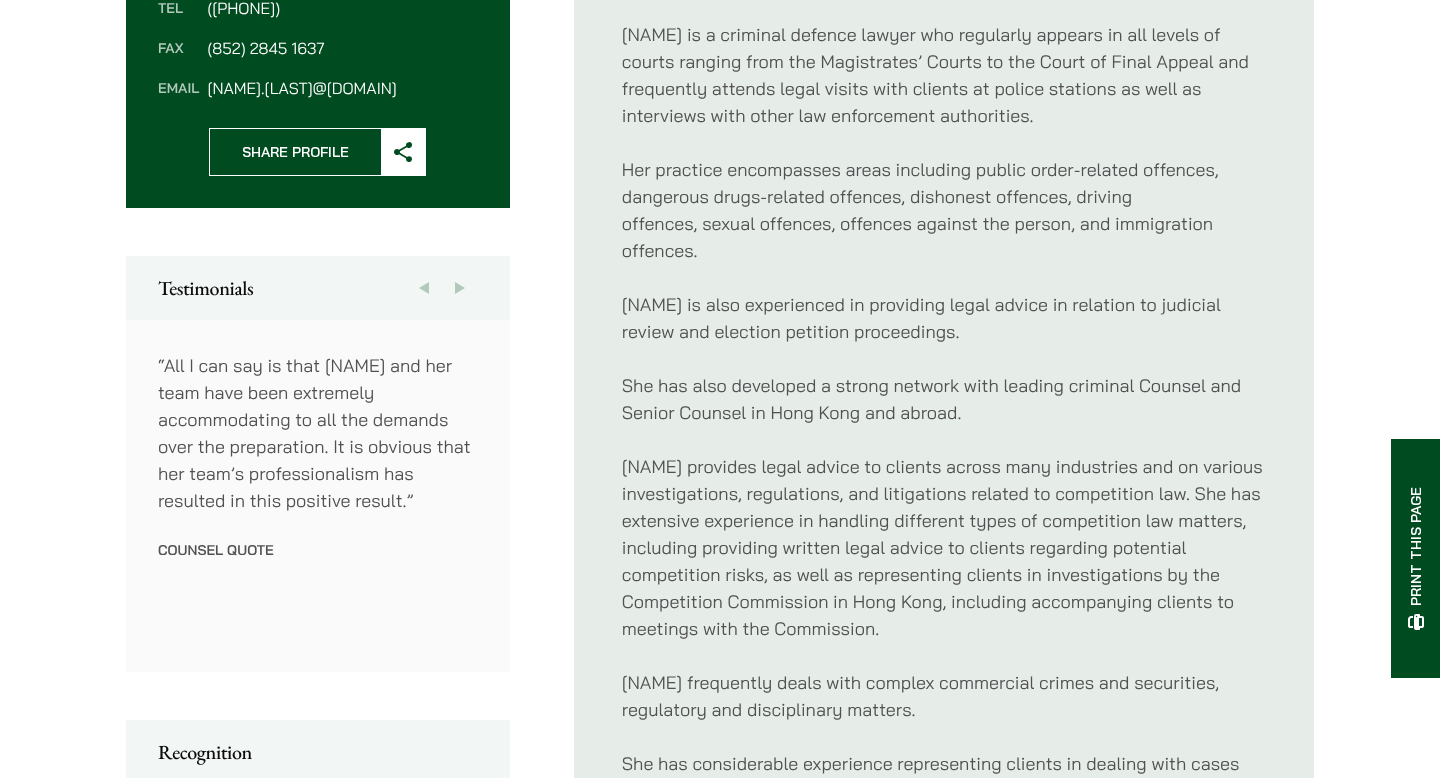 click on "Her practice encompasses areas including public order-related offences, dangerous drugs-related offences, dishonest offences, driving offences, sexual offences, offences against the person, and immigration offences." at bounding box center [944, 210] 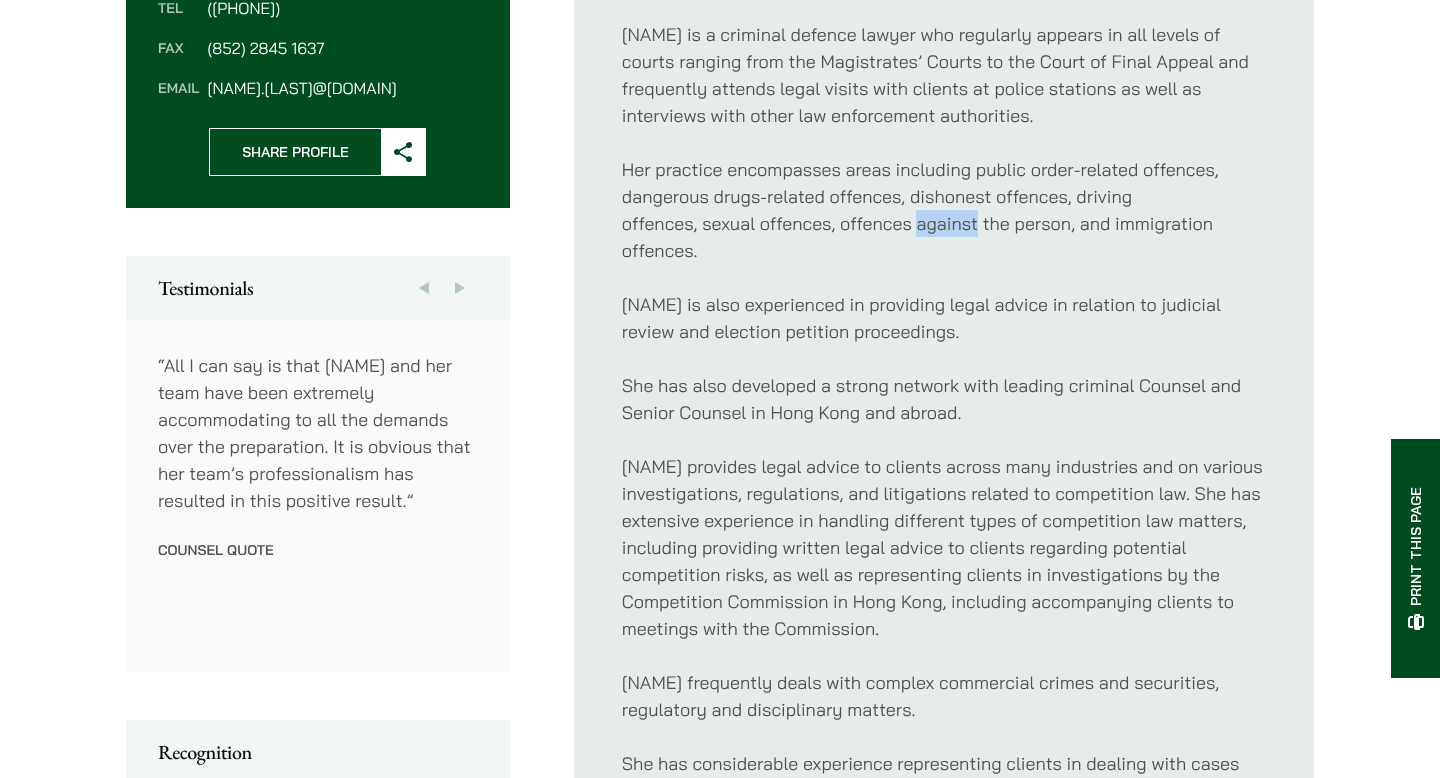 click on "Her practice encompasses areas including public order-related offences, dangerous drugs-related offences, dishonest offences, driving offences, sexual offences, offences against the person, and immigration offences." at bounding box center (944, 210) 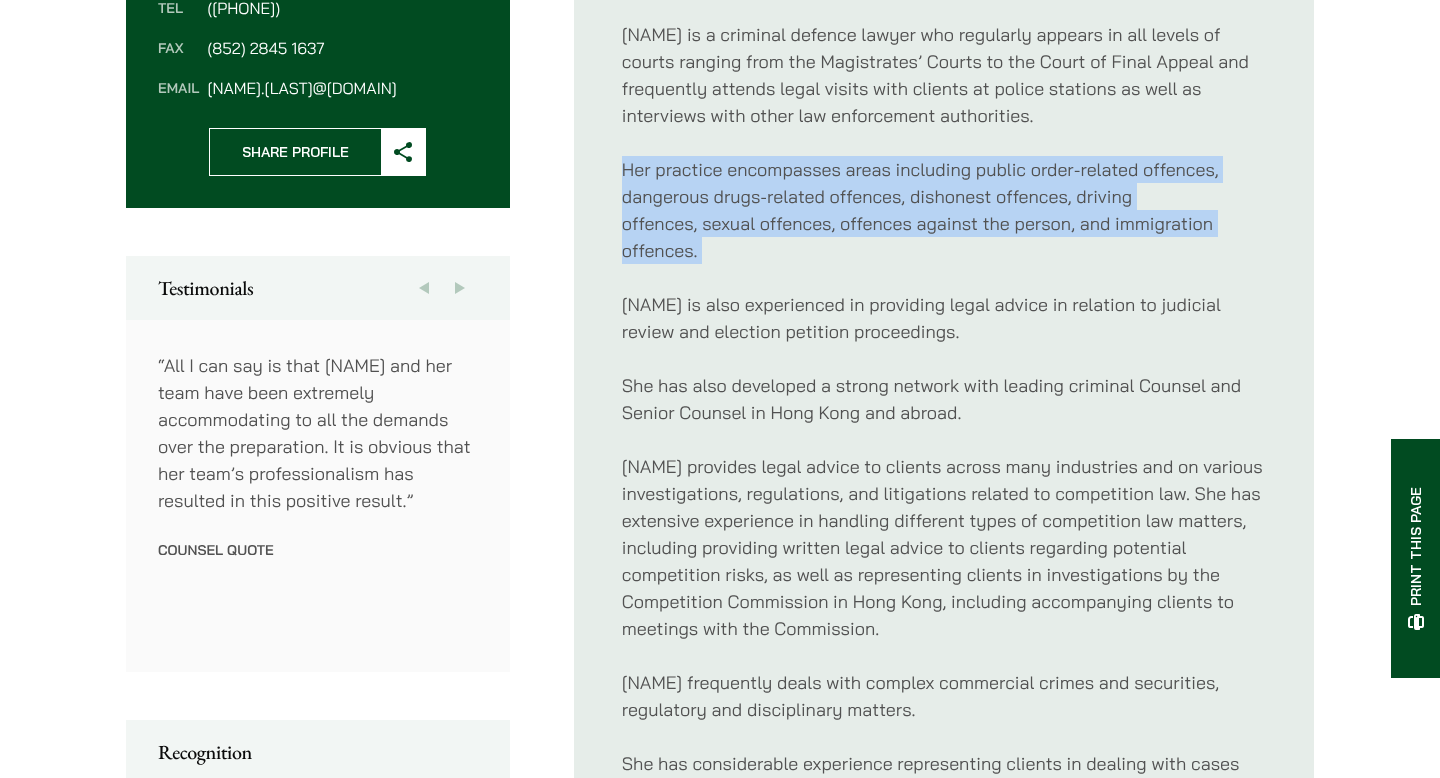 click on "Her practice encompasses areas including public order-related offences, dangerous drugs-related offences, dishonest offences, driving offences, sexual offences, offences against the person, and immigration offences." at bounding box center [944, 210] 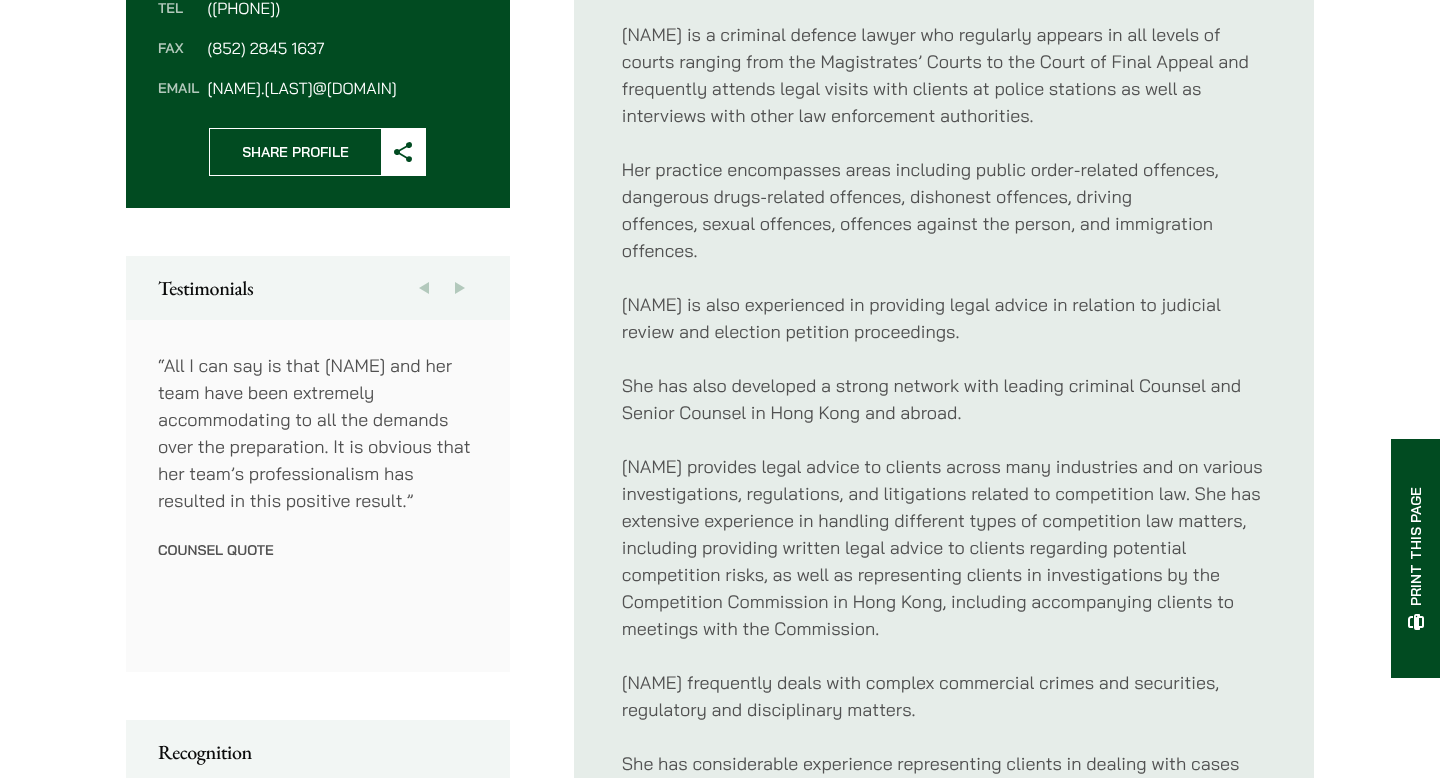 click on "Her practice encompasses areas including public order-related offences, dangerous drugs-related offences, dishonest offences, driving offences, sexual offences, offences against the person, and immigration offences." at bounding box center [944, 210] 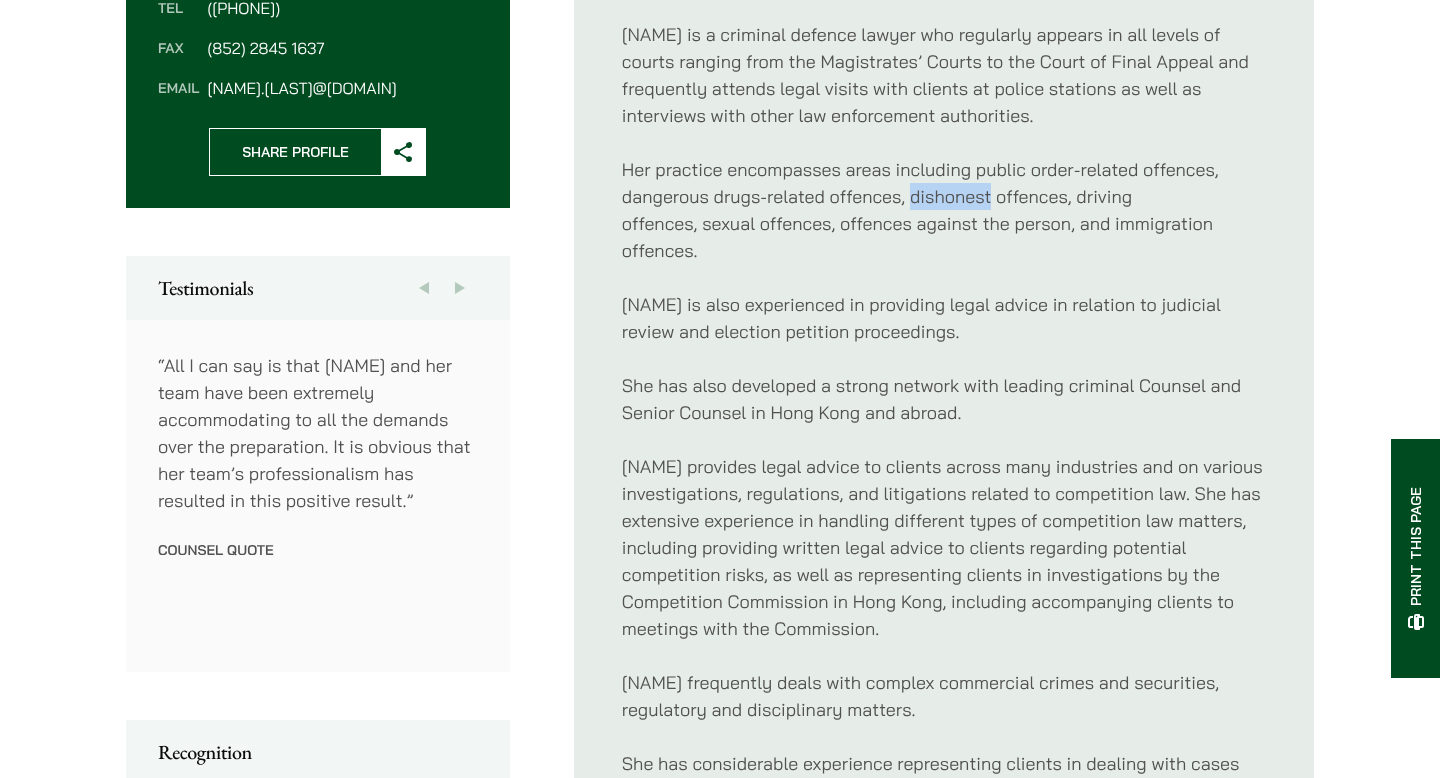 click on "Her practice encompasses areas including public order-related offences, dangerous drugs-related offences, dishonest offences, driving offences, sexual offences, offences against the person, and immigration offences." at bounding box center (944, 210) 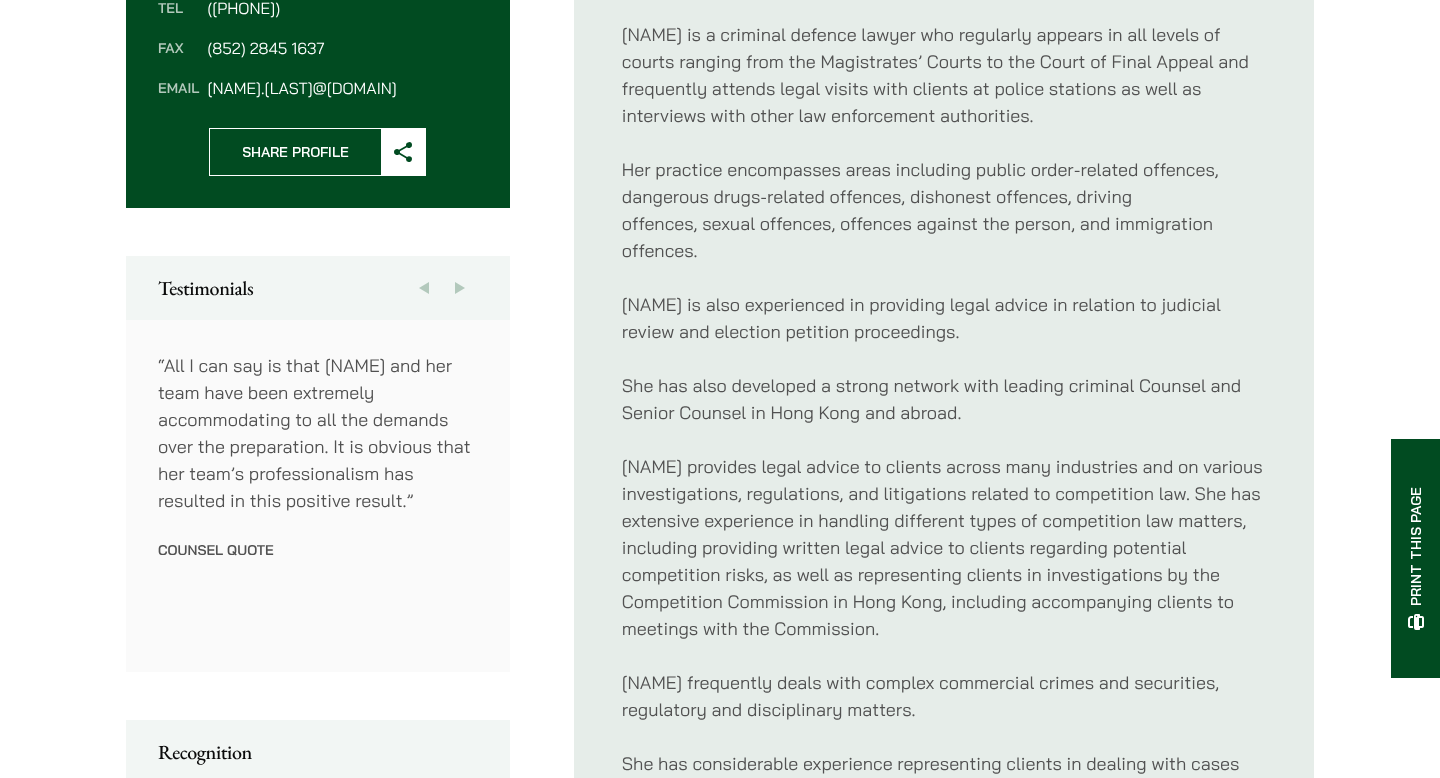 click on "Her practice encompasses areas including public order-related offences, dangerous drugs-related offences, dishonest offences, driving offences, sexual offences, offences against the person, and immigration offences." at bounding box center [944, 210] 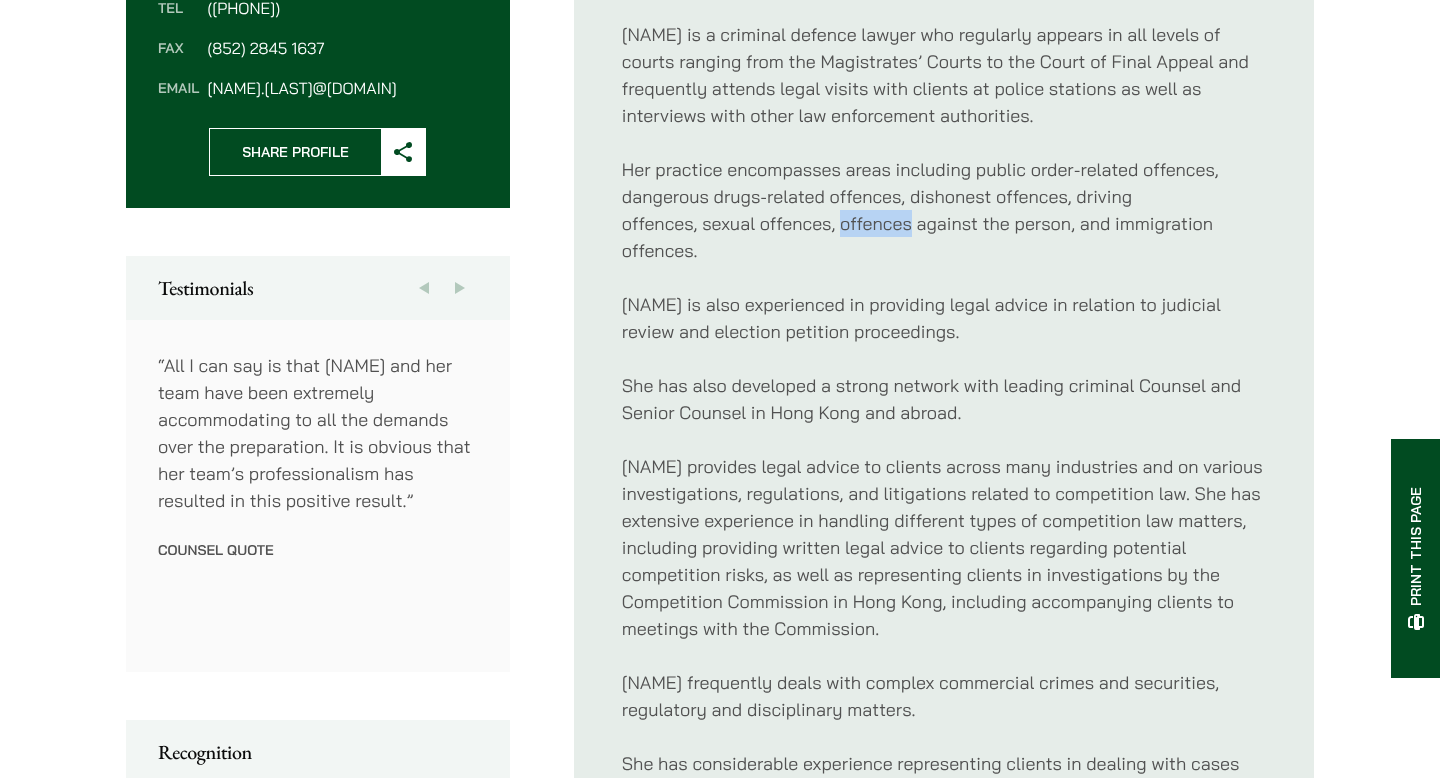 click on "Her practice encompasses areas including public order-related offences, dangerous drugs-related offences, dishonest offences, driving offences, sexual offences, offences against the person, and immigration offences." at bounding box center (944, 210) 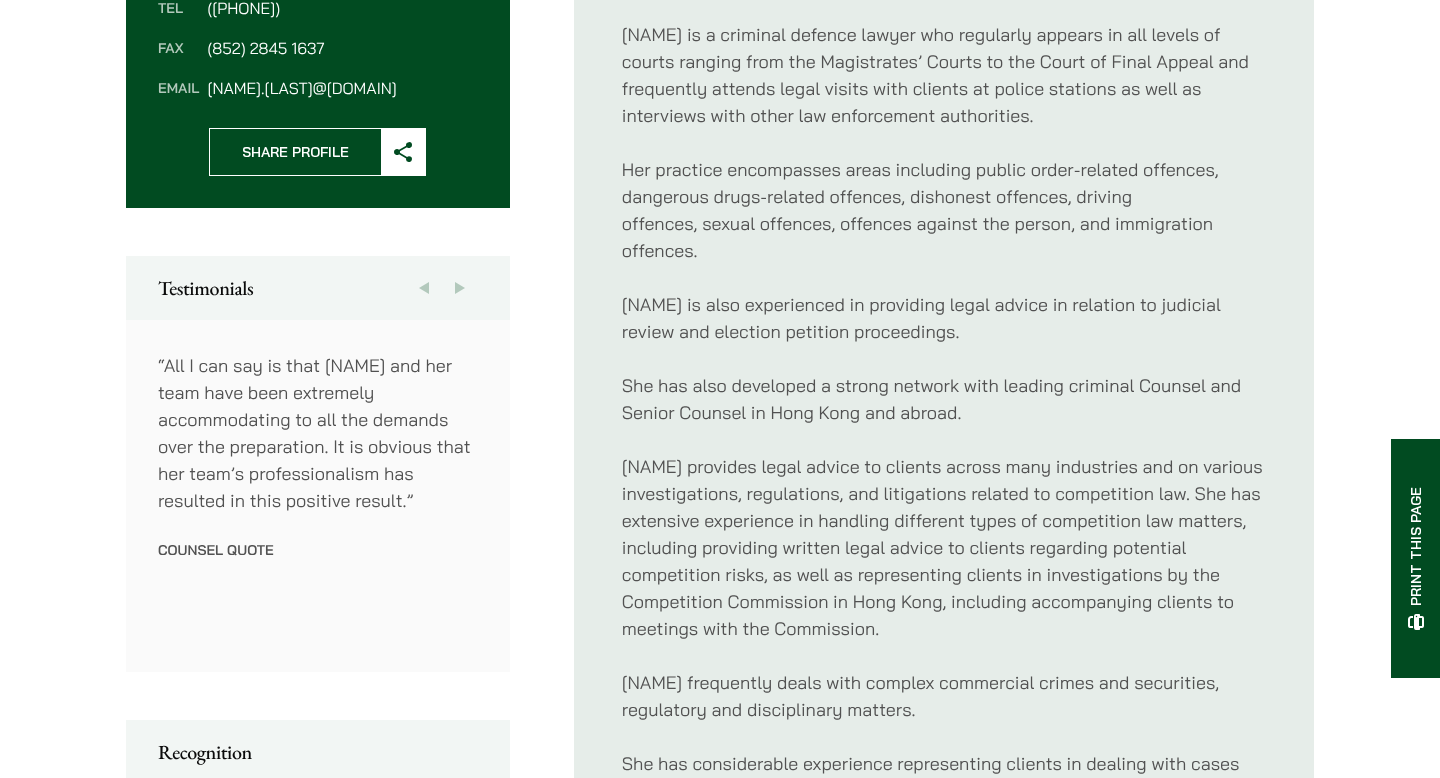 click on "Her practice encompasses areas including public order-related offences, dangerous drugs-related offences, dishonest offences, driving offences, sexual offences, offences against the person, and immigration offences." at bounding box center [944, 210] 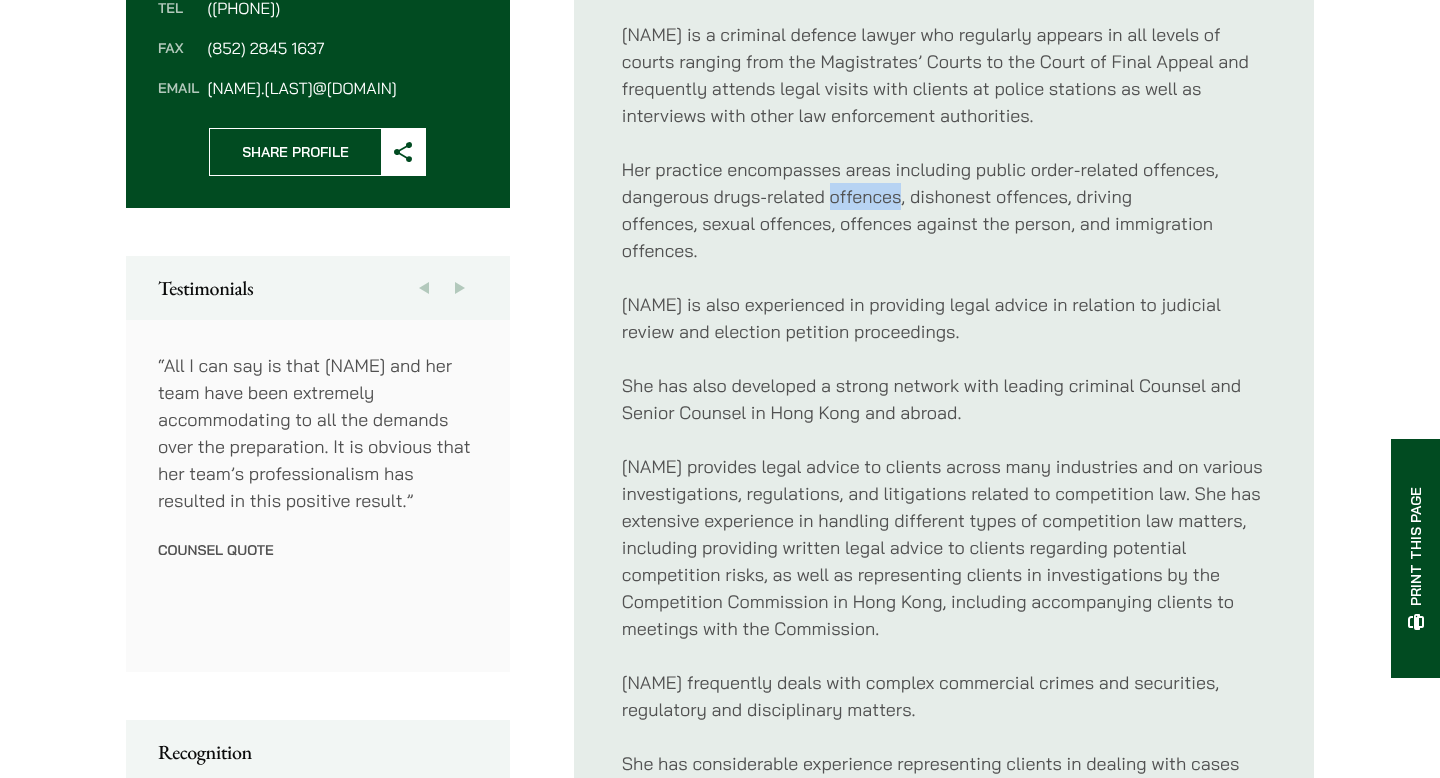 click on "Her practice encompasses areas including public order-related offences, dangerous drugs-related offences, dishonest offences, driving offences, sexual offences, offences against the person, and immigration offences." at bounding box center (944, 210) 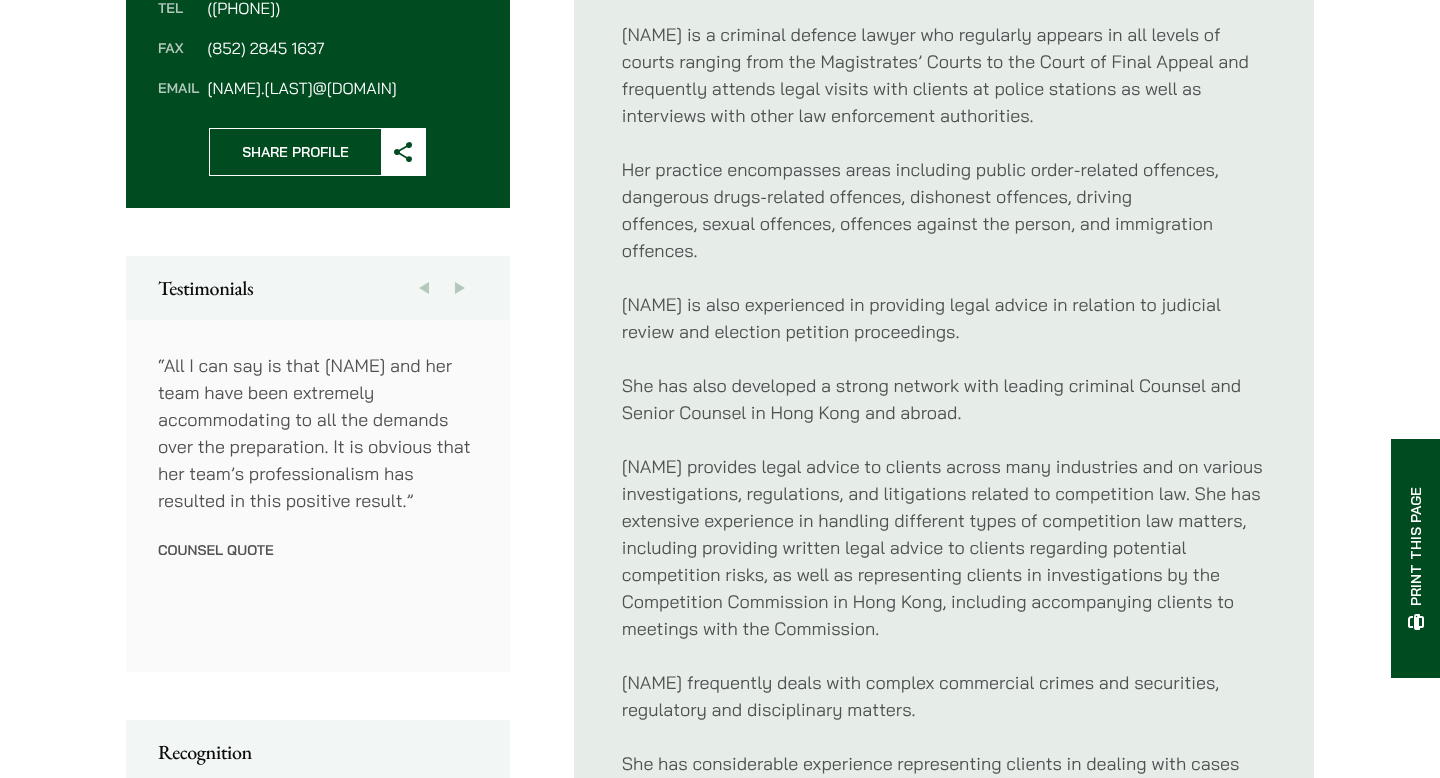 click on "Her practice encompasses areas including public order-related offences, dangerous drugs-related offences, dishonest offences, driving offences, sexual offences, offences against the person, and immigration offences." at bounding box center (944, 210) 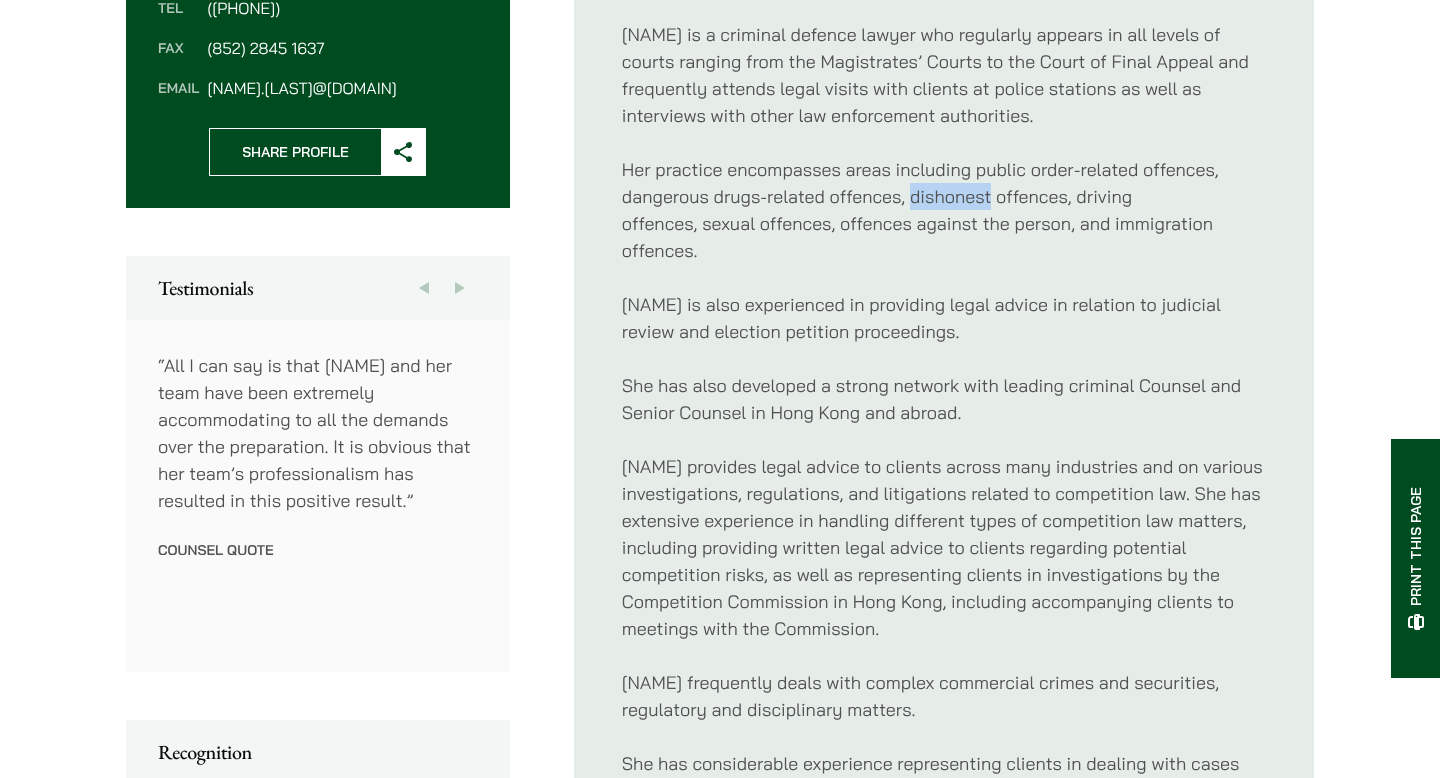 click on "Her practice encompasses areas including public order-related offences, dangerous drugs-related offences, dishonest offences, driving offences, sexual offences, offences against the person, and immigration offences." at bounding box center [944, 210] 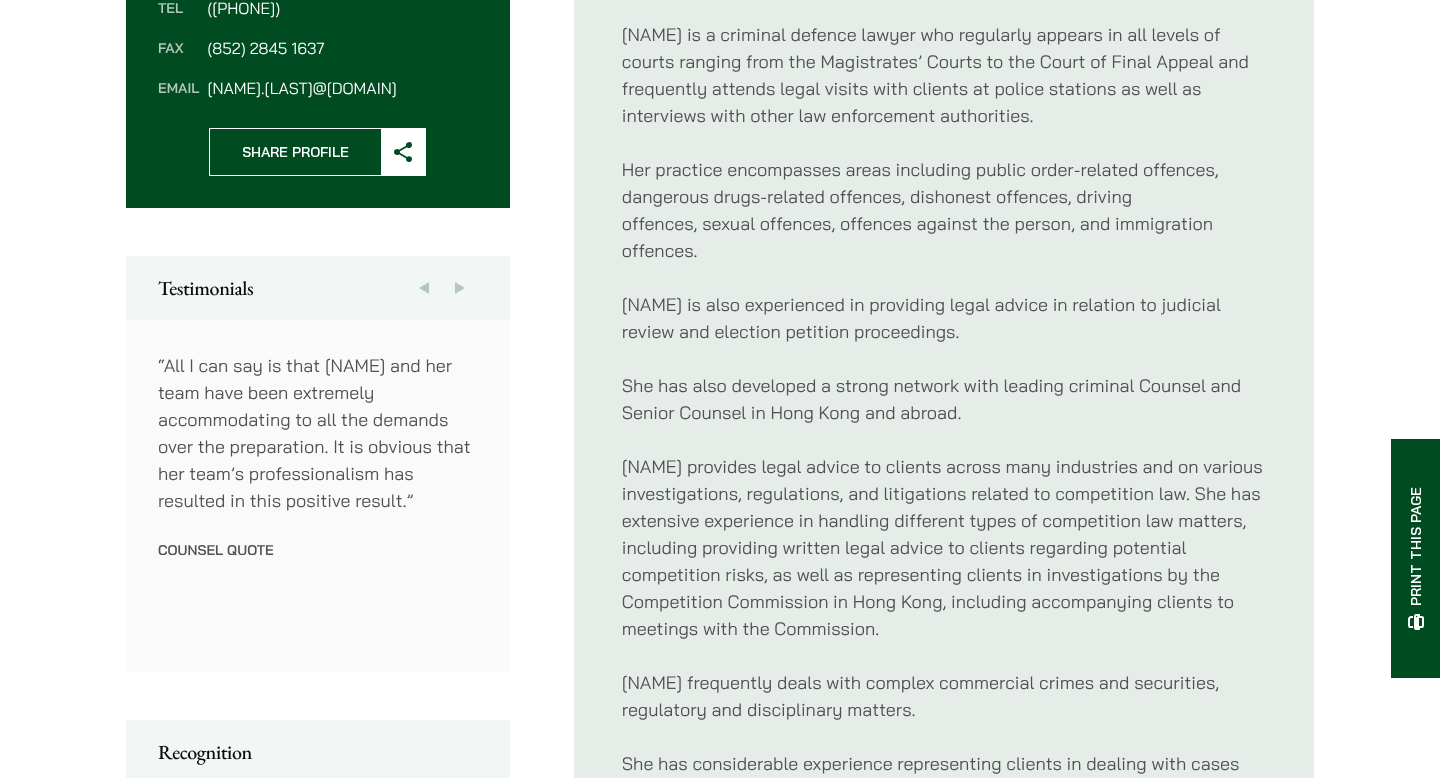 click on "Her practice encompasses areas including public order-related offences, dangerous drugs-related offences, dishonest offences, driving offences, sexual offences, offences against the person, and immigration offences." at bounding box center (944, 210) 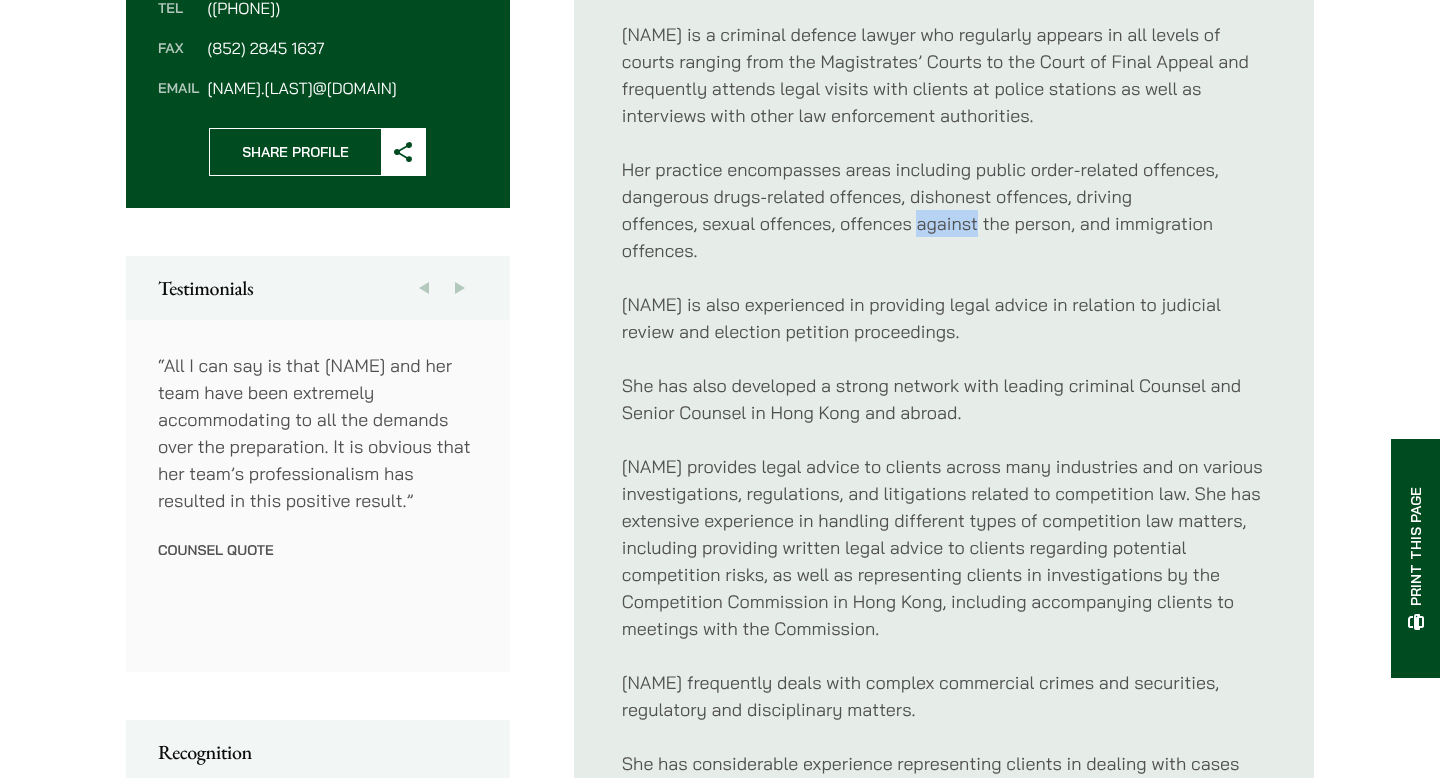 click on "Her practice encompasses areas including public order-related offences, dangerous drugs-related offences, dishonest offences, driving offences, sexual offences, offences against the person, and immigration offences." at bounding box center (944, 210) 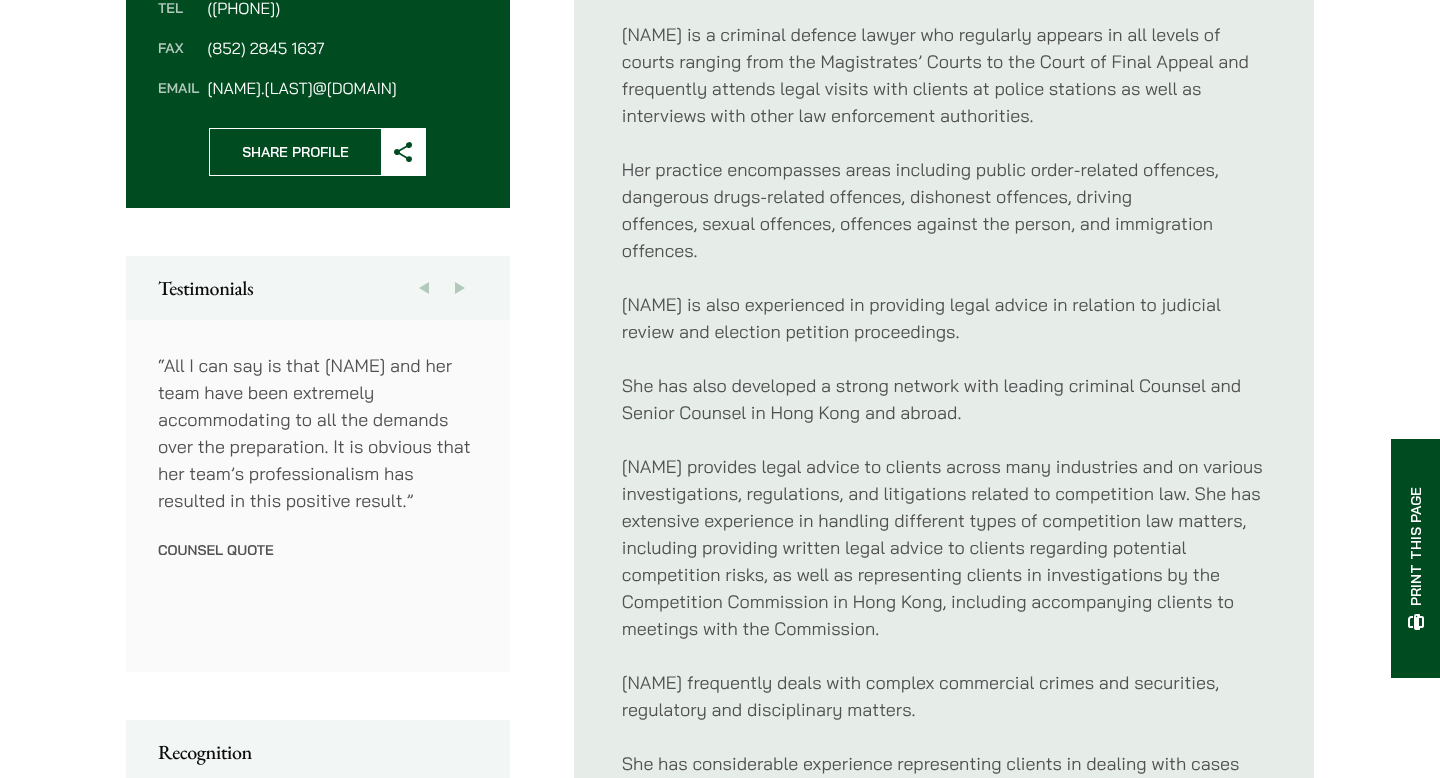 click on "Her practice encompasses areas including public order-related offences, dangerous drugs-related offences, dishonest offences, driving offences, sexual offences, offences against the person, and immigration offences." at bounding box center (944, 210) 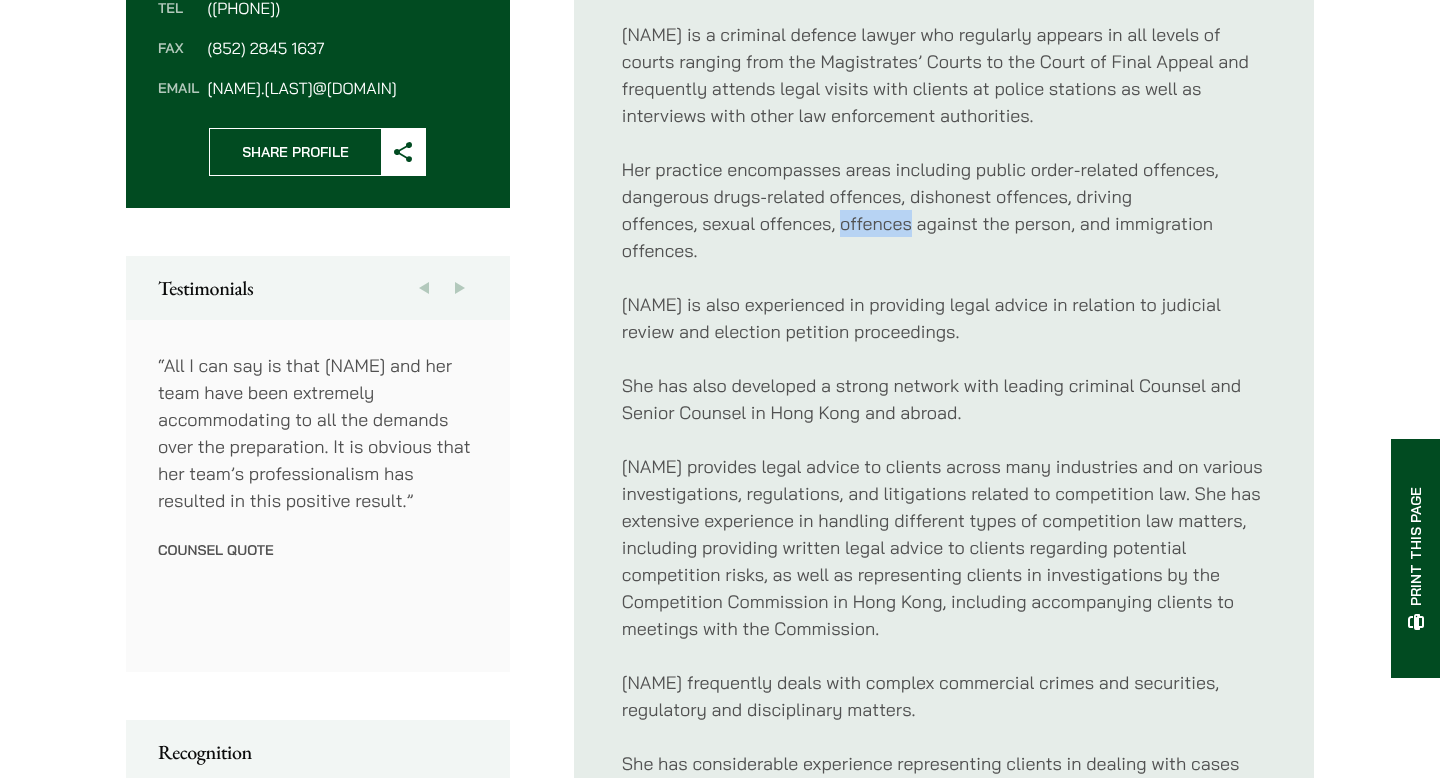click on "Her practice encompasses areas including public order-related offences, dangerous drugs-related offences, dishonest offences, driving offences, sexual offences, offences against the person, and immigration offences." at bounding box center (944, 210) 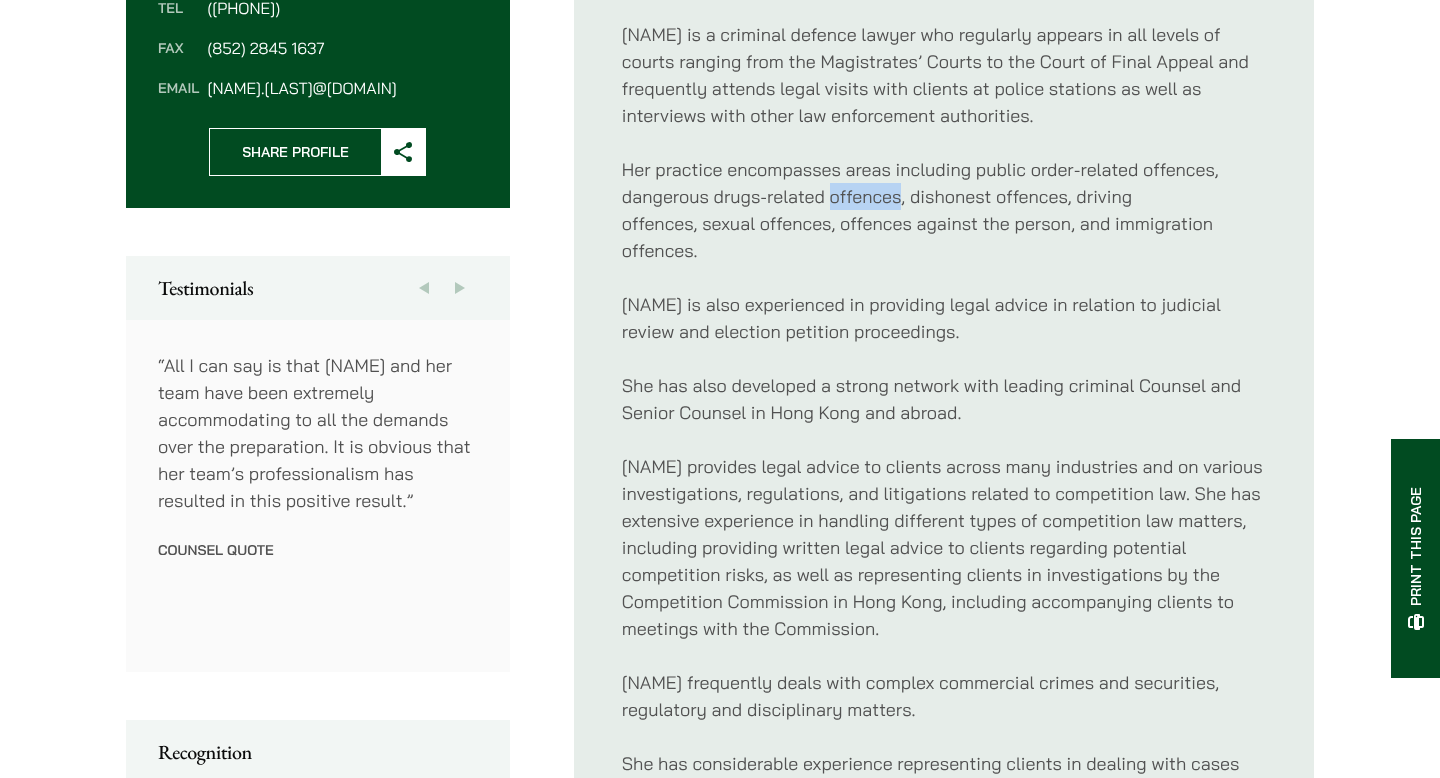 click on "Her practice encompasses areas including public order-related offences, dangerous drugs-related offences, dishonest offences, driving offences, sexual offences, offences against the person, and immigration offences." at bounding box center [944, 210] 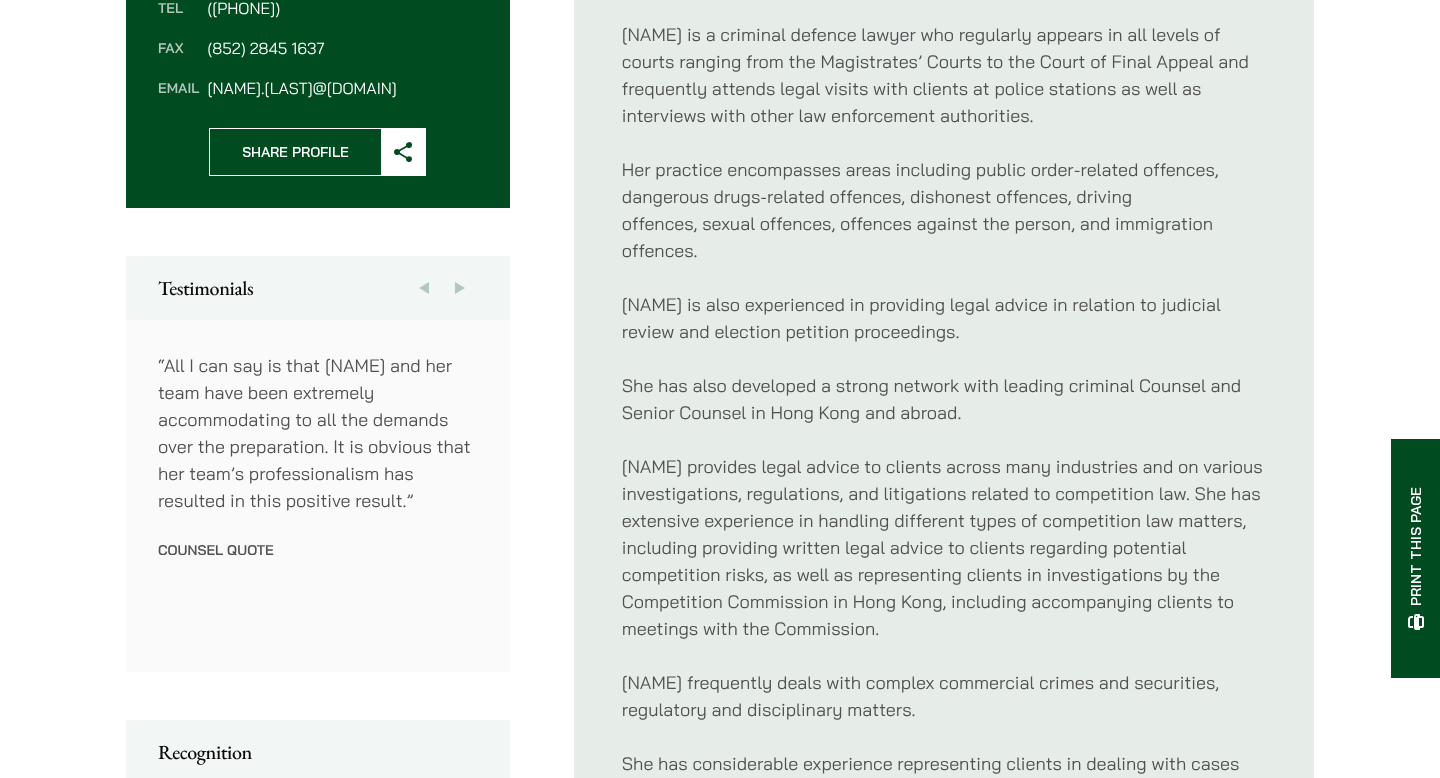 click on "Her practice encompasses areas including public order-related offences, dangerous drugs-related offences, dishonest offences, driving offences, sexual offences, offences against the person, and immigration offences." at bounding box center [944, 210] 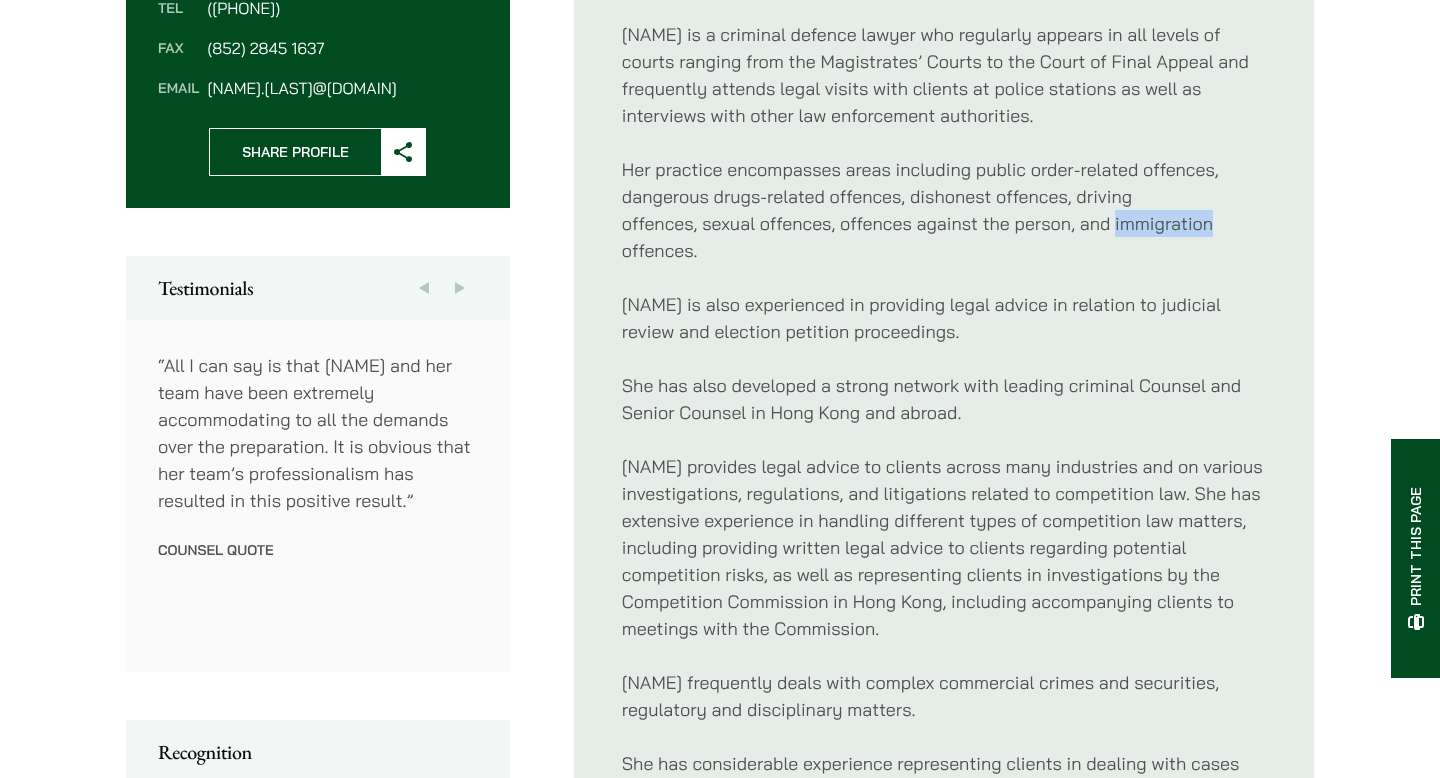 click on "Her practice encompasses areas including public order-related offences, dangerous drugs-related offences, dishonest offences, driving offences, sexual offences, offences against the person, and immigration offences." at bounding box center (944, 210) 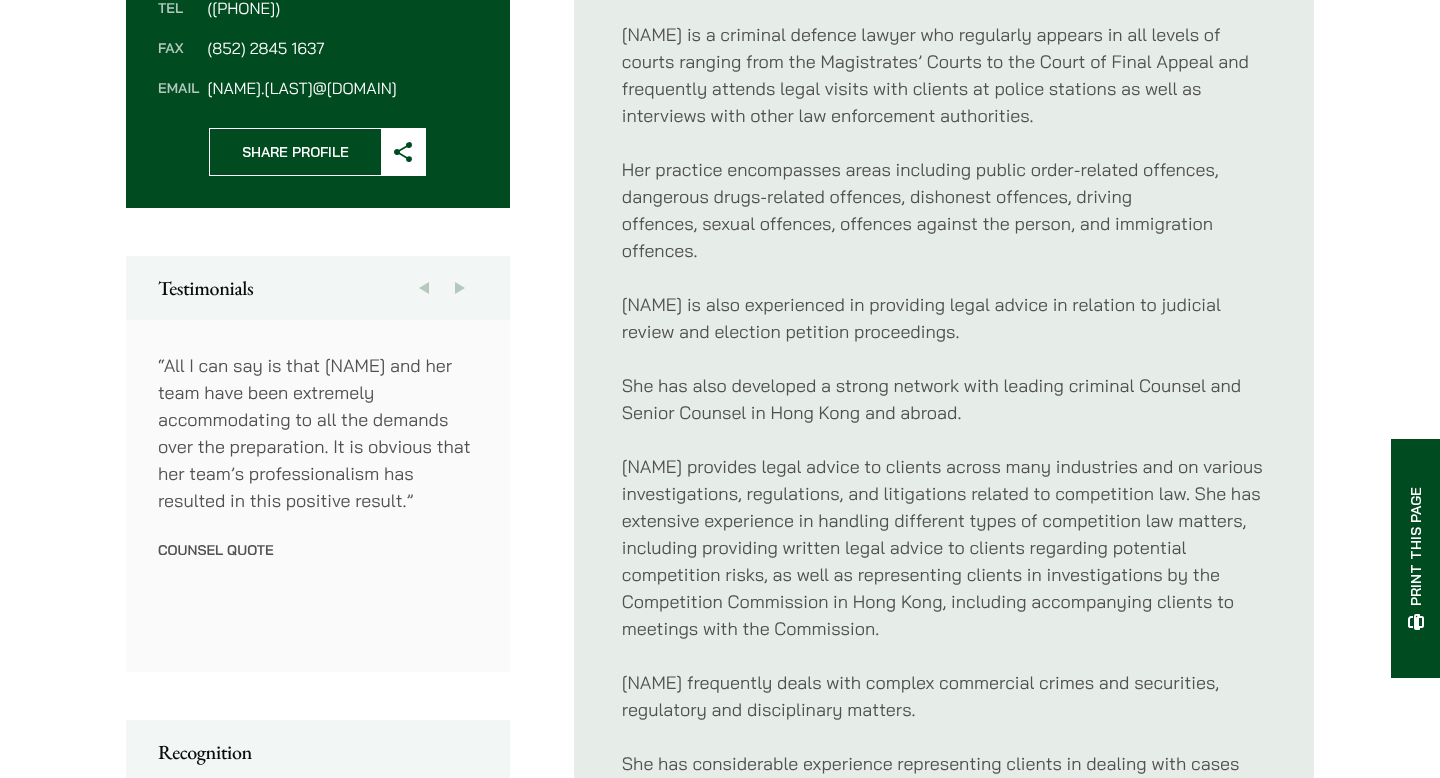 click on "Her practice encompasses areas including public order-related offences, dangerous drugs-related offences, dishonest offences, driving offences, sexual offences, offences against the person, and immigration offences." at bounding box center [944, 210] 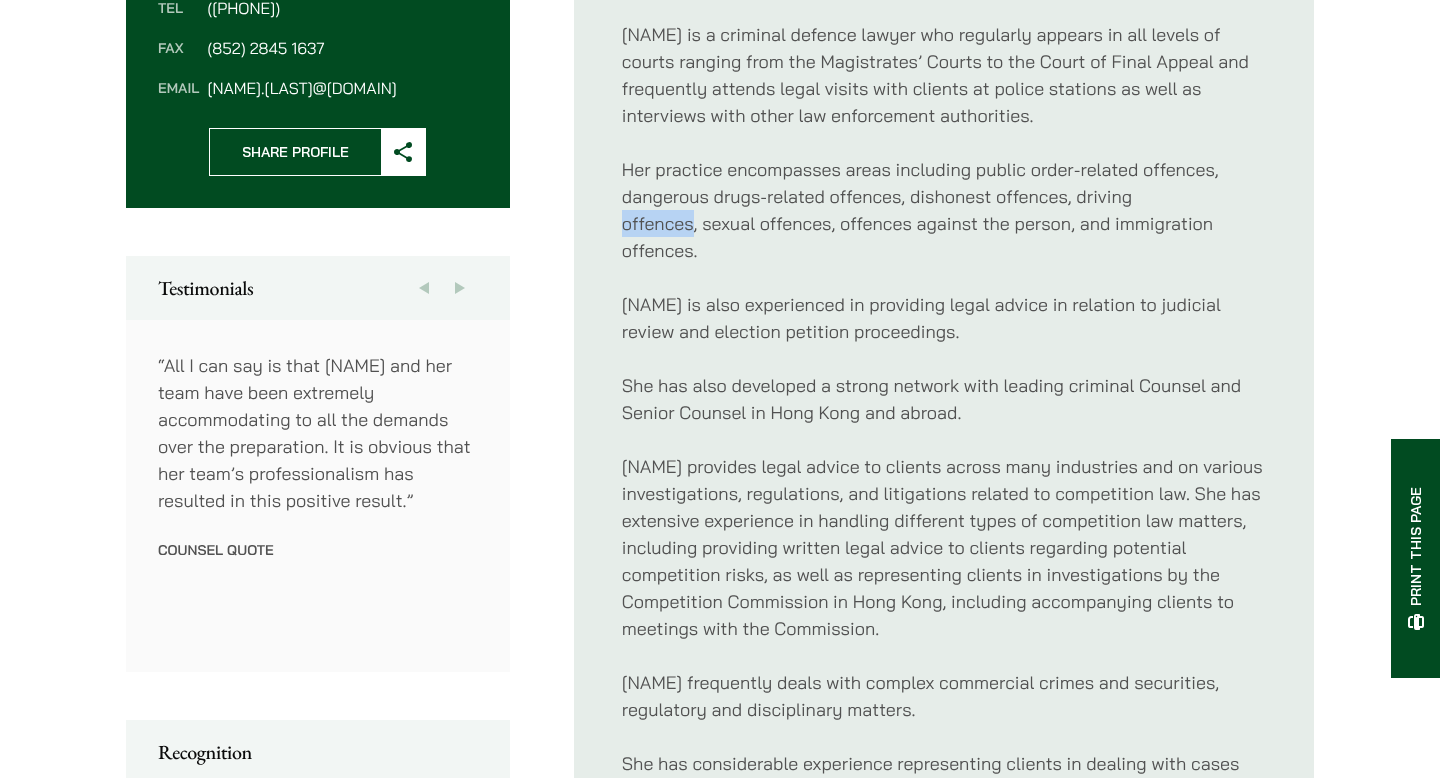 click on "Her practice encompasses areas including public order-related offences, dangerous drugs-related offences, dishonest offences, driving offences, sexual offences, offences against the person, and immigration offences." at bounding box center [944, 210] 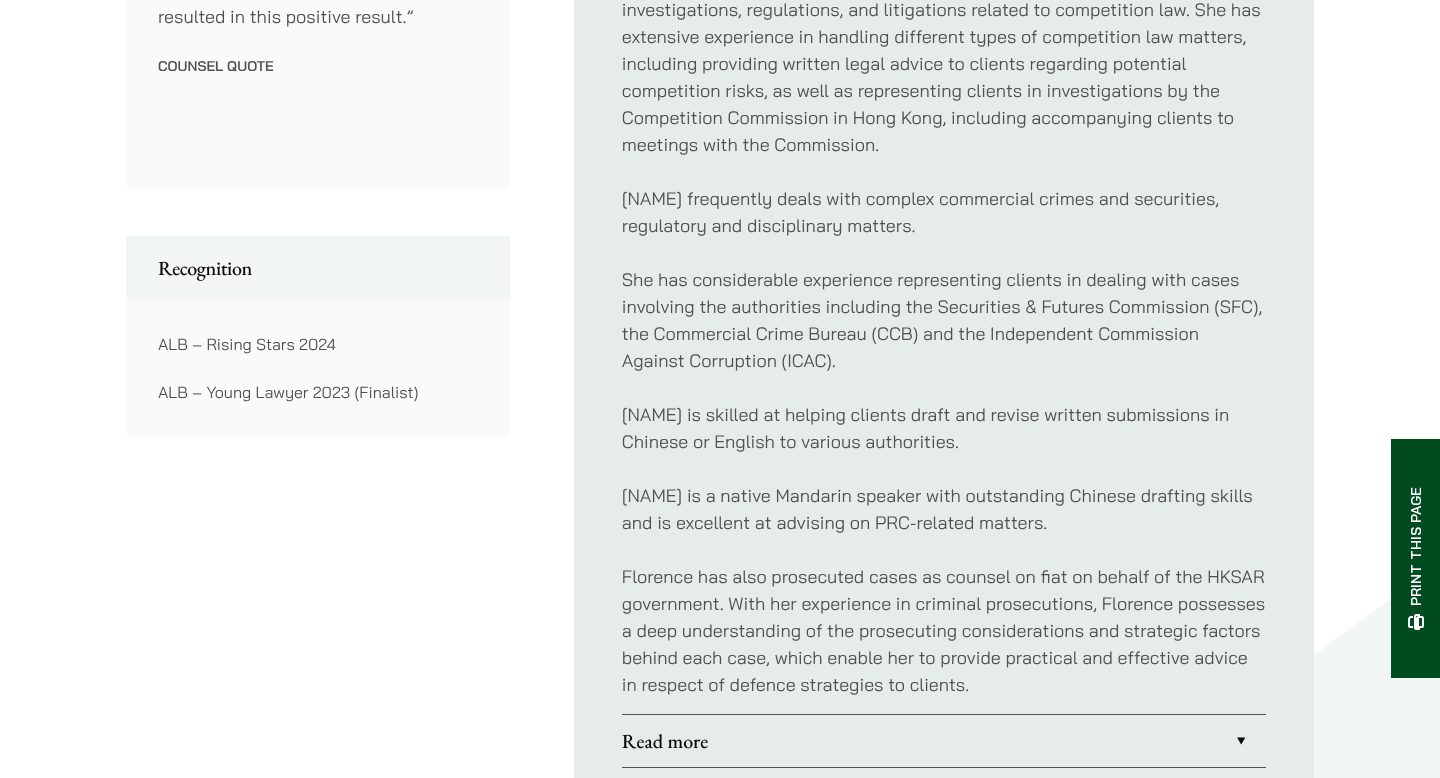 scroll, scrollTop: 1610, scrollLeft: 0, axis: vertical 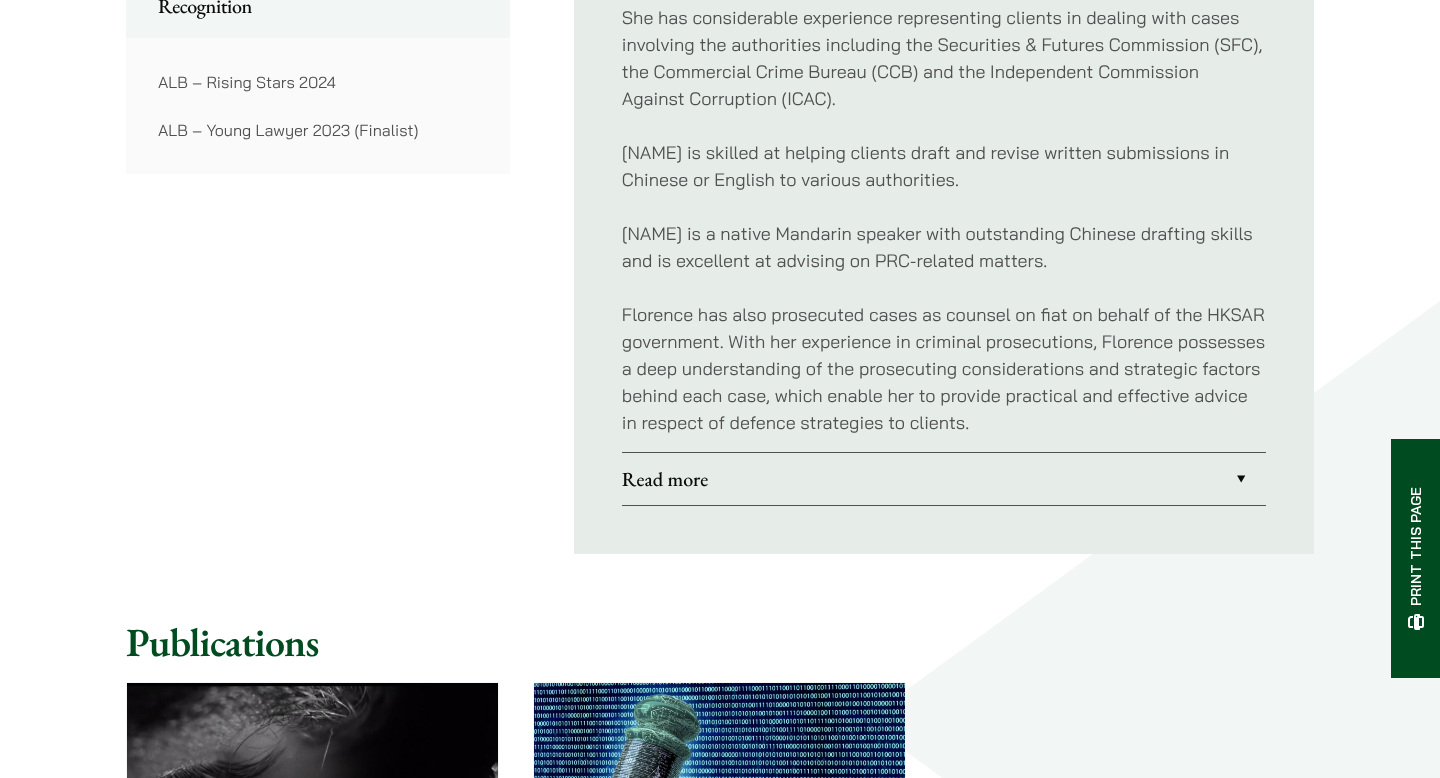 click on "Read more" at bounding box center [944, 479] 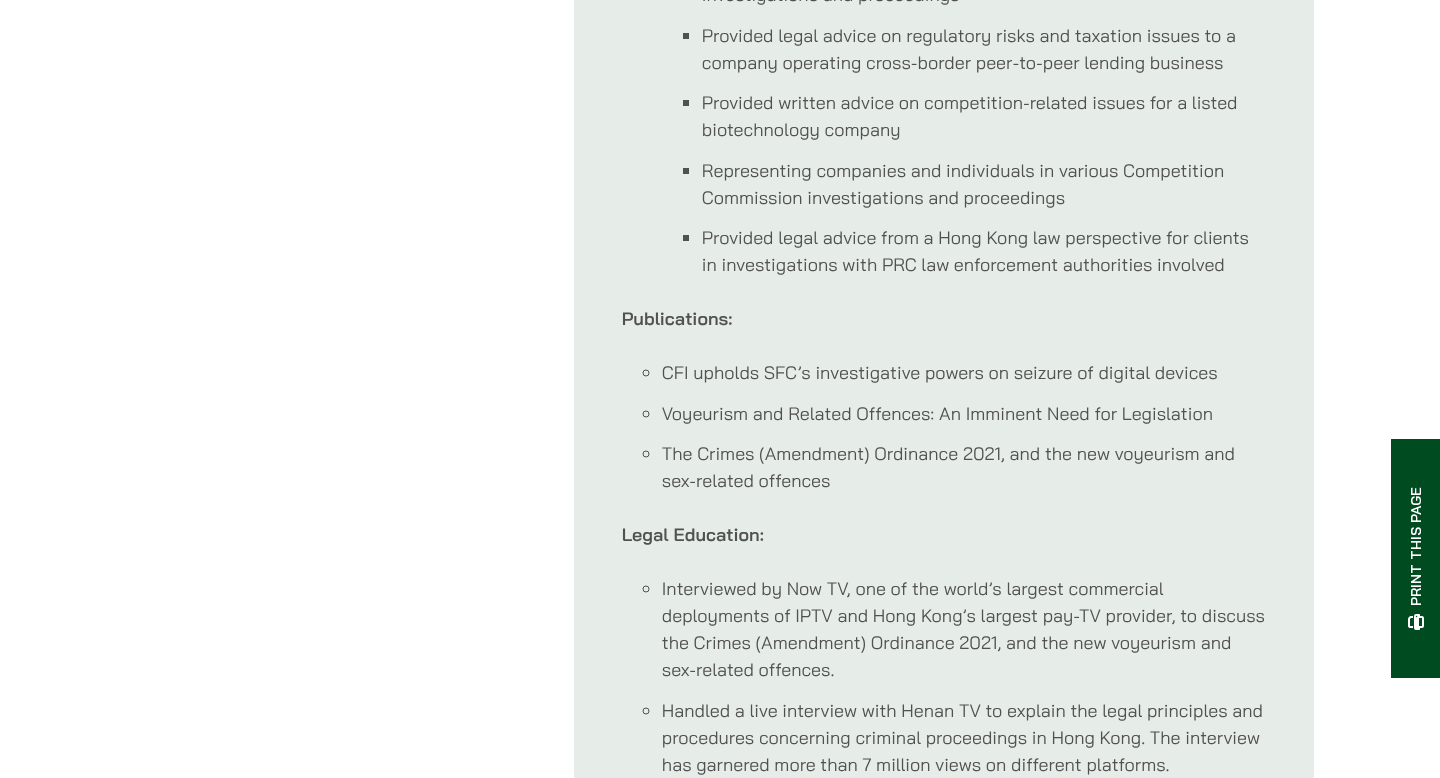 scroll, scrollTop: 0, scrollLeft: 0, axis: both 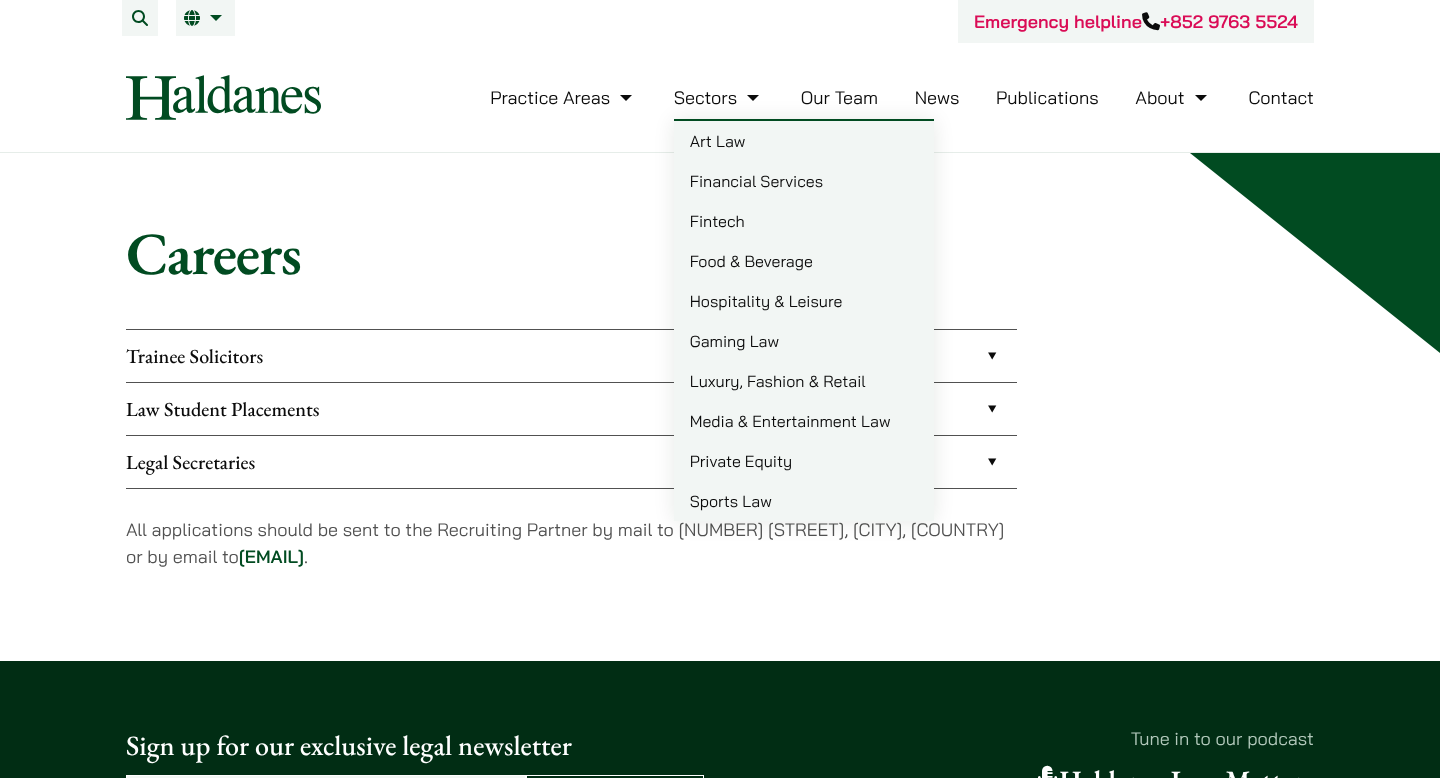 click on "Our Team" at bounding box center (839, 97) 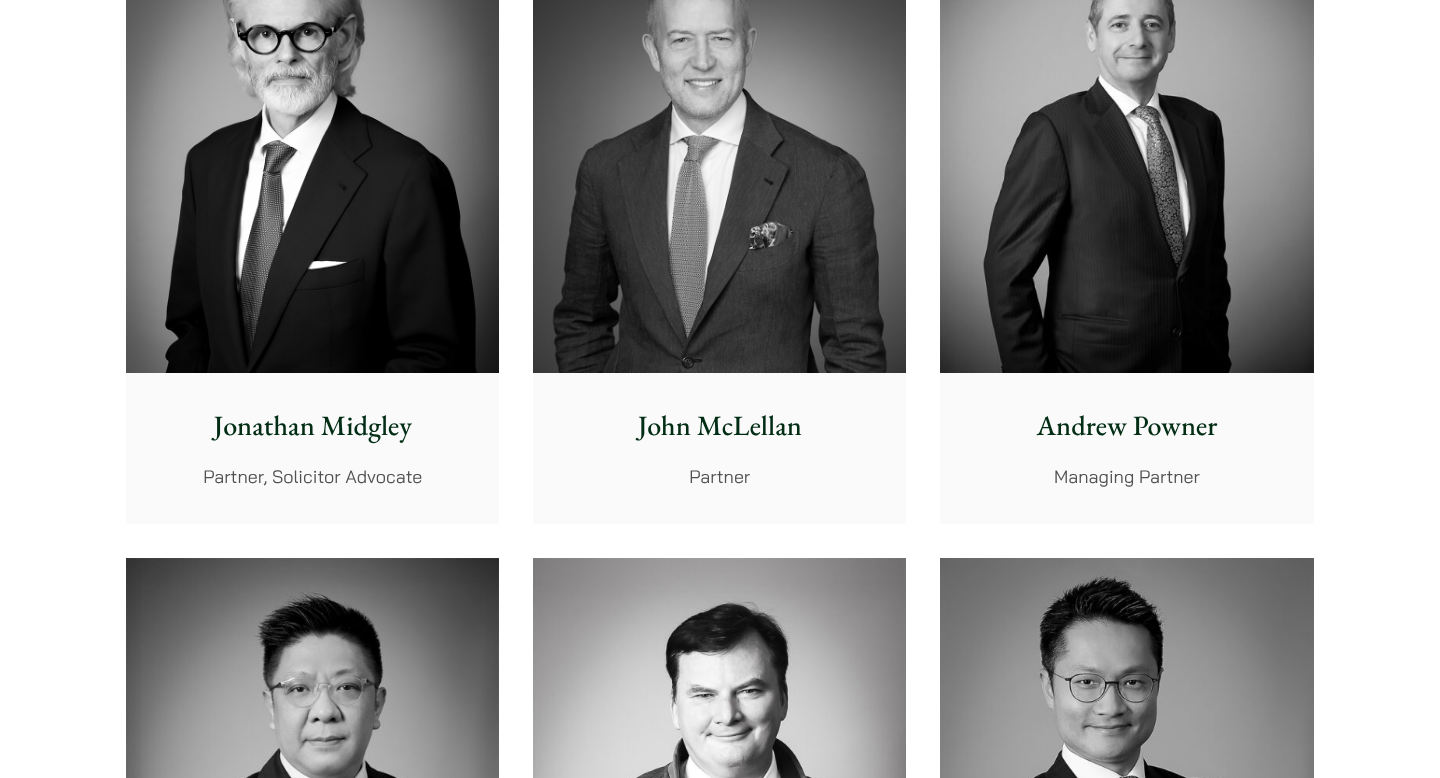 scroll, scrollTop: 1024, scrollLeft: 0, axis: vertical 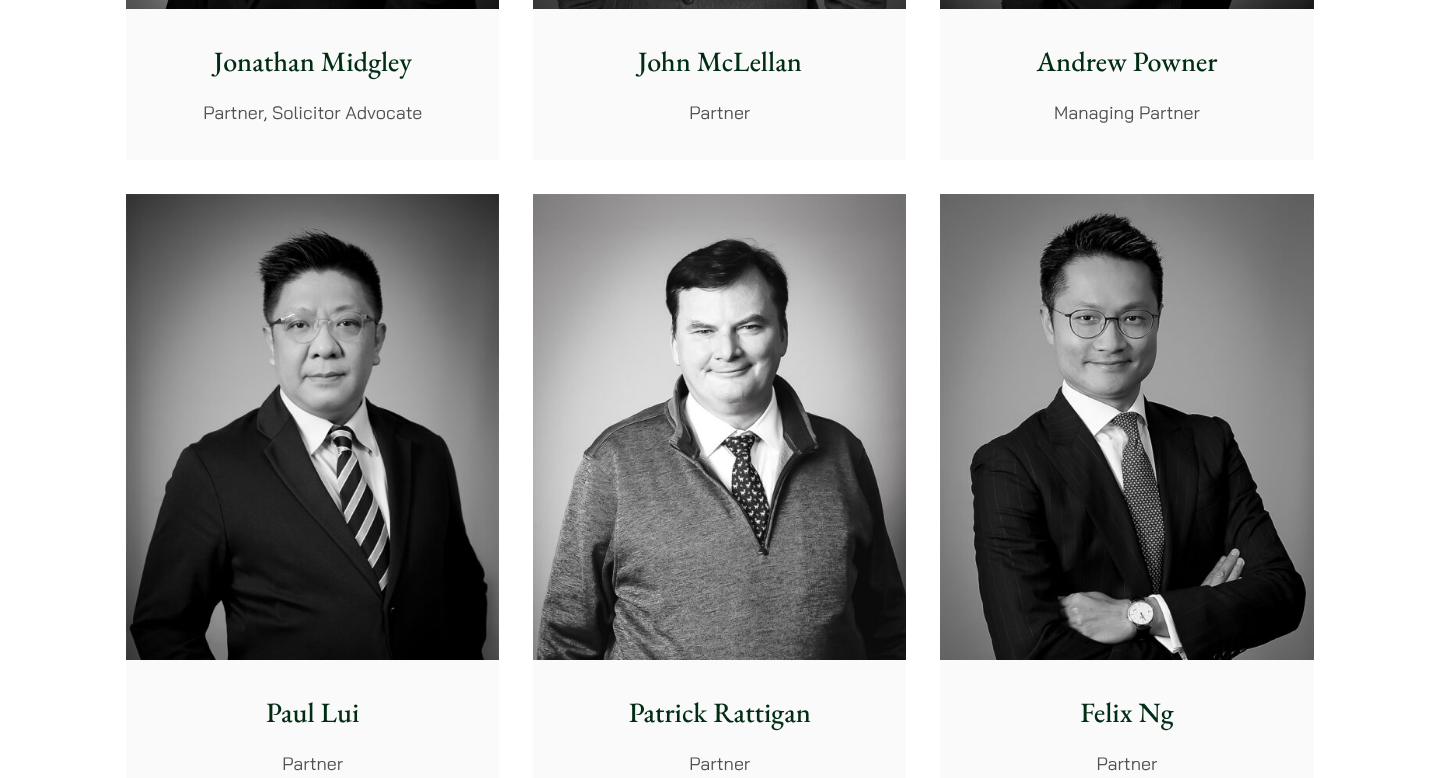 click on "[FIRST] [LAST]
Partner, Solicitor Advocate
[FIRST] [LAST]
Partner
[FIRST] [LAST]
Managing Partner
[FIRST] [LAST]
Partner
[FIRST] [LAST]
Partner
[FIRST] [LAST]
Partner
[FIRST] [LAST]
Partner
[FIRST] [LAST]
Partner, Solicitor Advocate" at bounding box center (720, 1805) 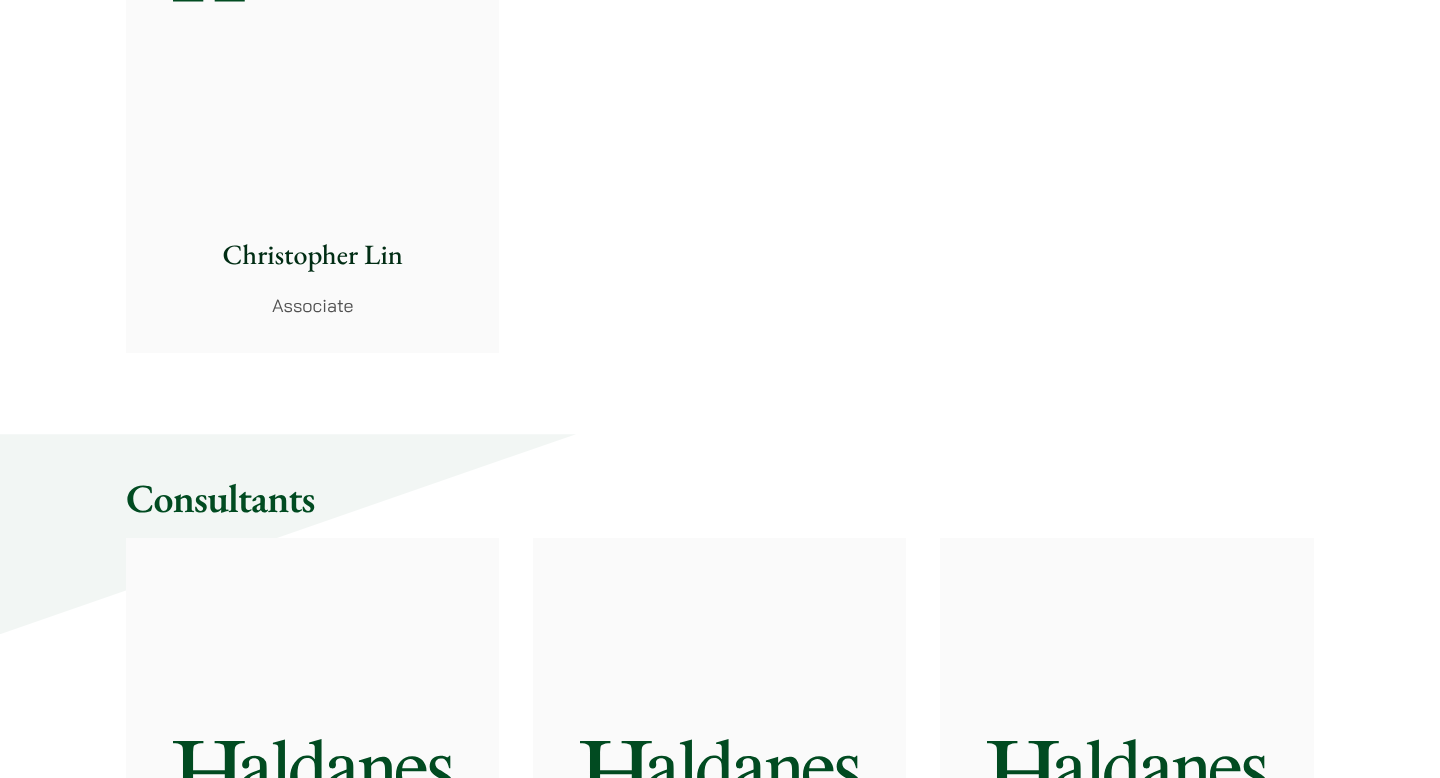 scroll, scrollTop: 9197, scrollLeft: 0, axis: vertical 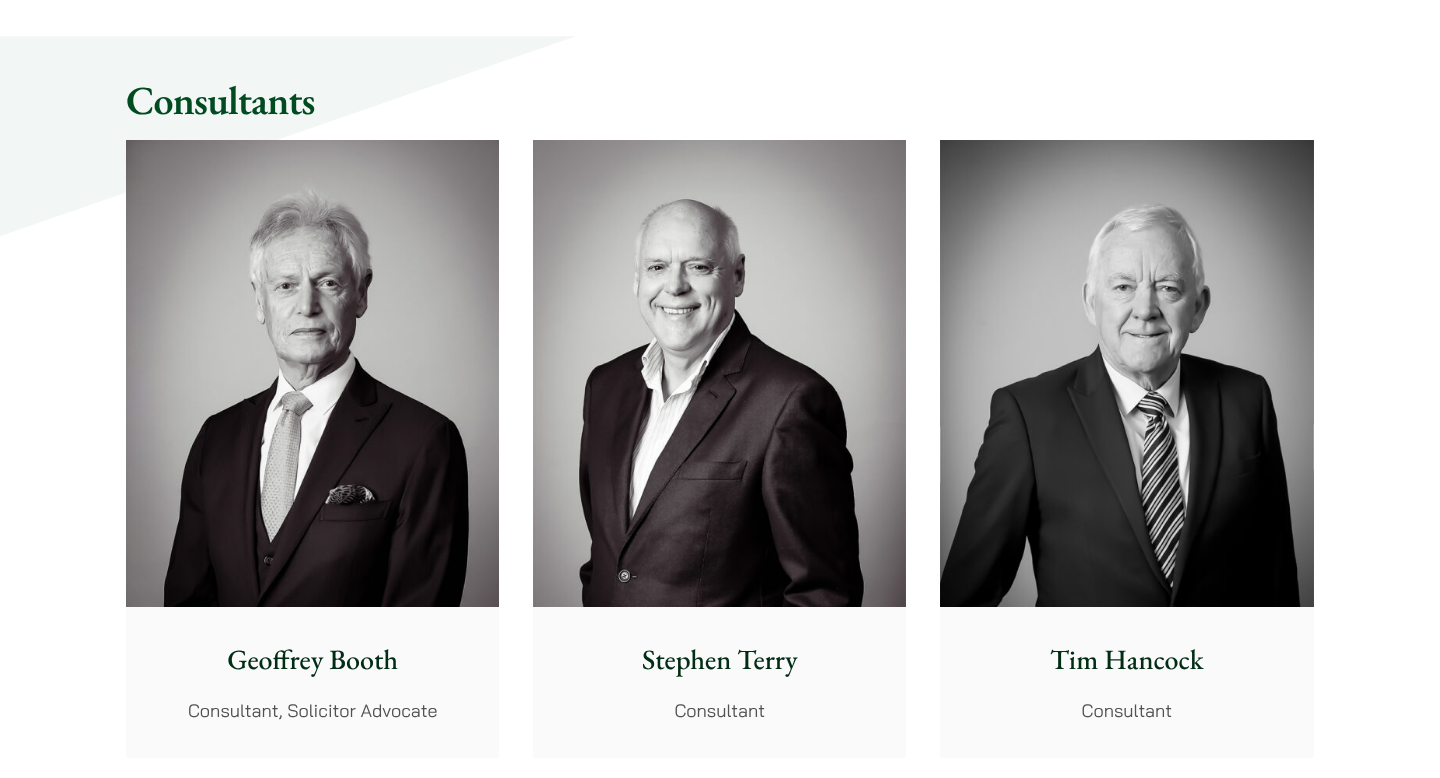 click on "[FIRST] [LAST]
Consultant, Solicitor Advocate
[FIRST] [LAST]
Consultant
[FIRST] [LAST]
Consultant
[FIRST] [LAST]
Consultant
[FIRST] [LAST]
Consultant
[FIRST] [LAST]
Consultant
[FIRST] [LAST]
Consultant" at bounding box center (720, 1100) 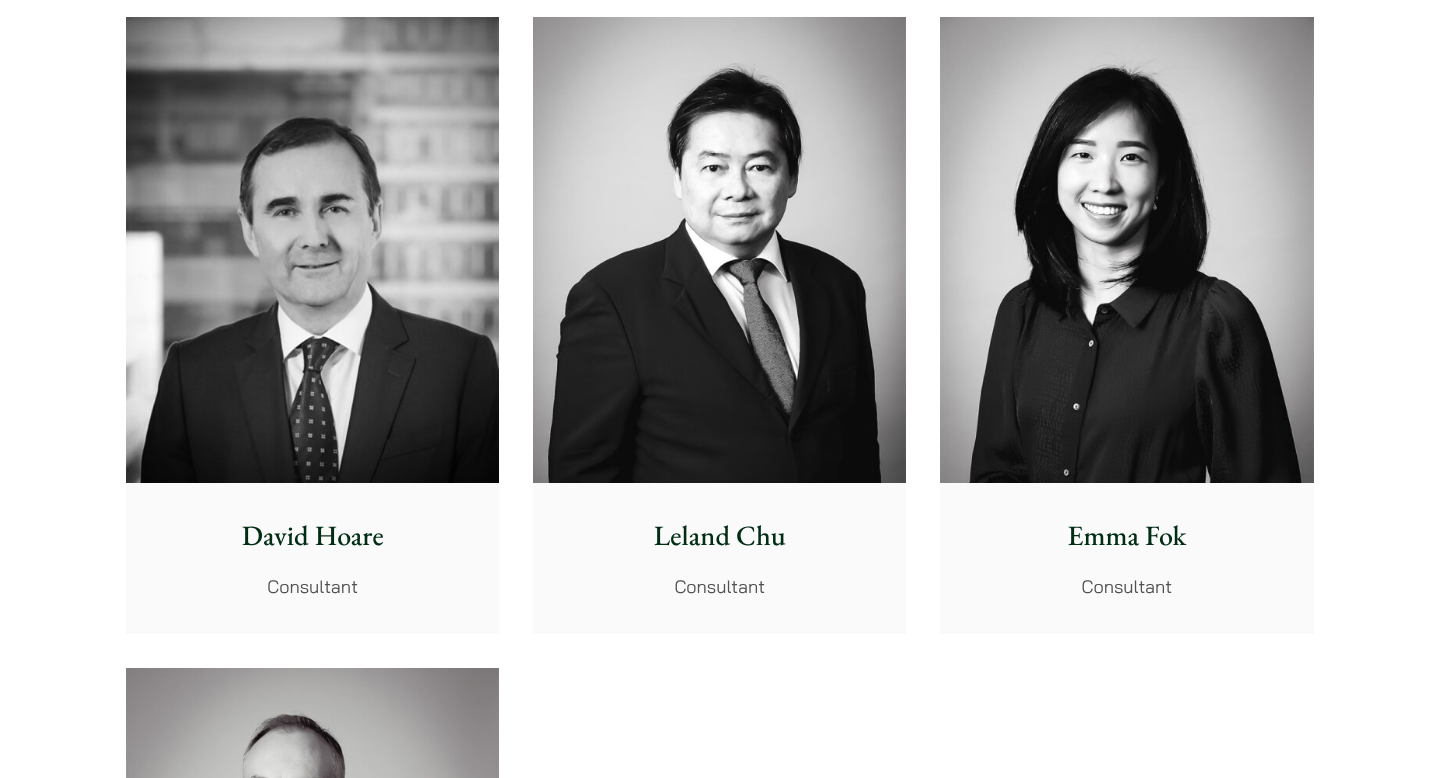 scroll, scrollTop: 9973, scrollLeft: 0, axis: vertical 